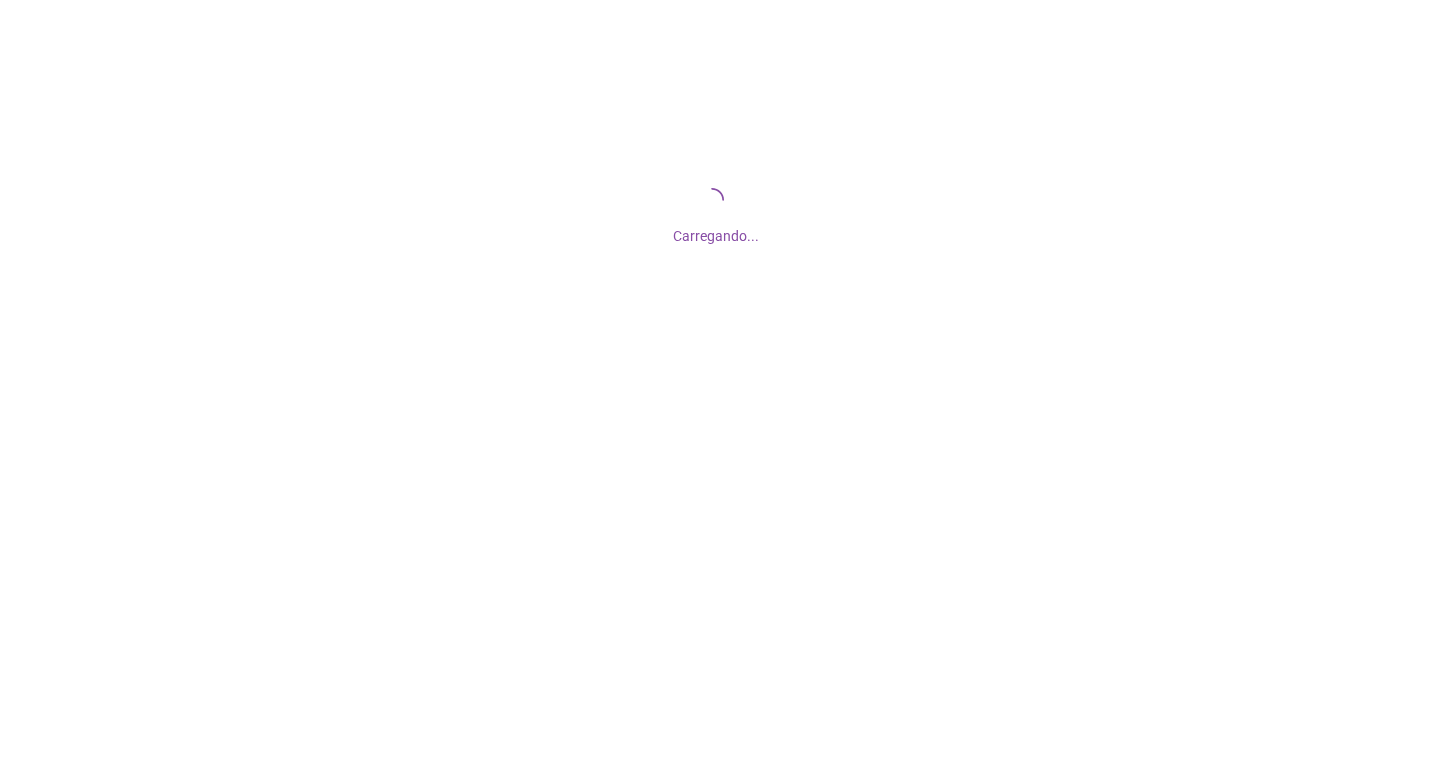 scroll, scrollTop: 0, scrollLeft: 0, axis: both 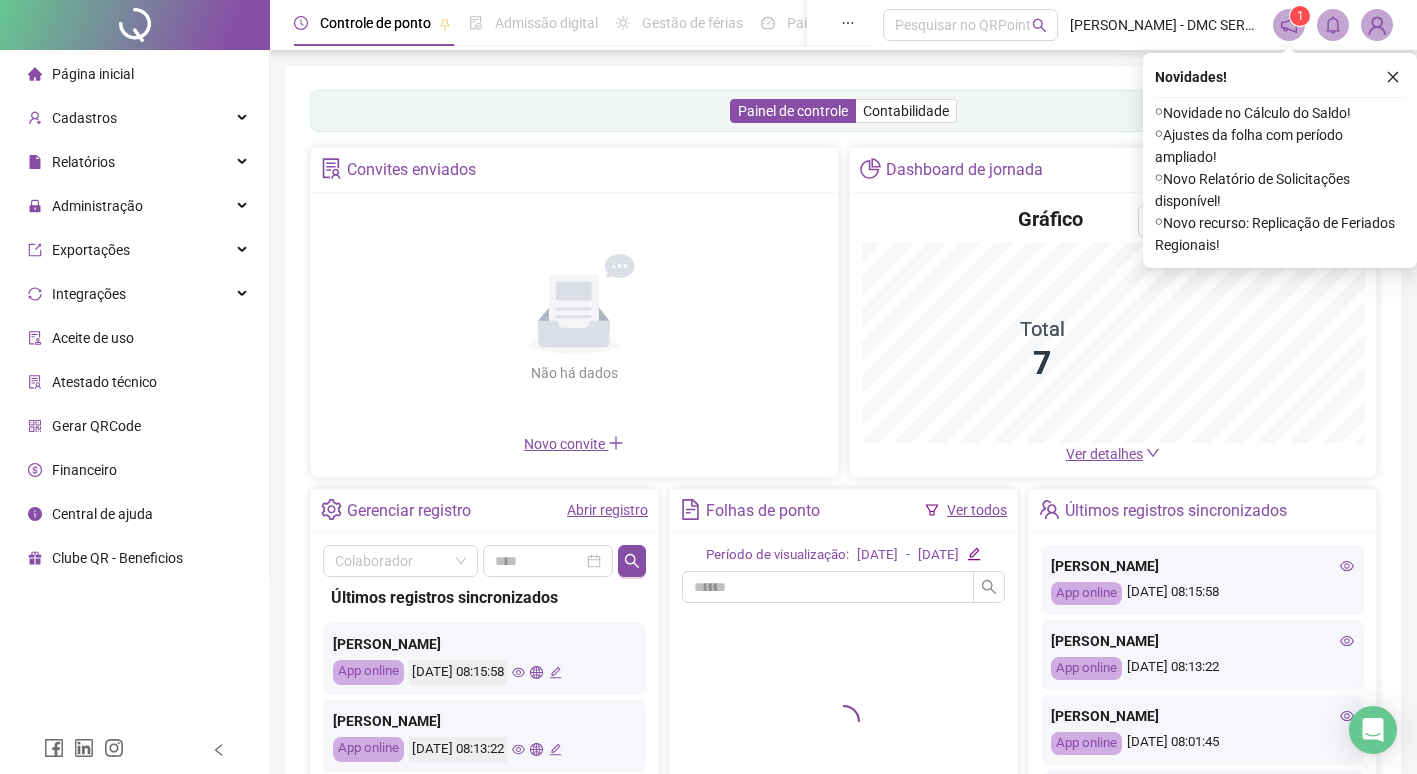click on "Abrir registro" at bounding box center [607, 510] 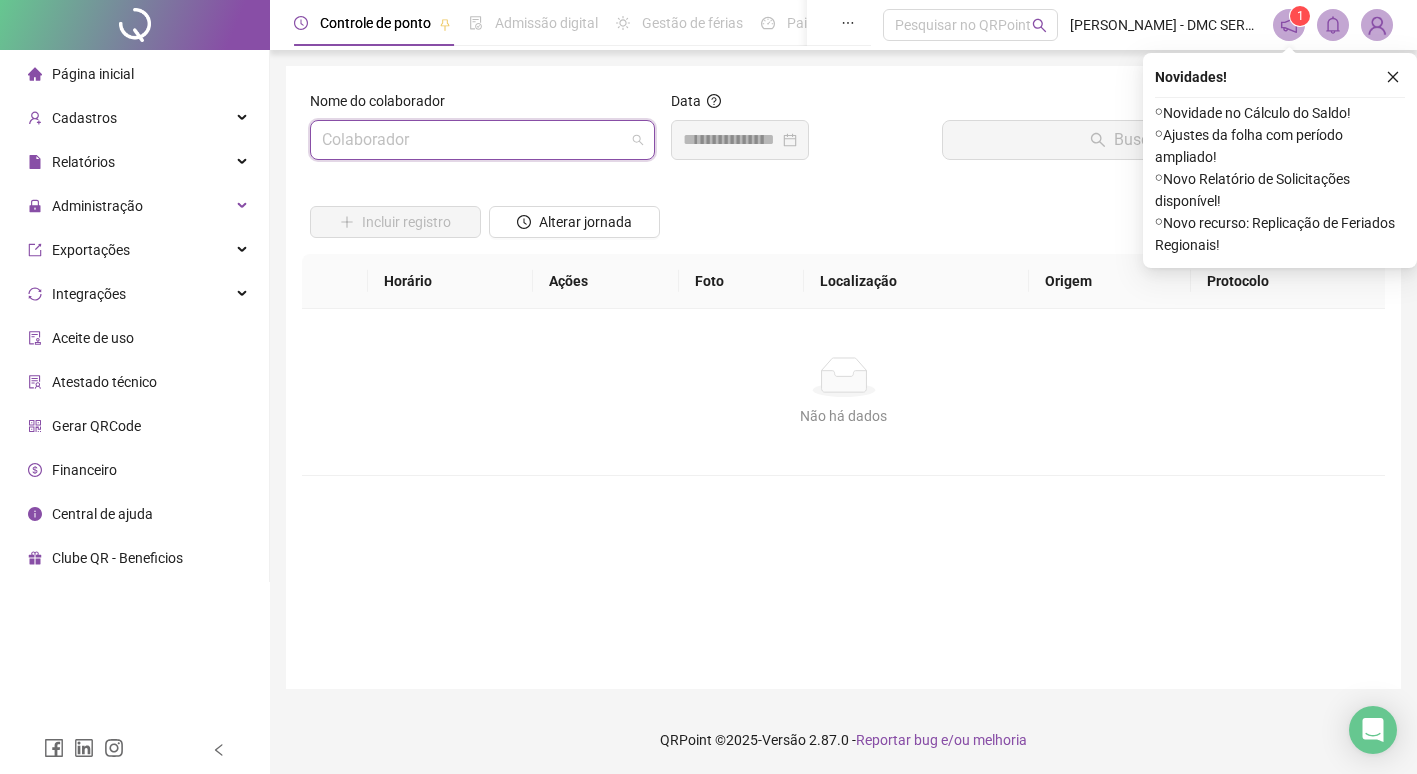 click at bounding box center [476, 140] 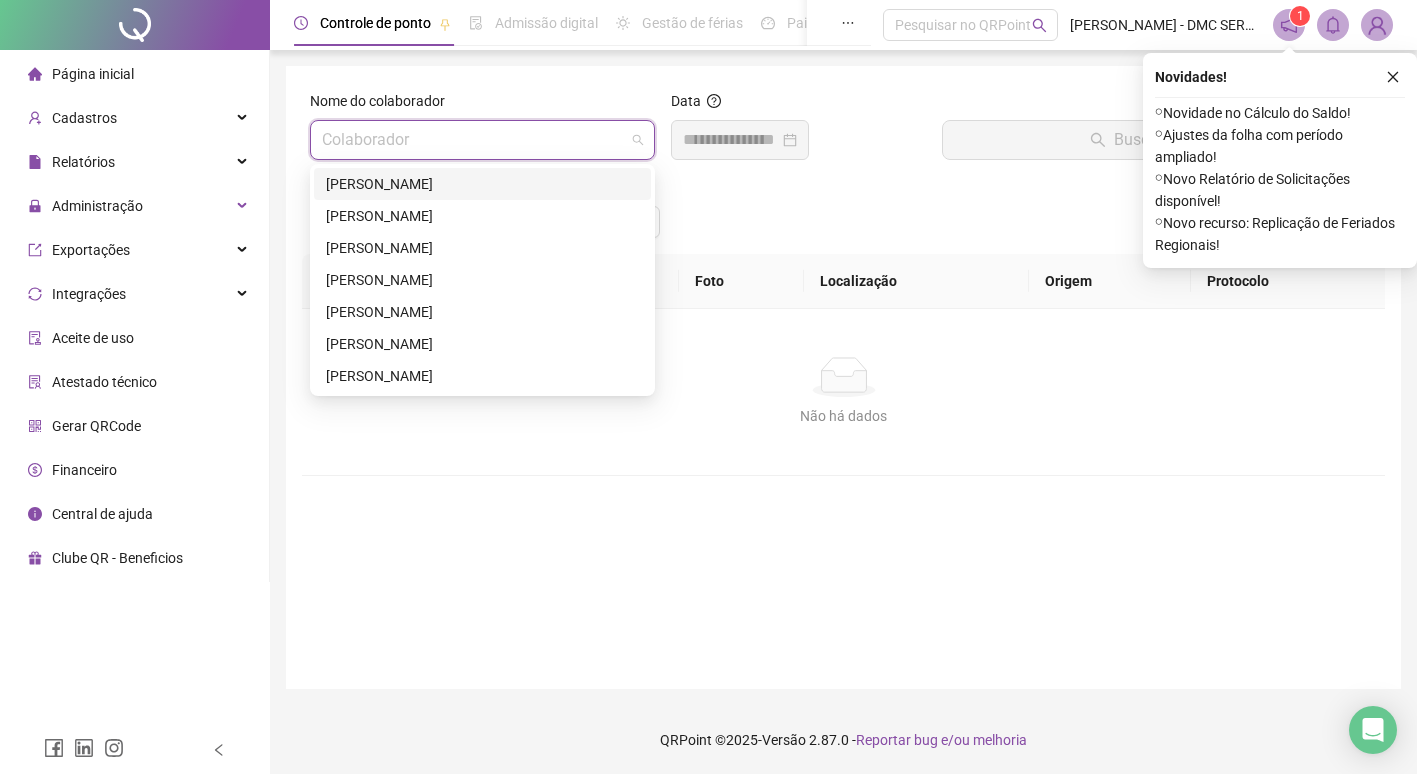 click on "ARIANE DAMASCENO SANTOS" at bounding box center (482, 184) 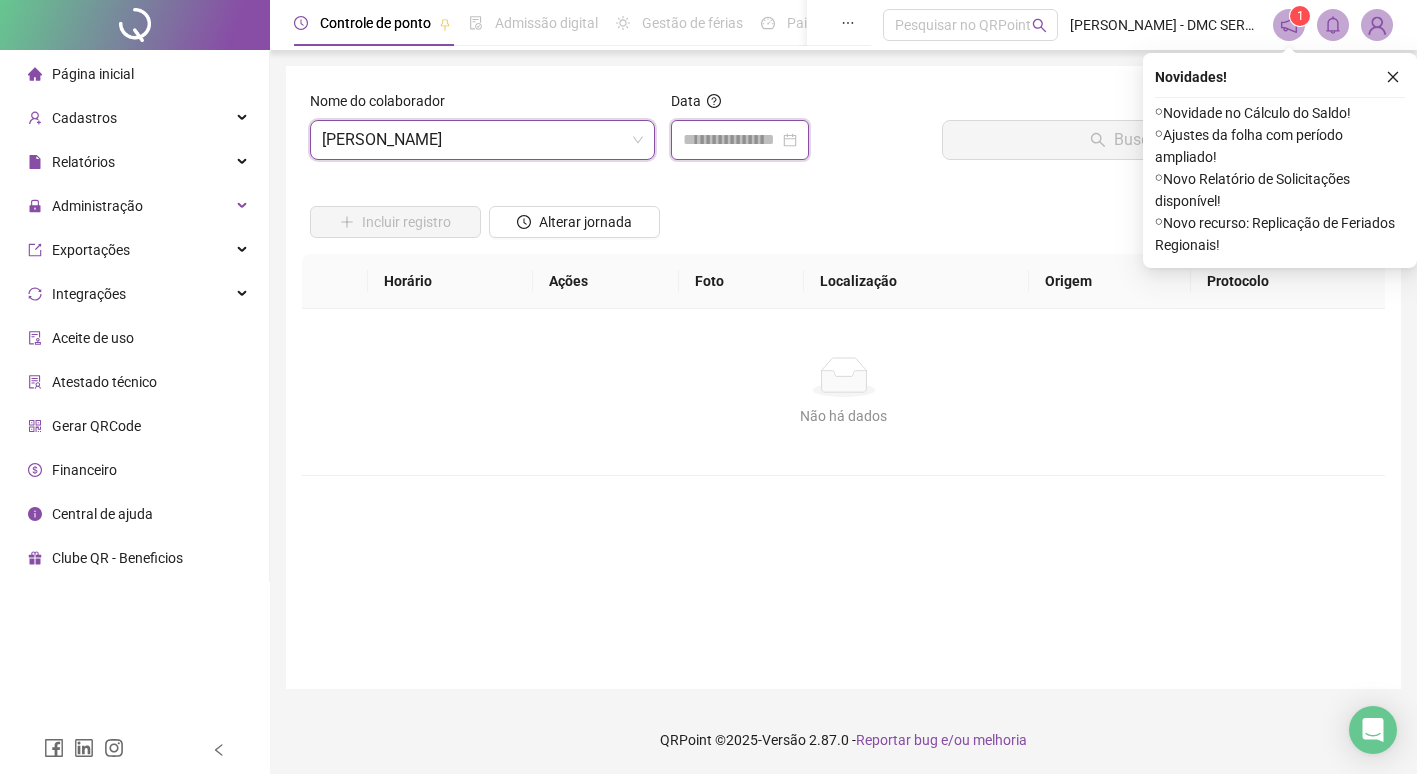 click at bounding box center (731, 140) 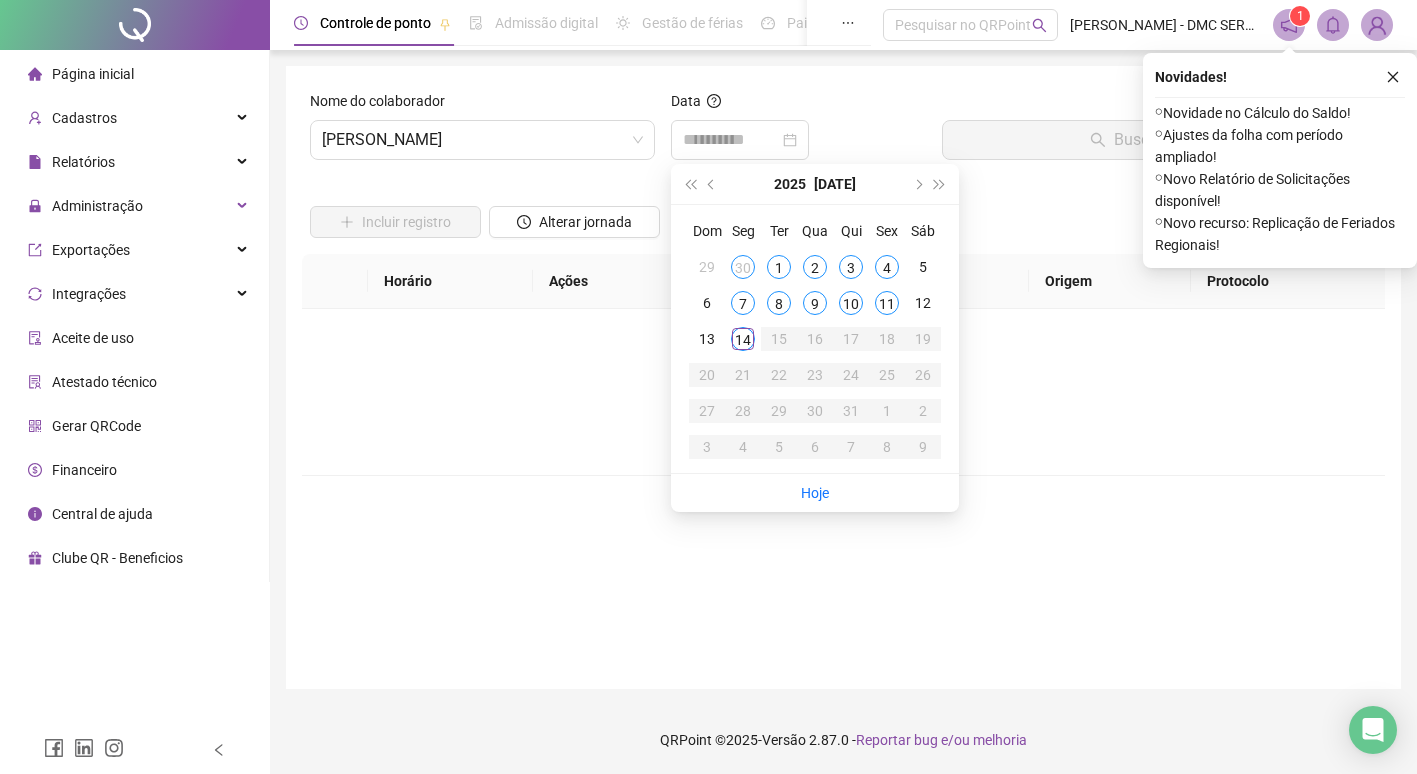 click on "11" at bounding box center [887, 303] 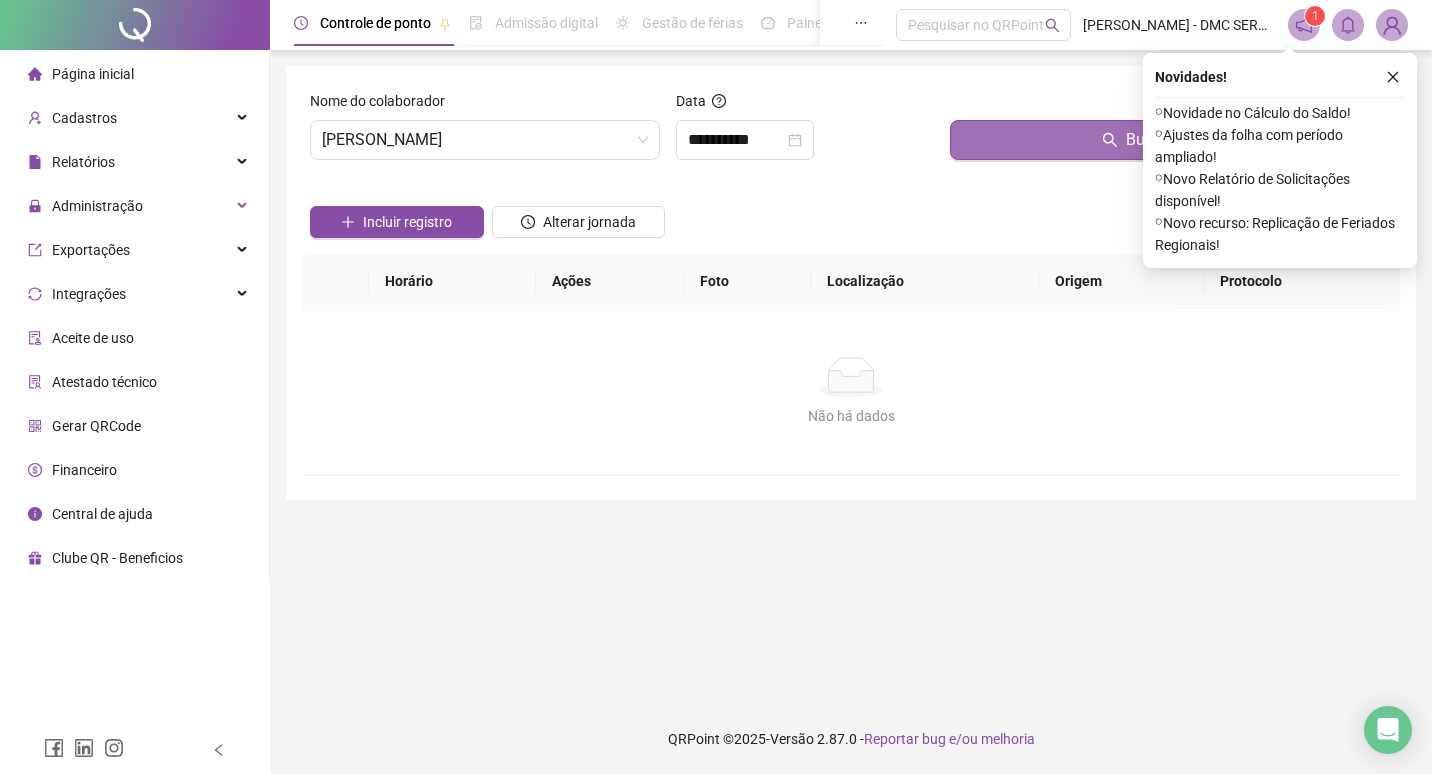 click on "Buscar registros" at bounding box center [1171, 140] 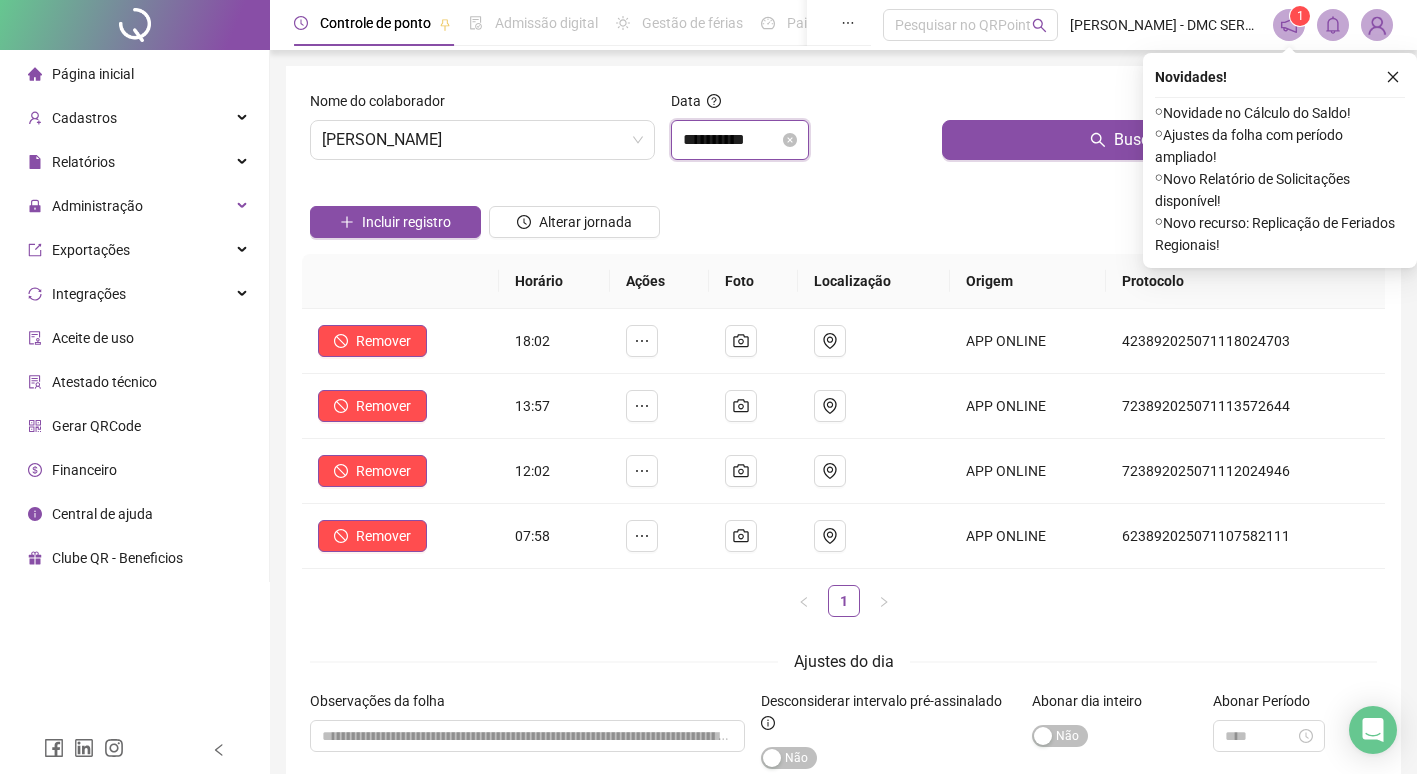 click on "**********" at bounding box center [731, 140] 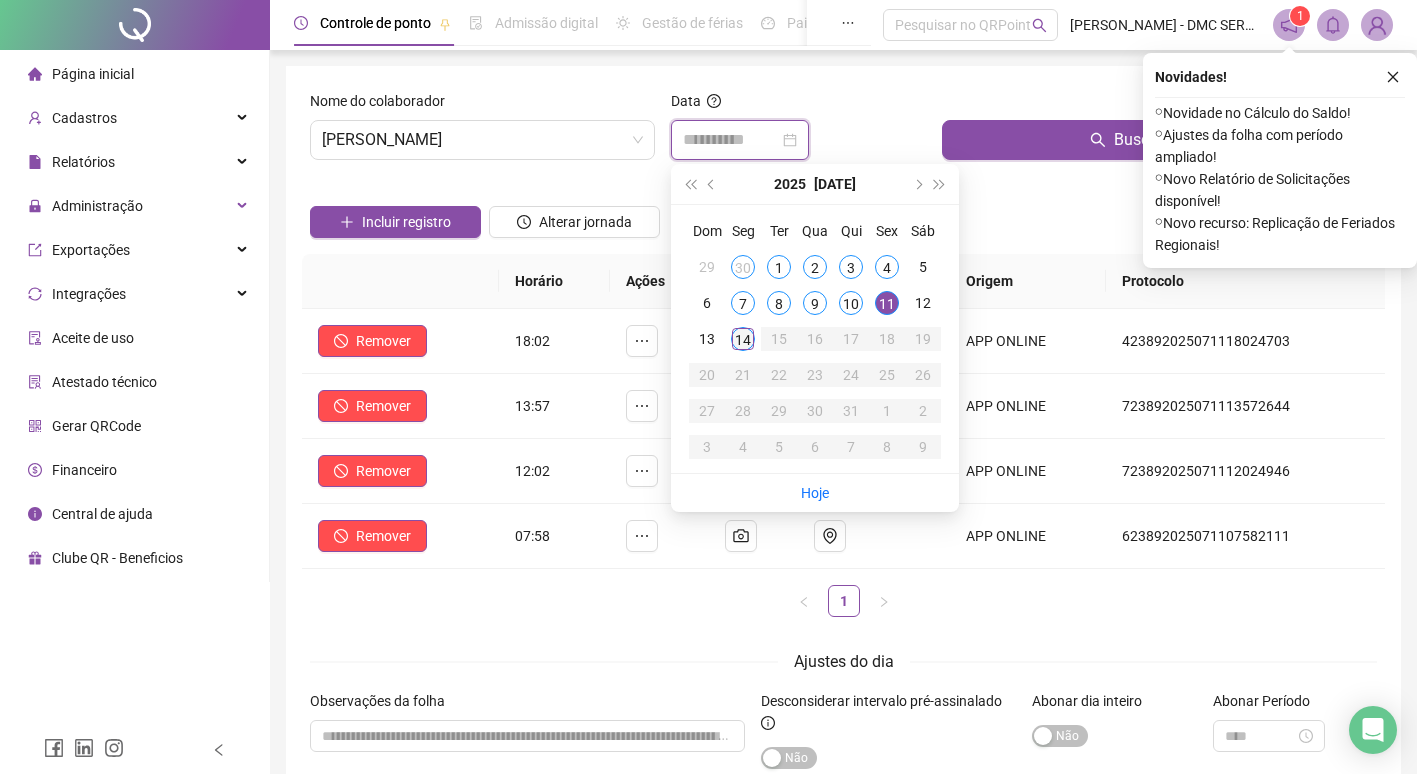 type on "**********" 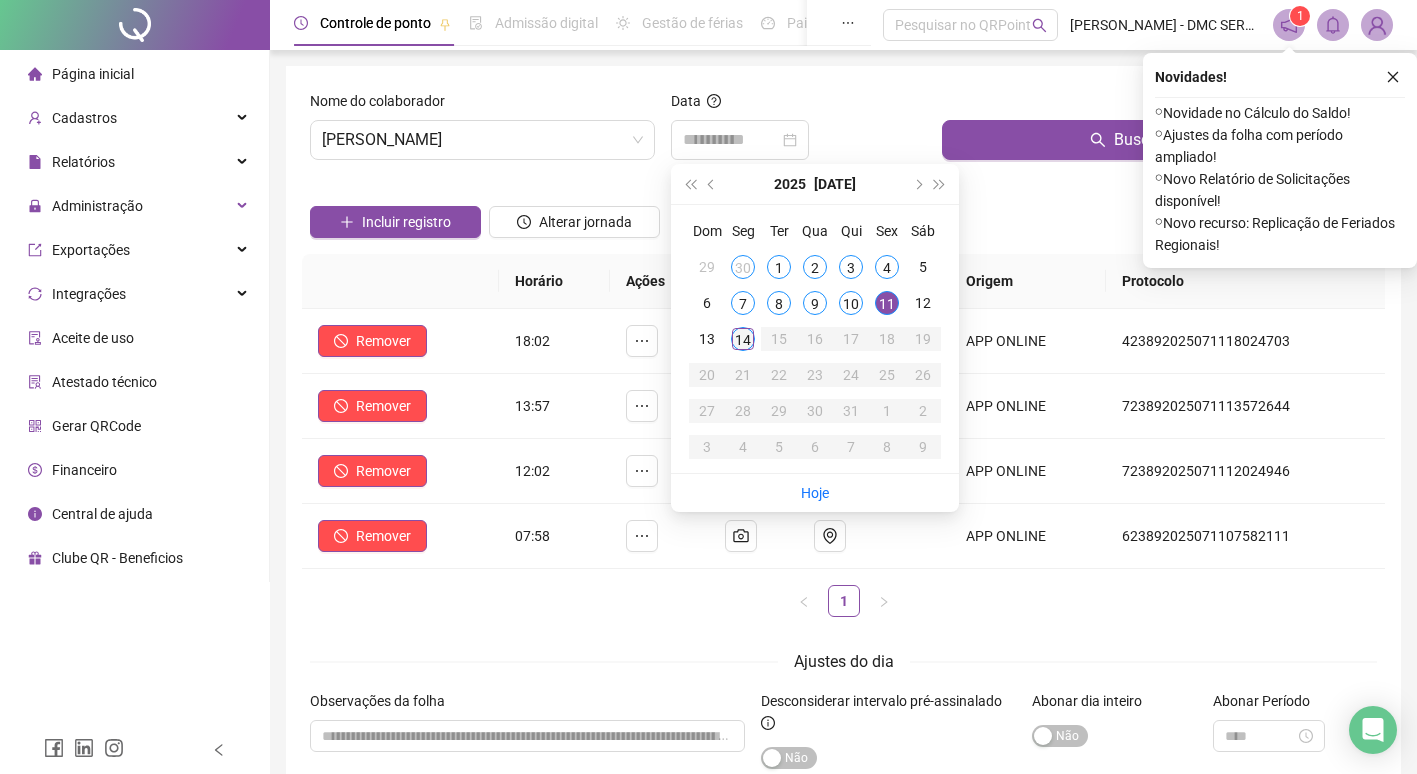 click on "14" at bounding box center (743, 339) 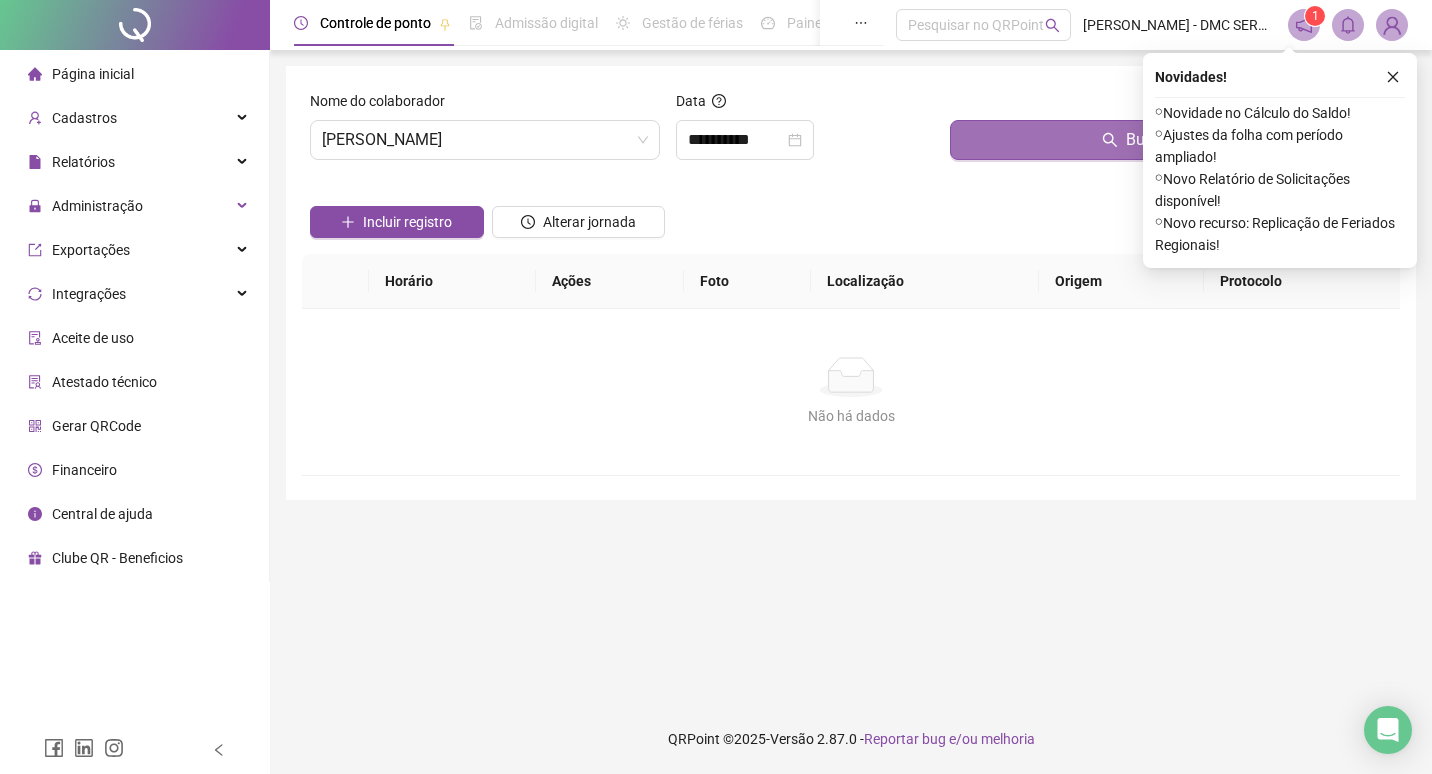 click on "Buscar registros" at bounding box center [1171, 140] 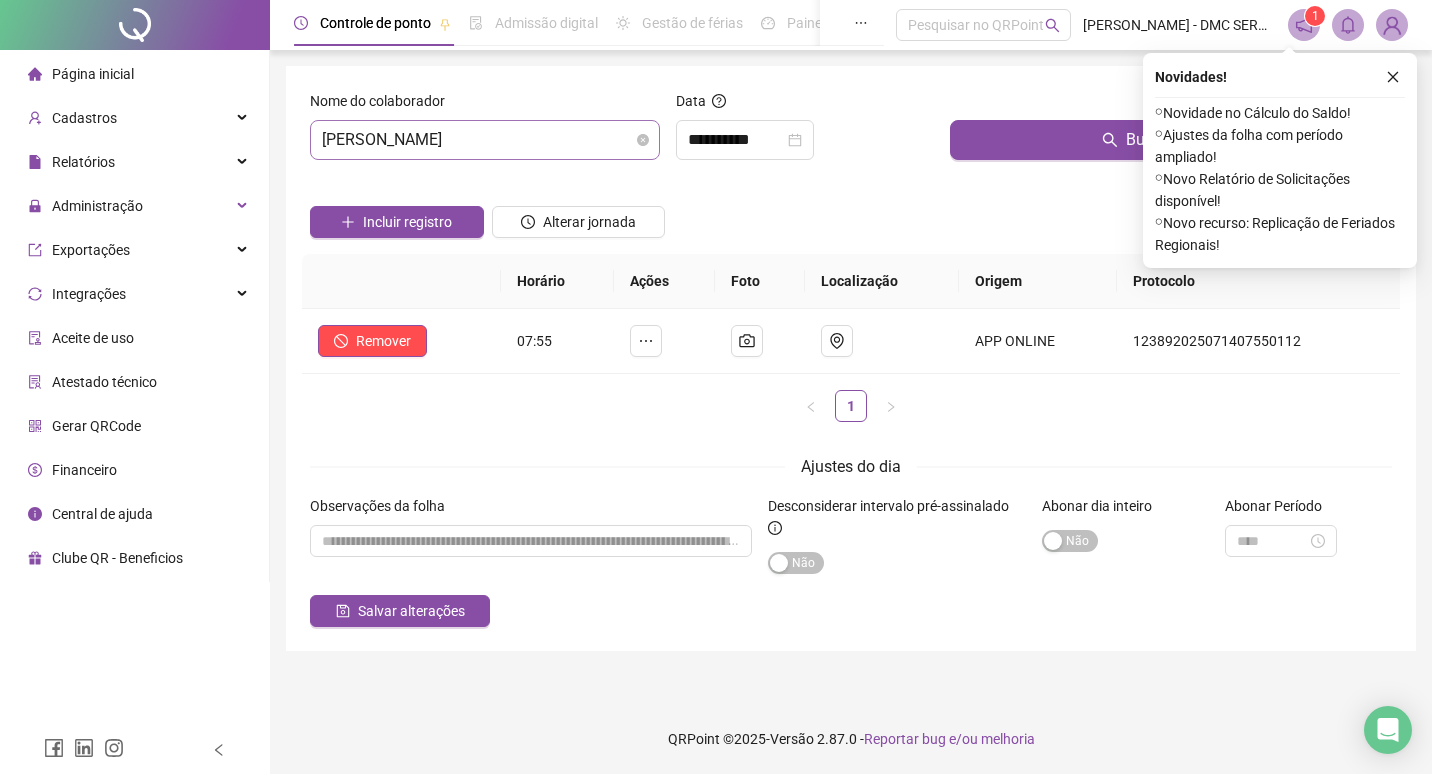 click on "ARIANE DAMASCENO SANTOS" at bounding box center [485, 140] 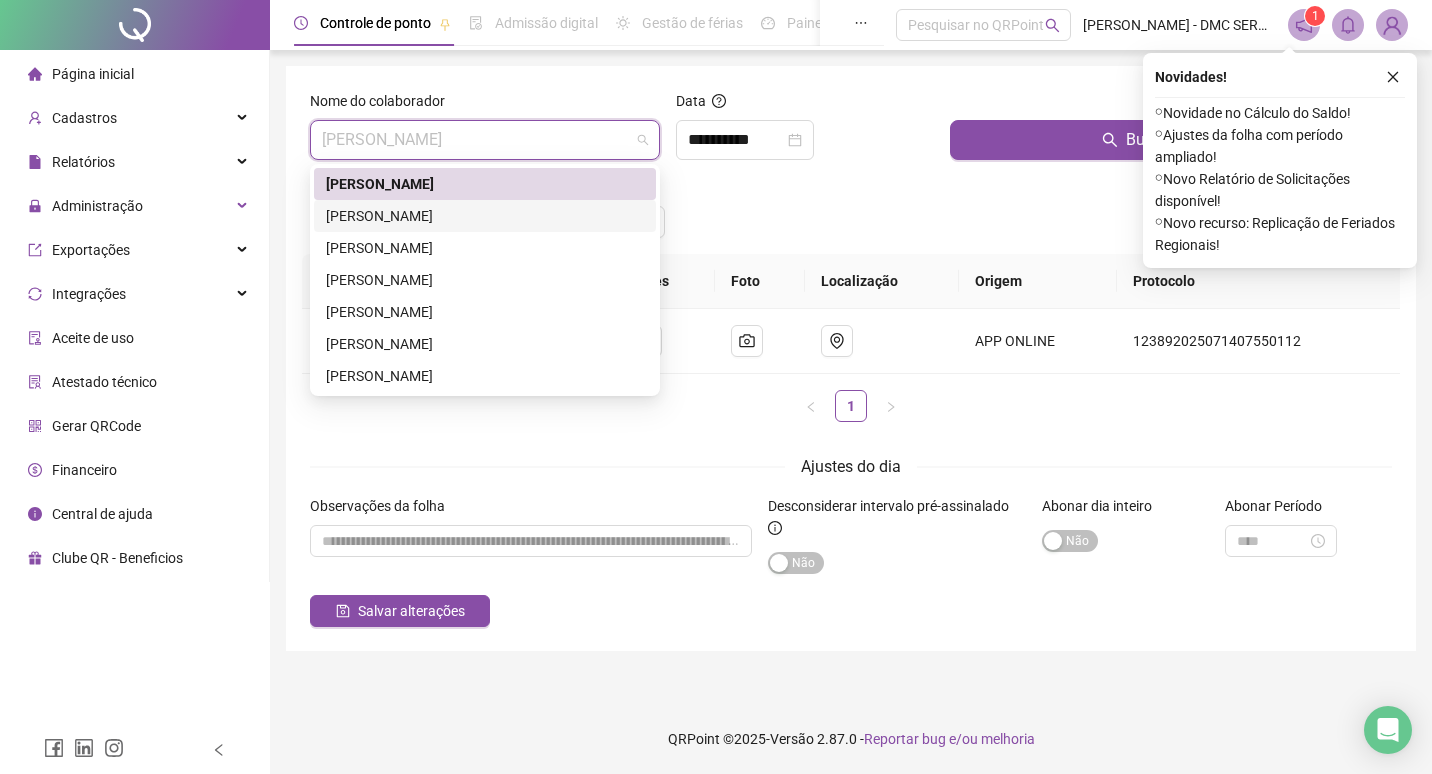 click on "GABRIEL VICTOR DE JESUS SILVA BRANDÃO" at bounding box center (485, 216) 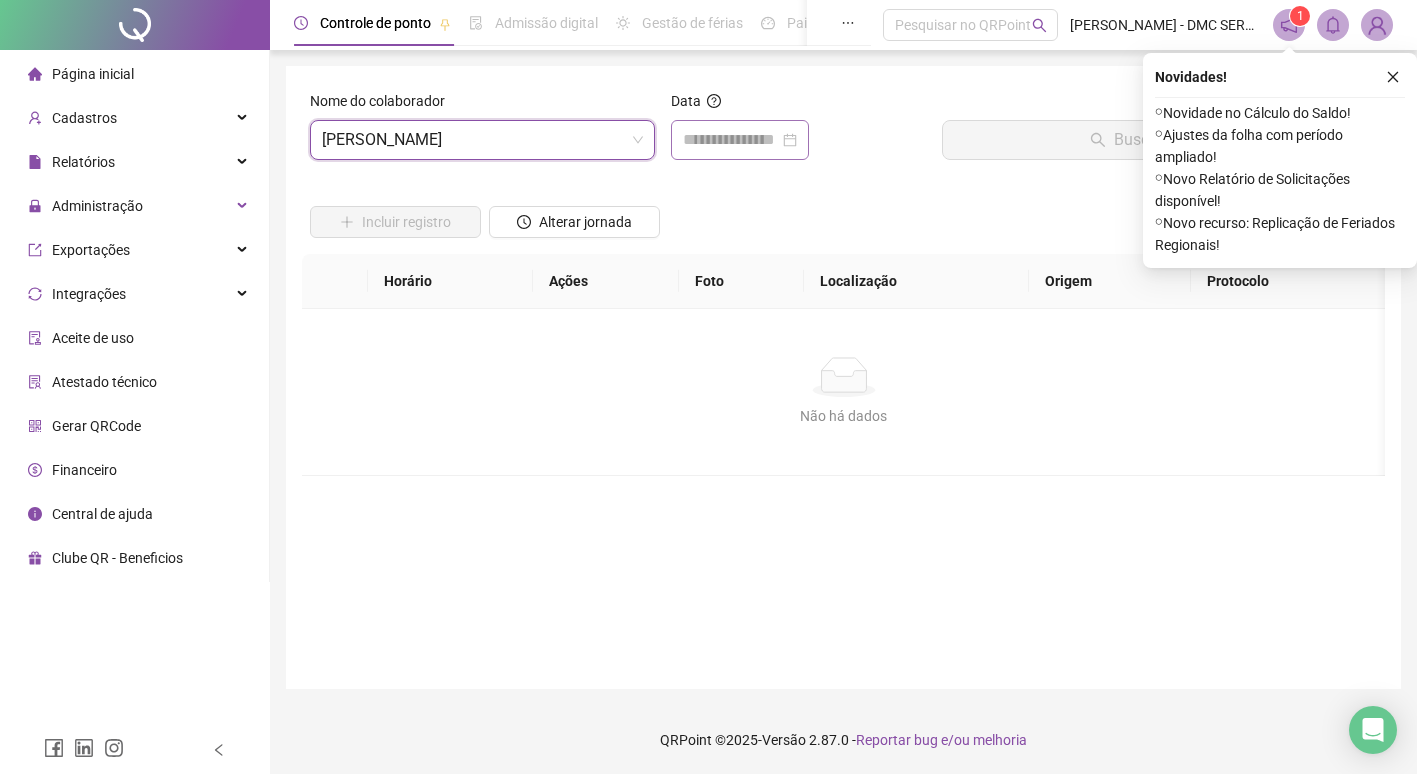 click at bounding box center (740, 140) 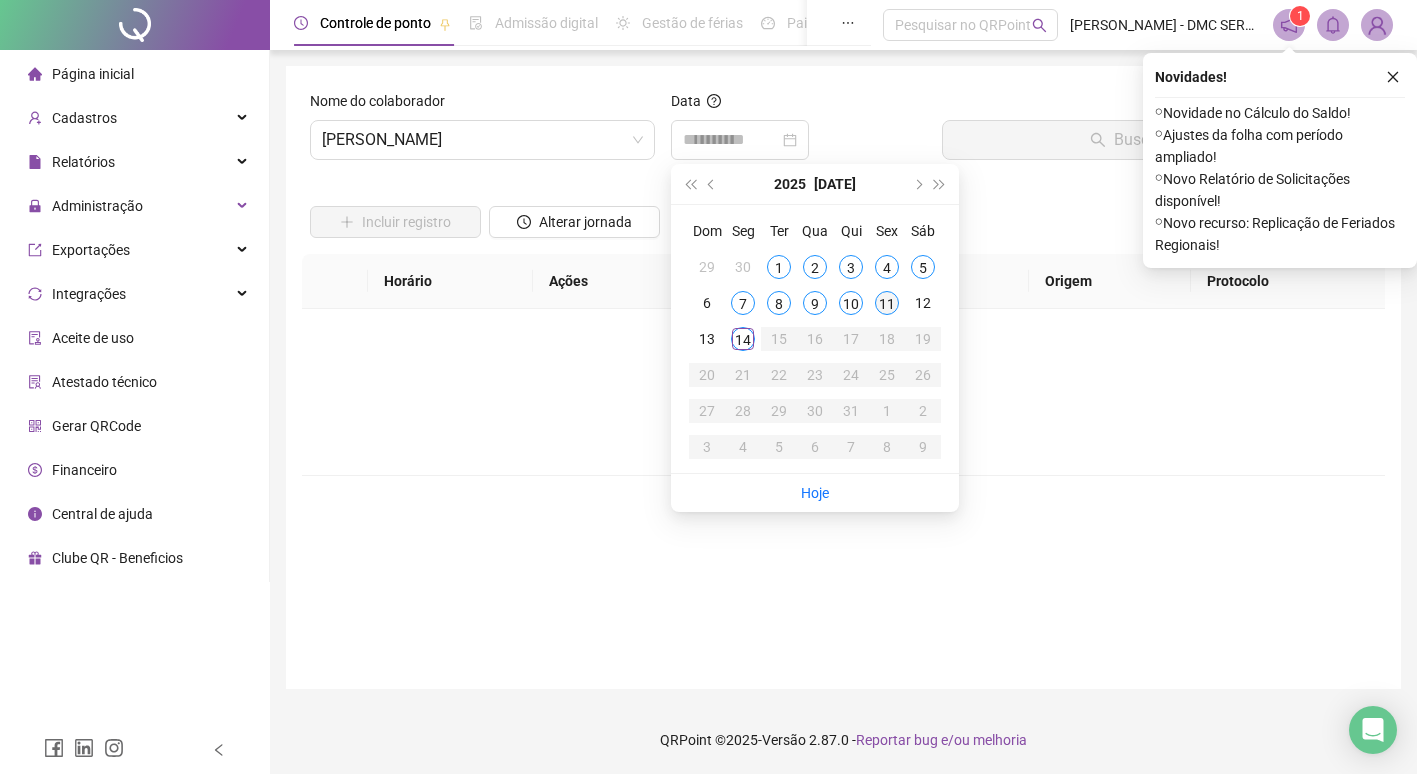 click on "11" at bounding box center [887, 303] 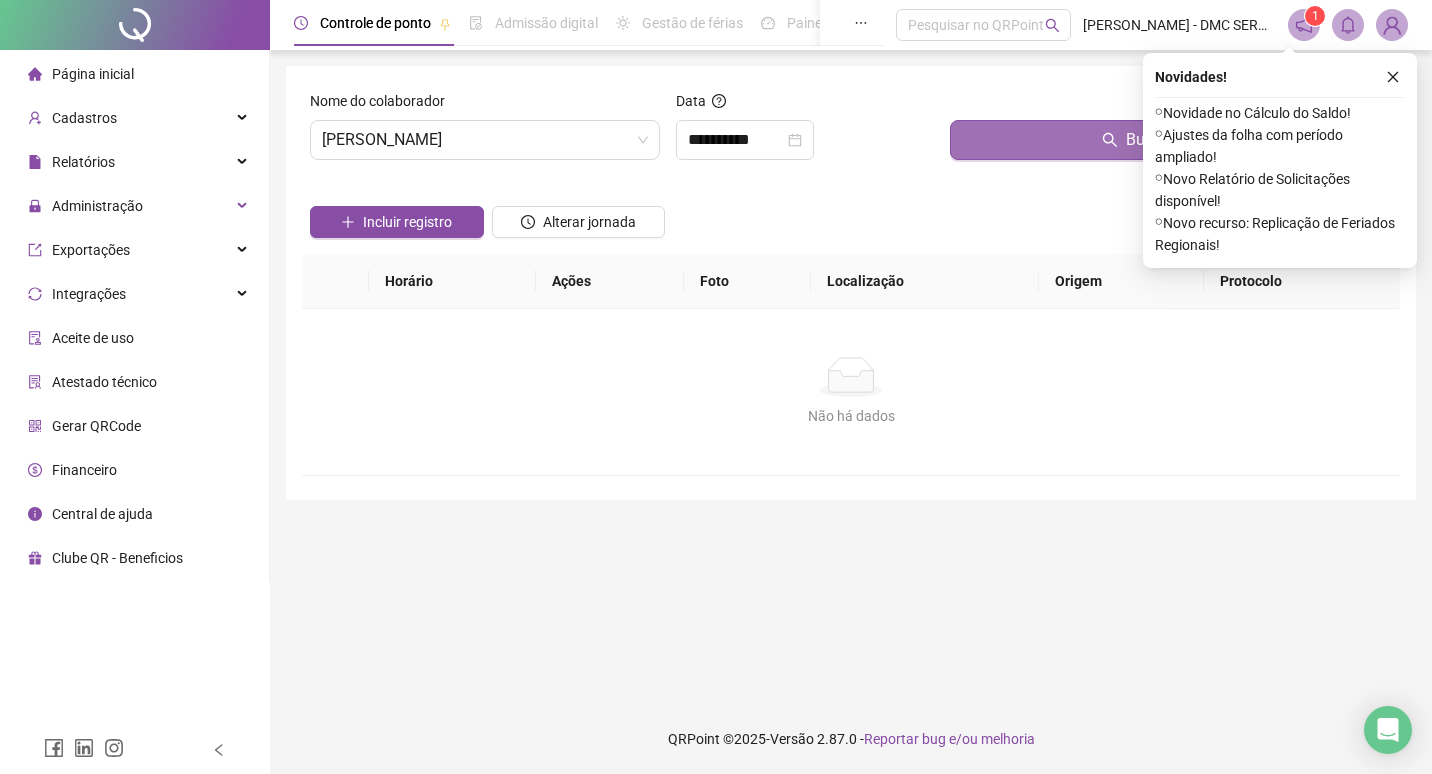 click on "Buscar registros" at bounding box center [1171, 140] 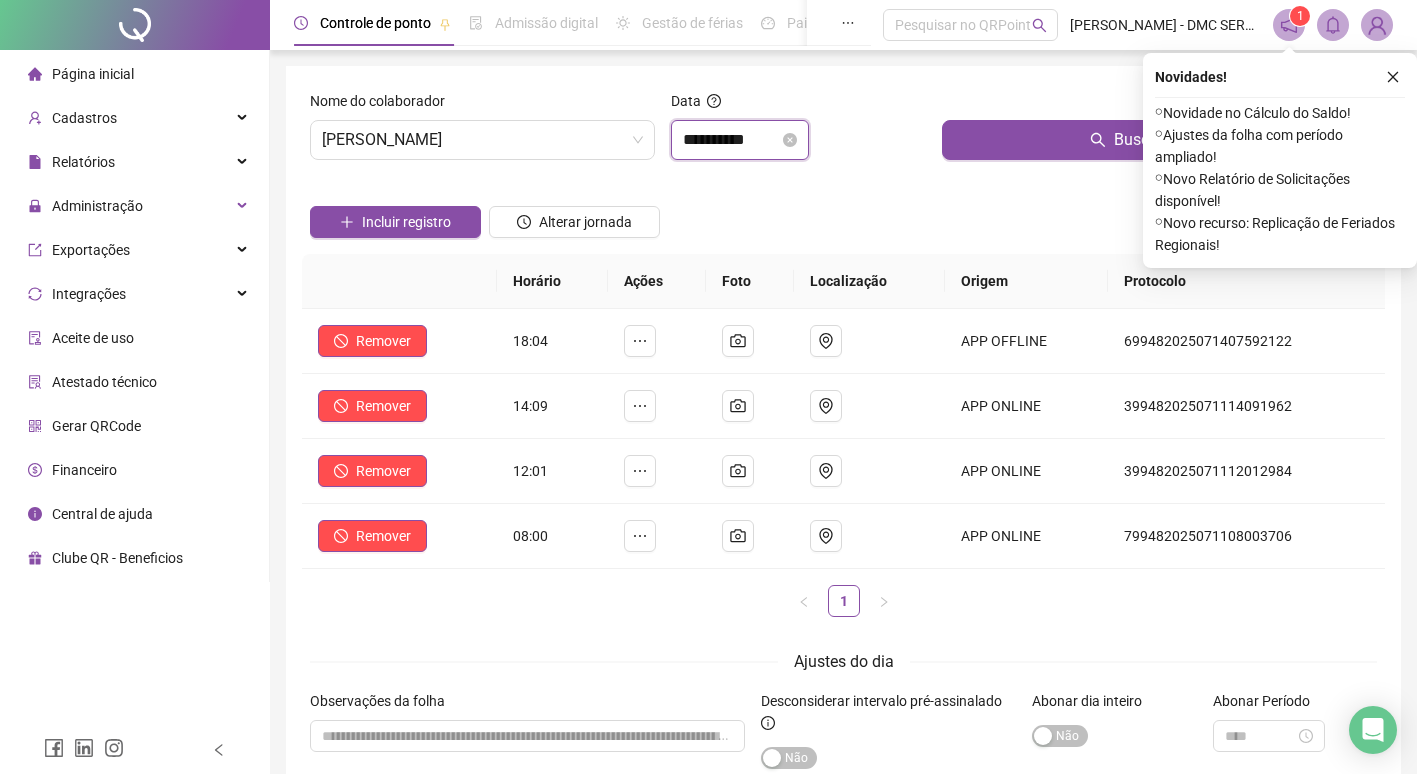 click on "**********" at bounding box center [731, 140] 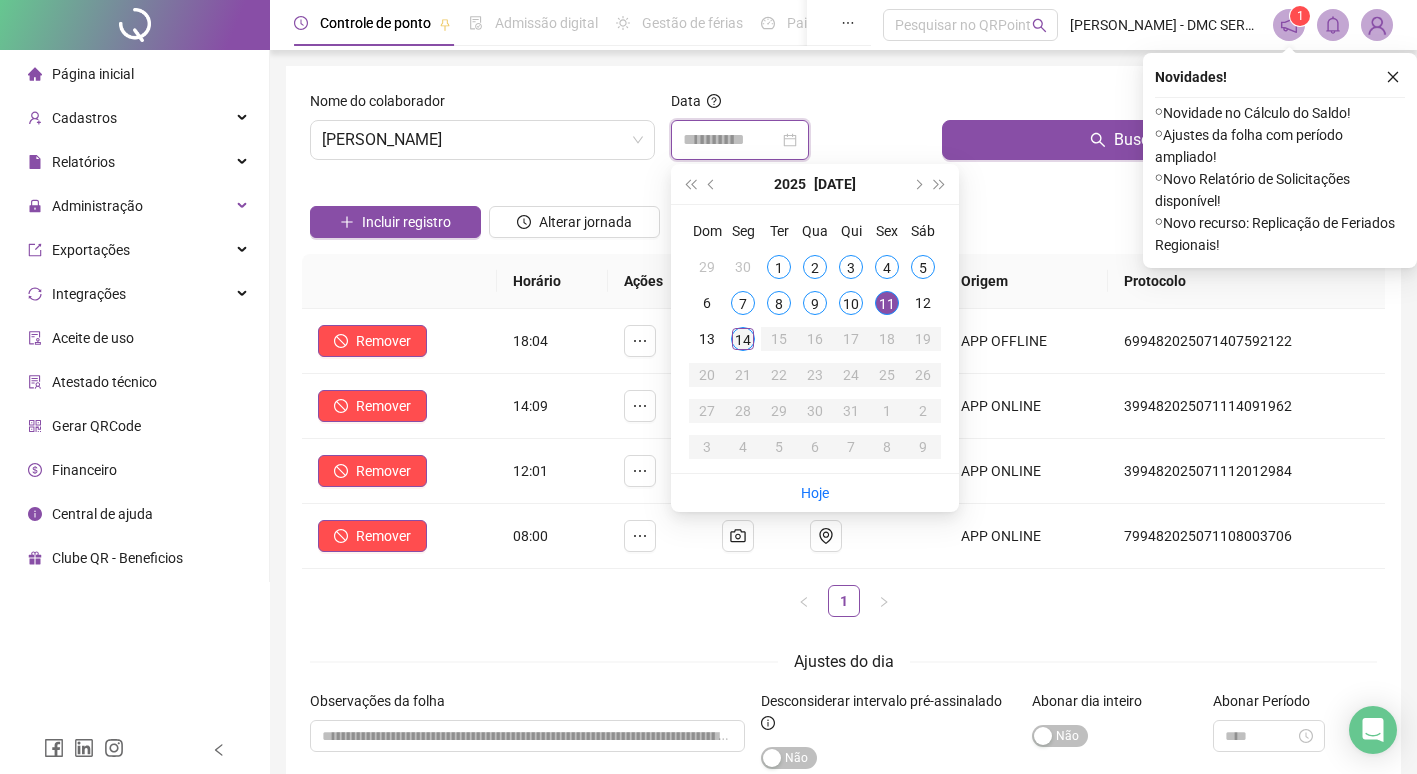 type on "**********" 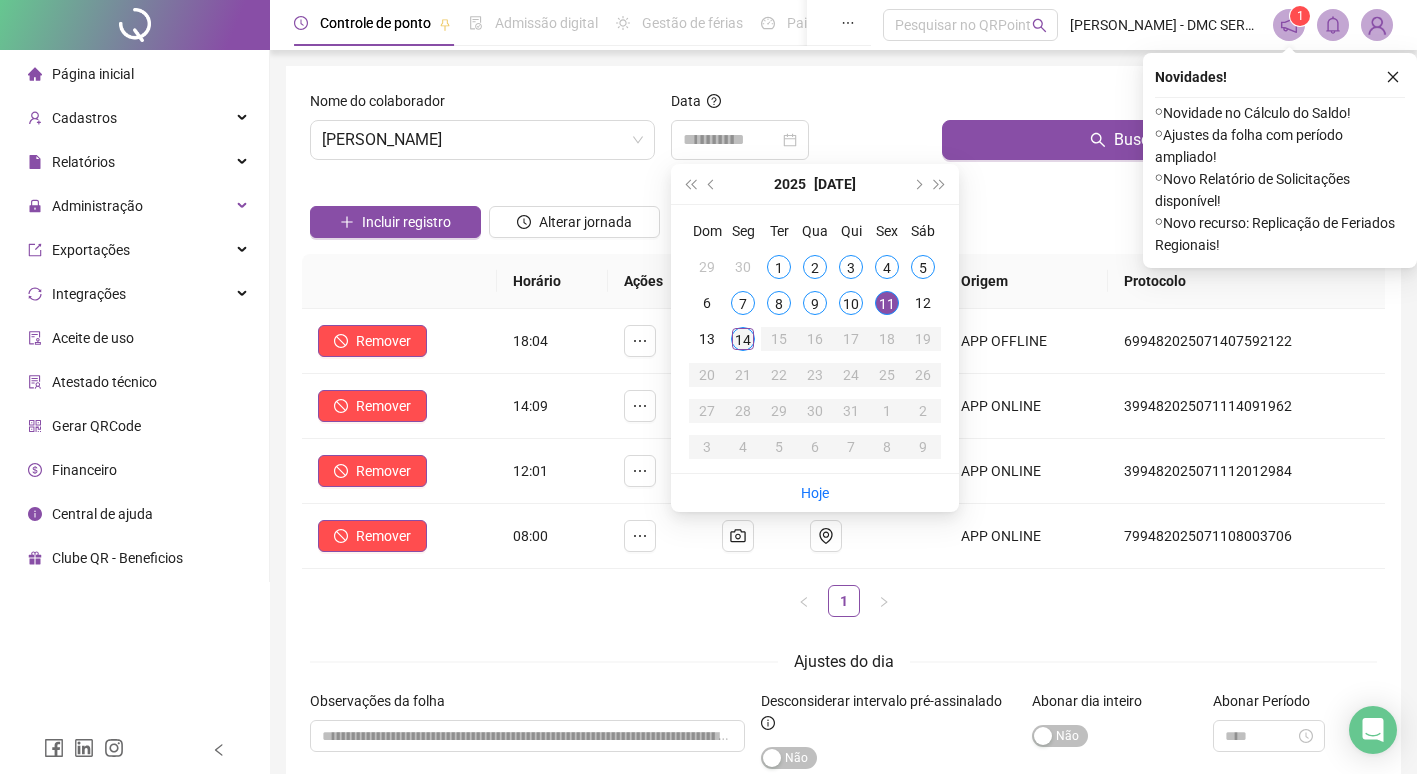 click on "14" at bounding box center [743, 339] 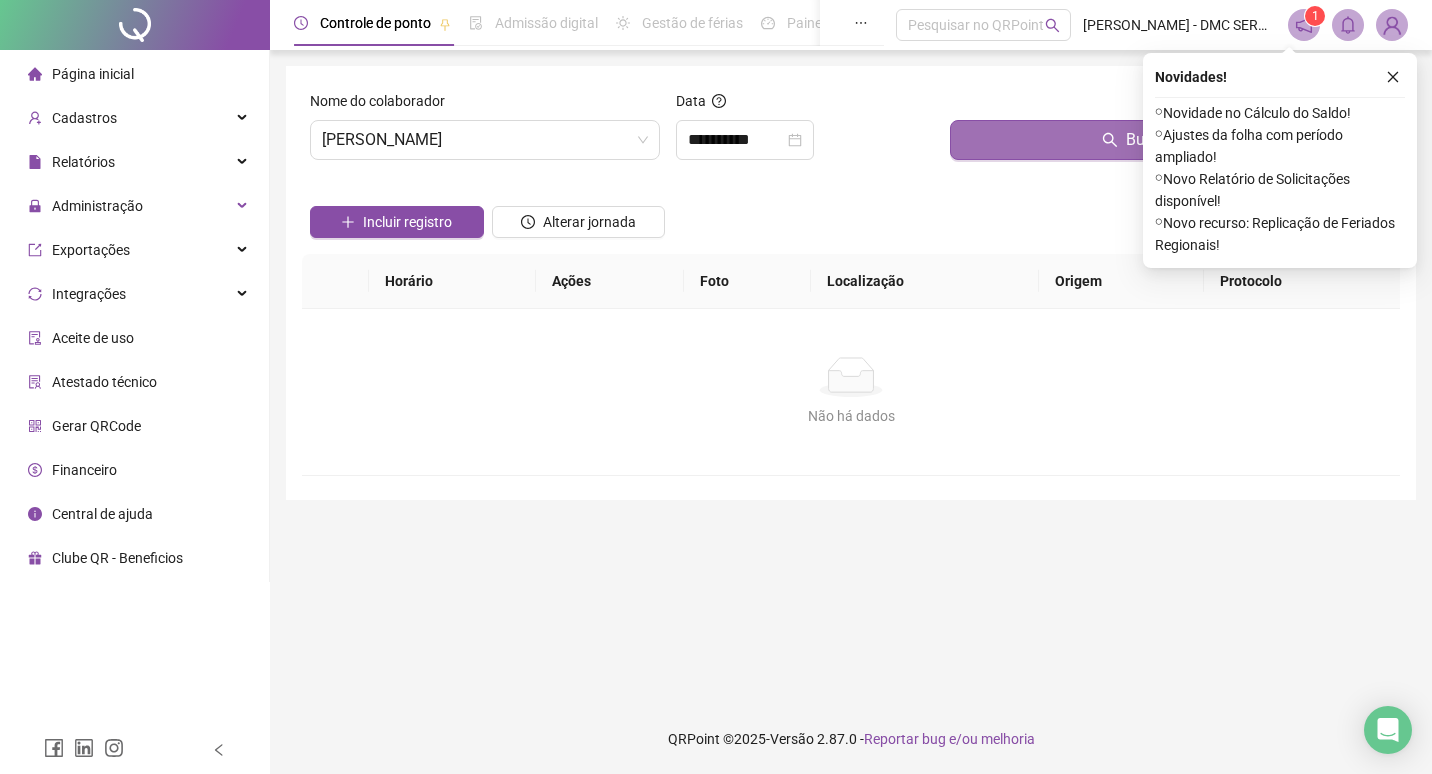 click on "Buscar registros" at bounding box center (1171, 140) 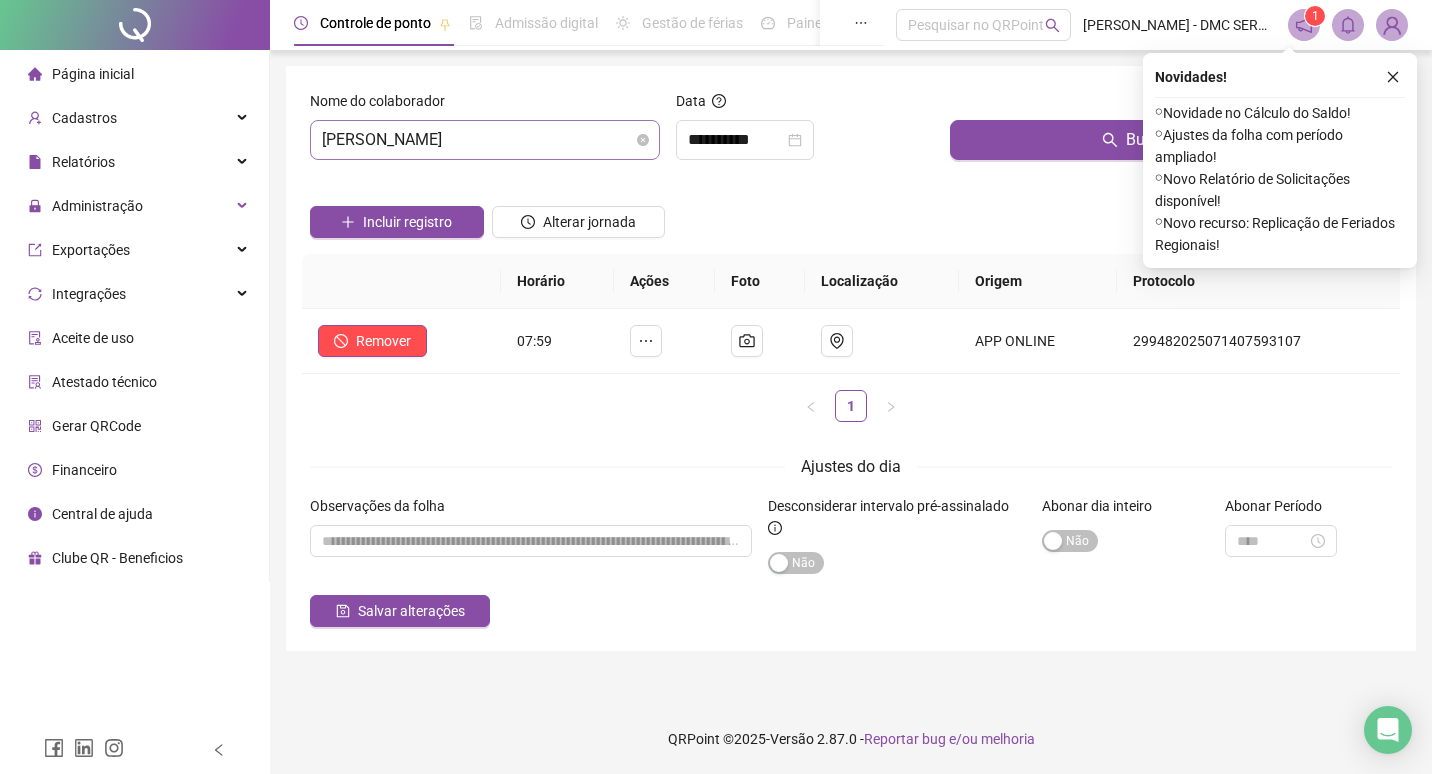 click on "GABRIEL VICTOR DE JESUS SILVA BRANDÃO" at bounding box center (485, 140) 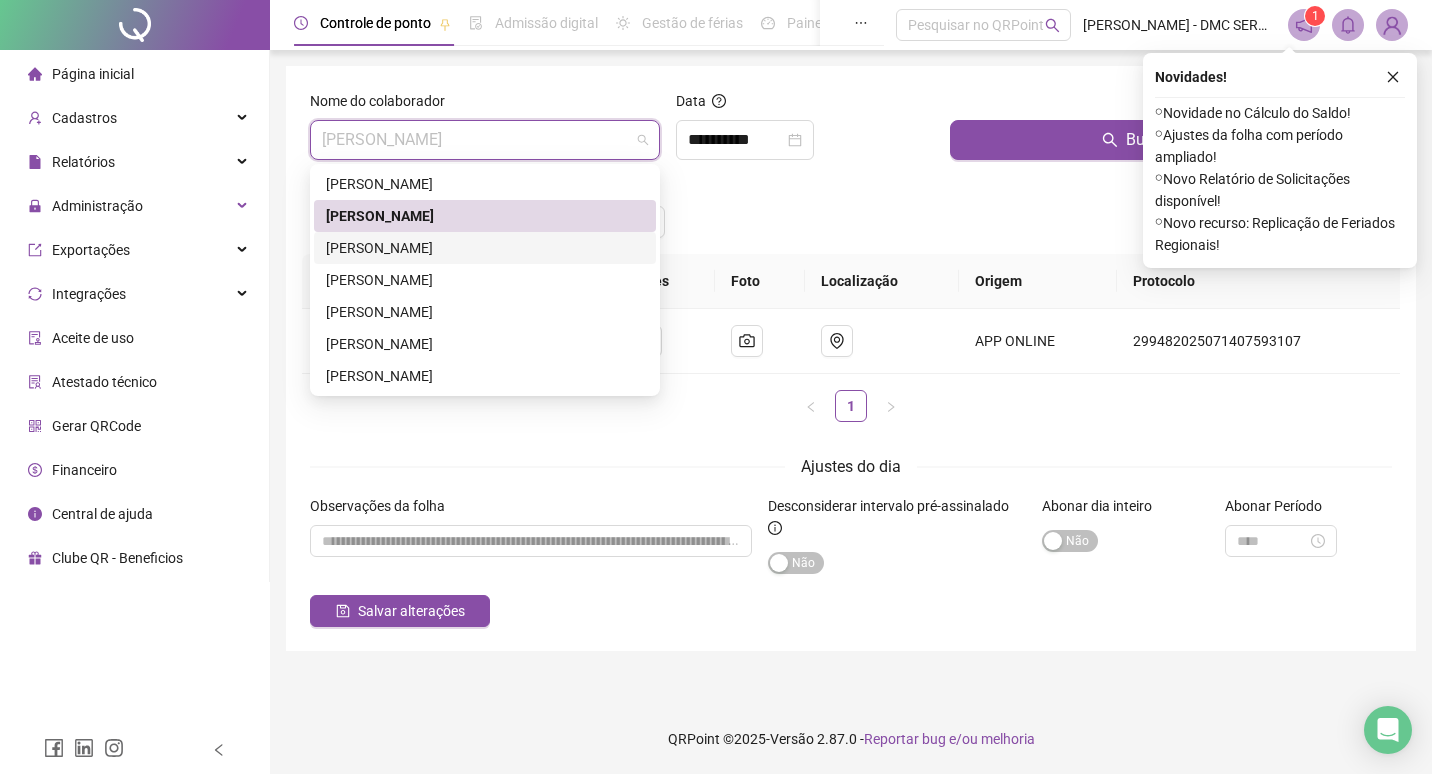 click on "JORGE LINCOLN VITORIO SANTOS" at bounding box center [485, 248] 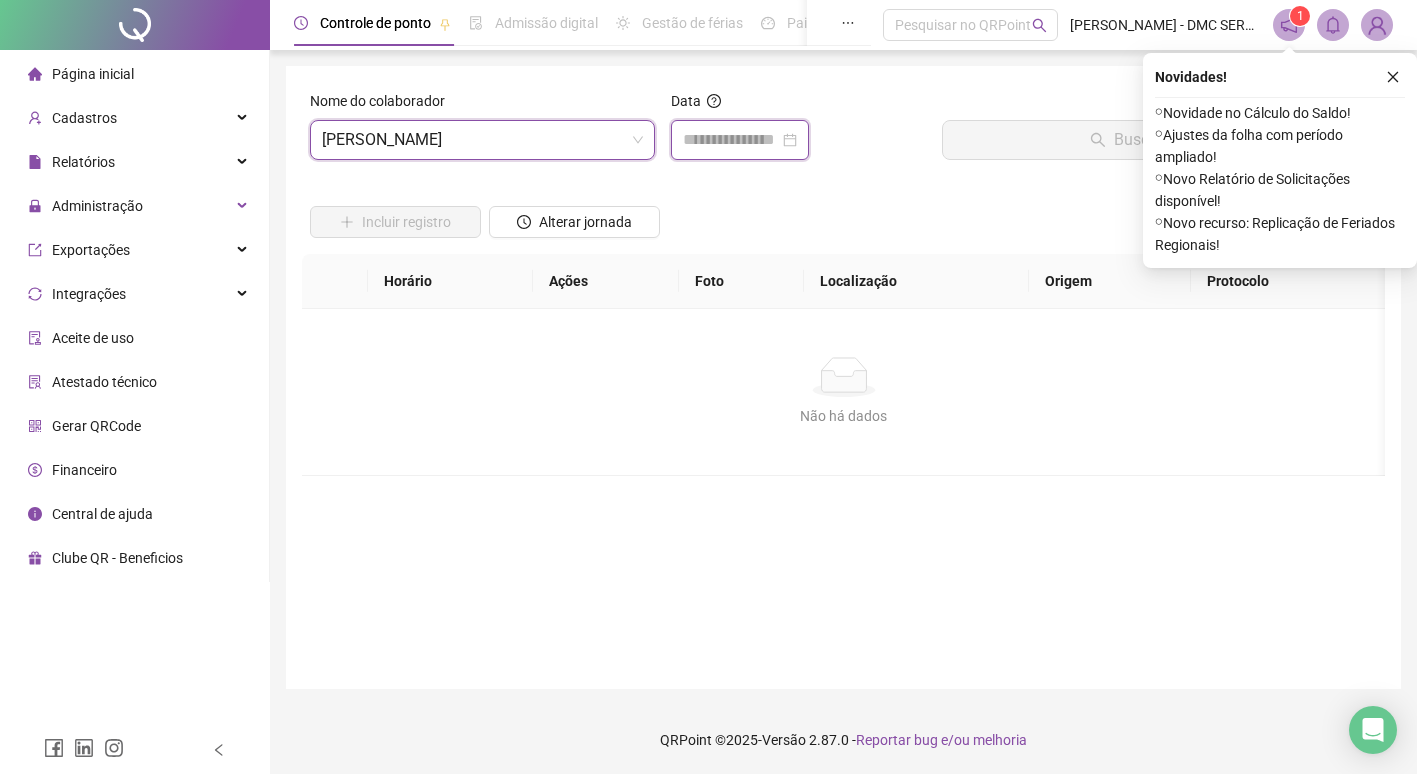 click at bounding box center (731, 140) 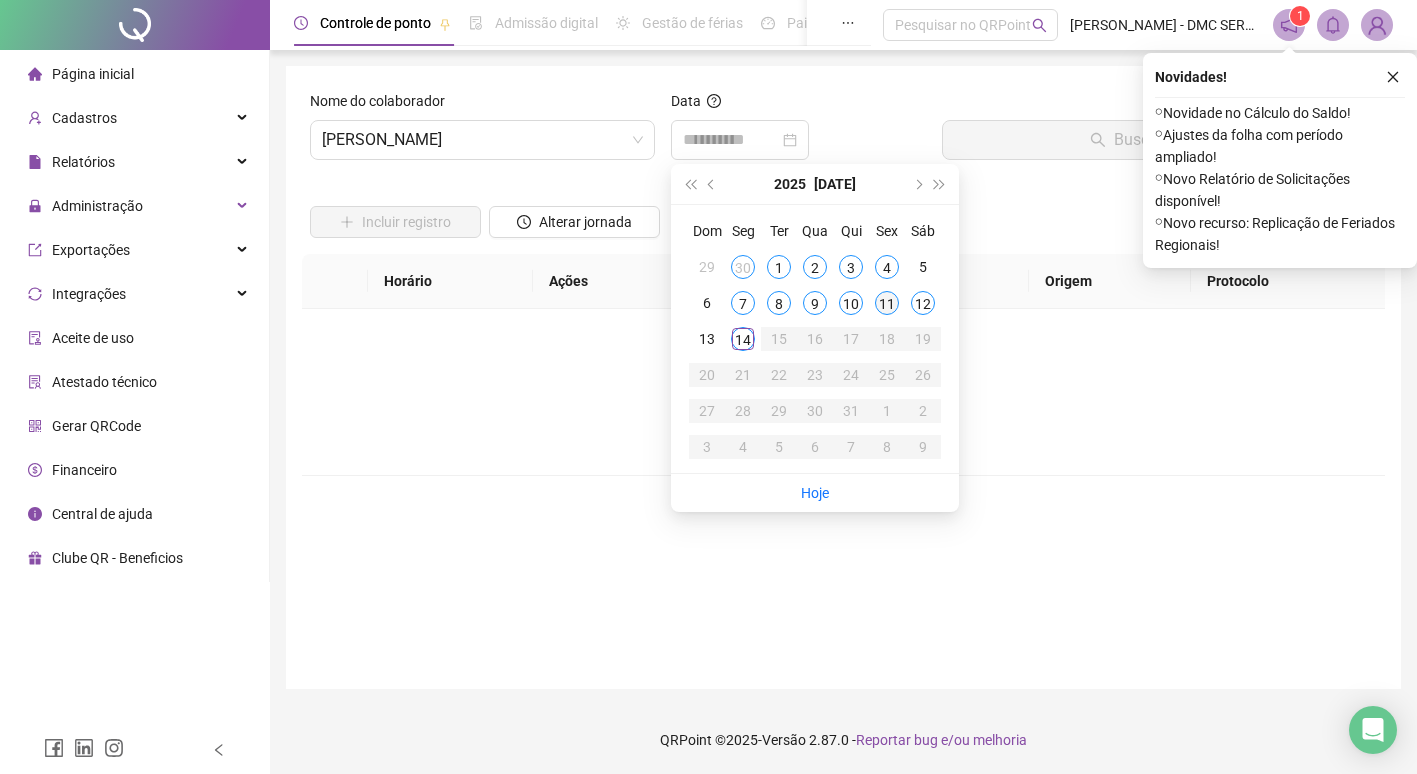 click on "11" at bounding box center [887, 303] 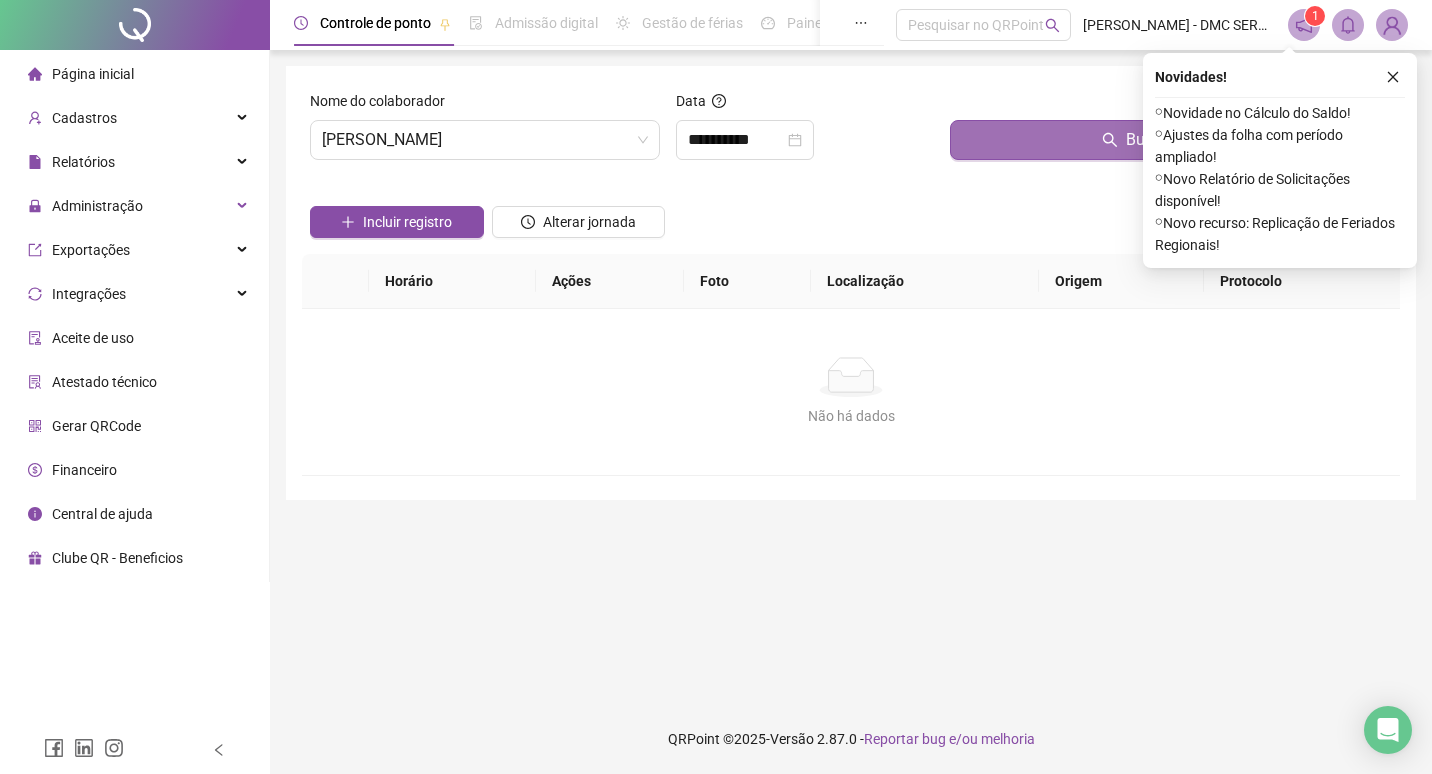 click on "Buscar registros" at bounding box center (1171, 140) 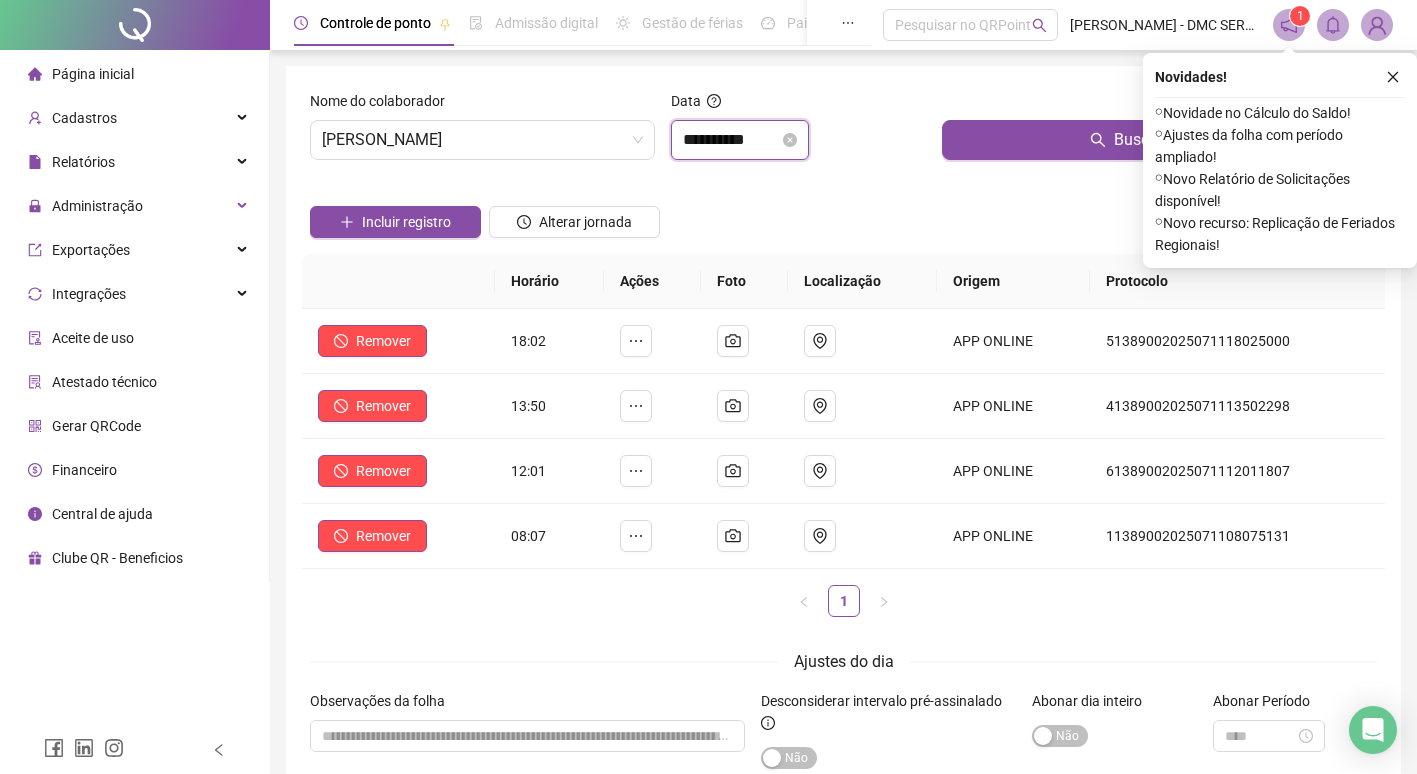 click on "**********" at bounding box center (731, 140) 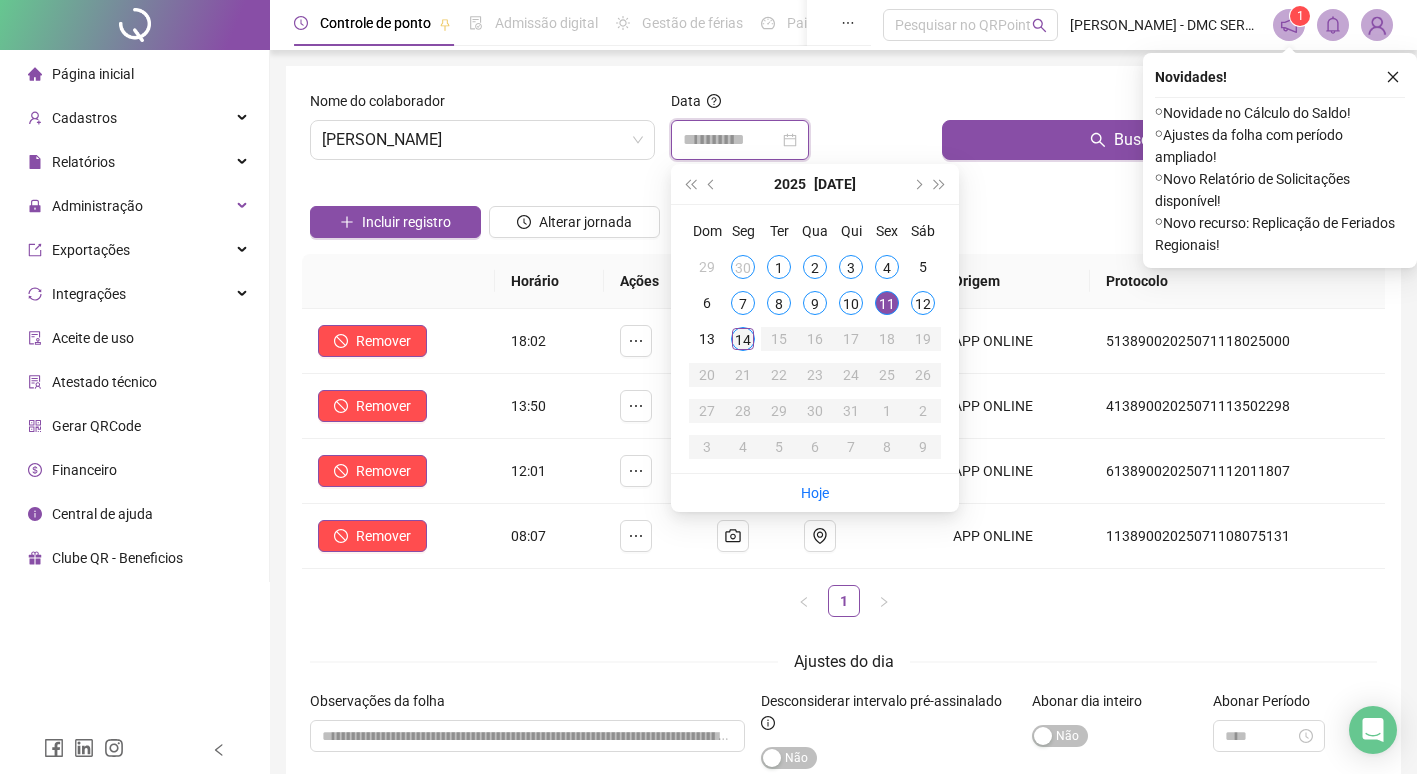 type on "**********" 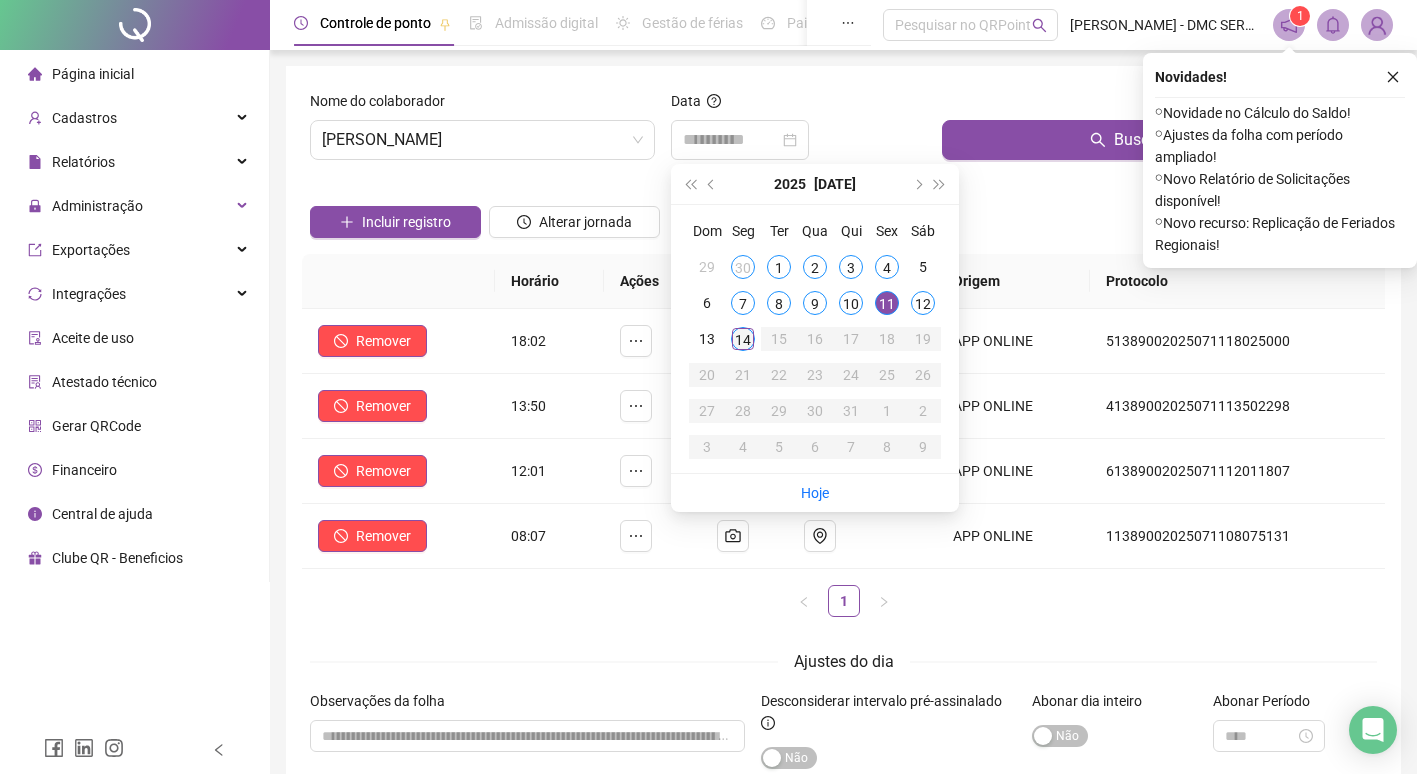 click on "14" at bounding box center [743, 339] 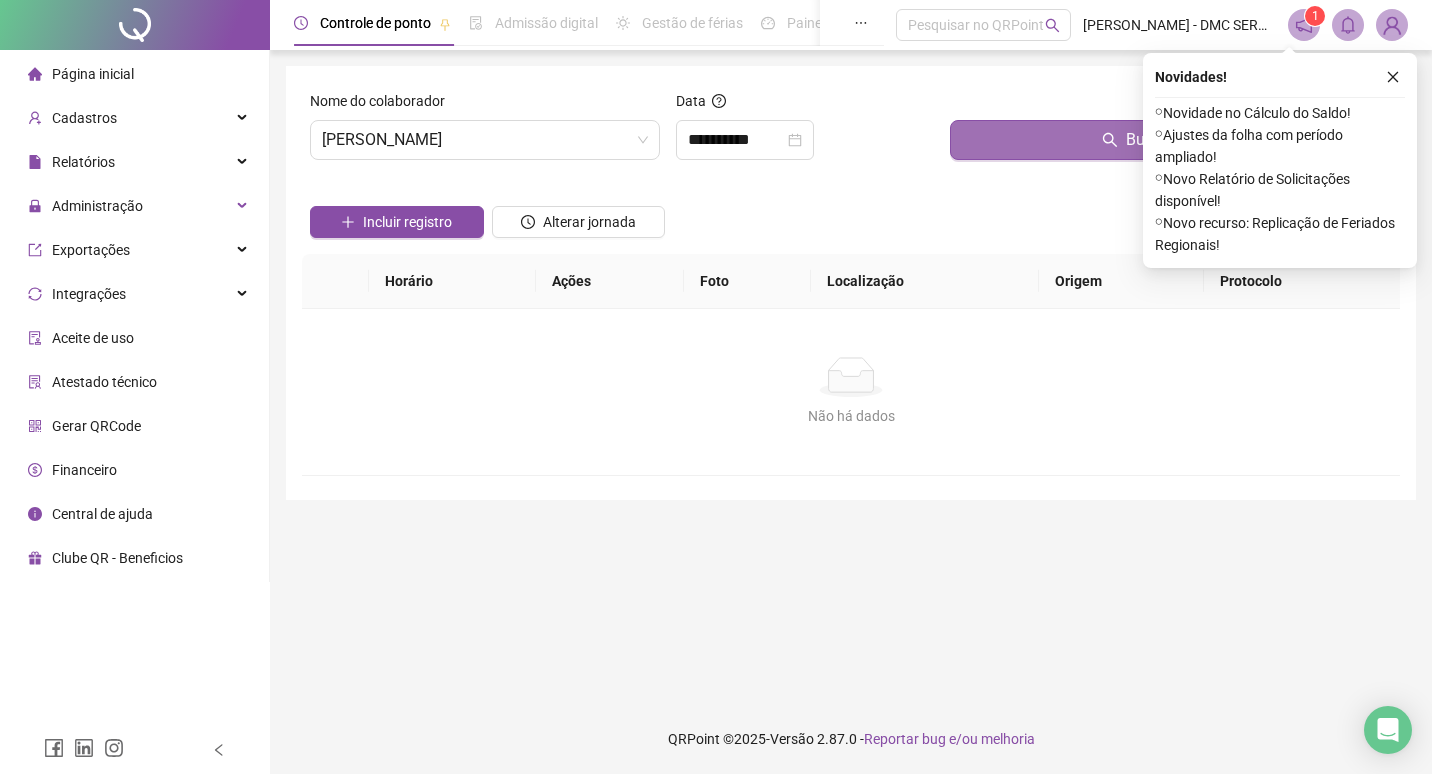click on "Buscar registros" at bounding box center (1171, 140) 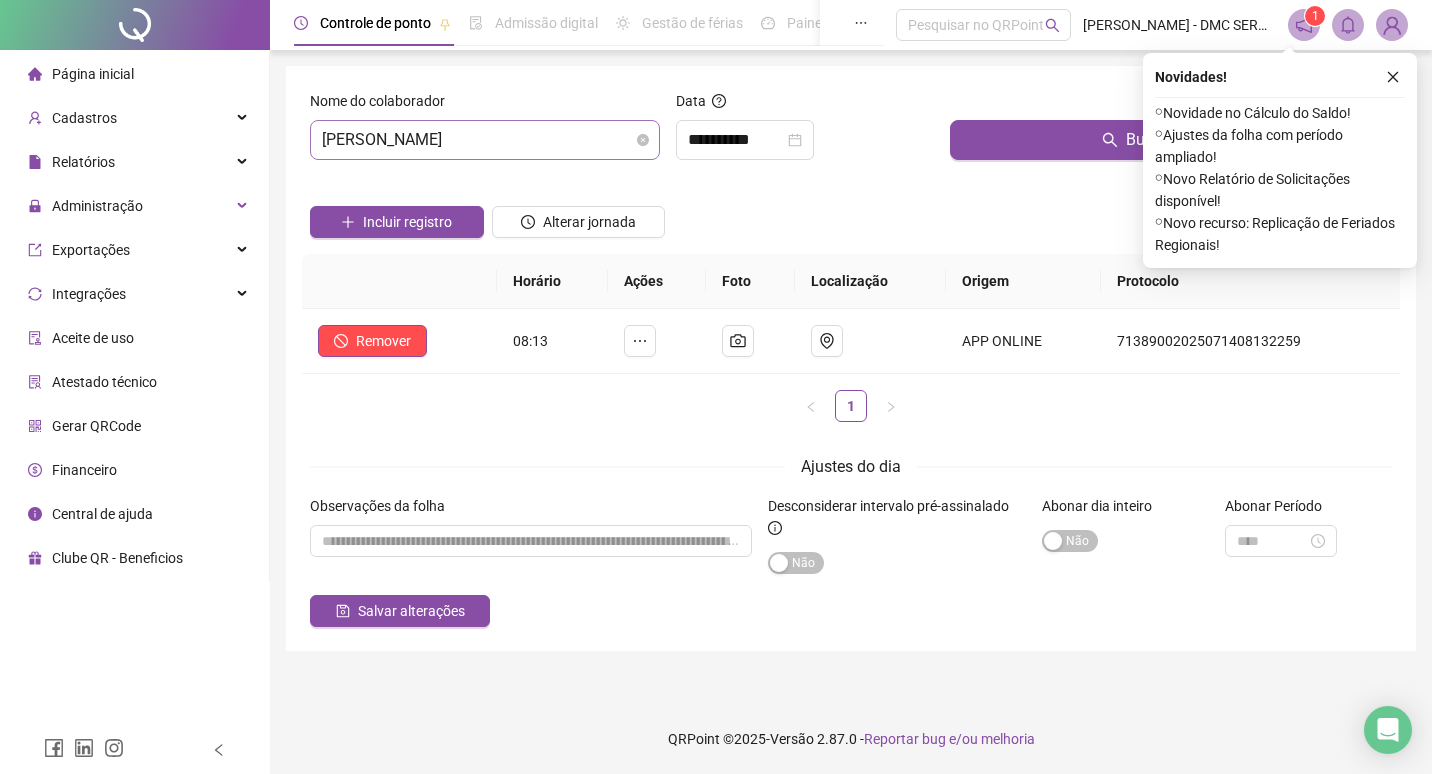 click on "JORGE LINCOLN VITORIO SANTOS" at bounding box center [485, 140] 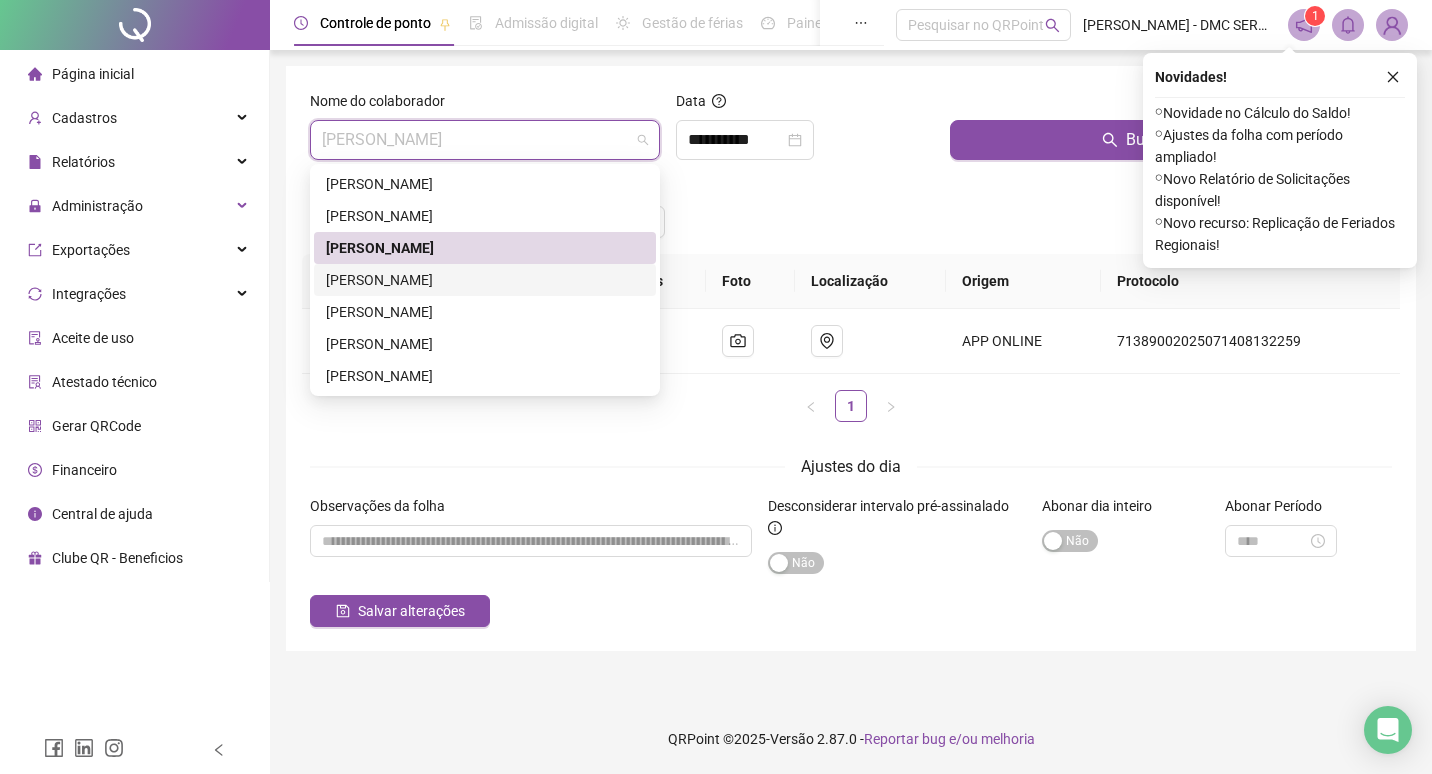 click on "LAYS SANTOS BRITO PEREIRA" at bounding box center [485, 280] 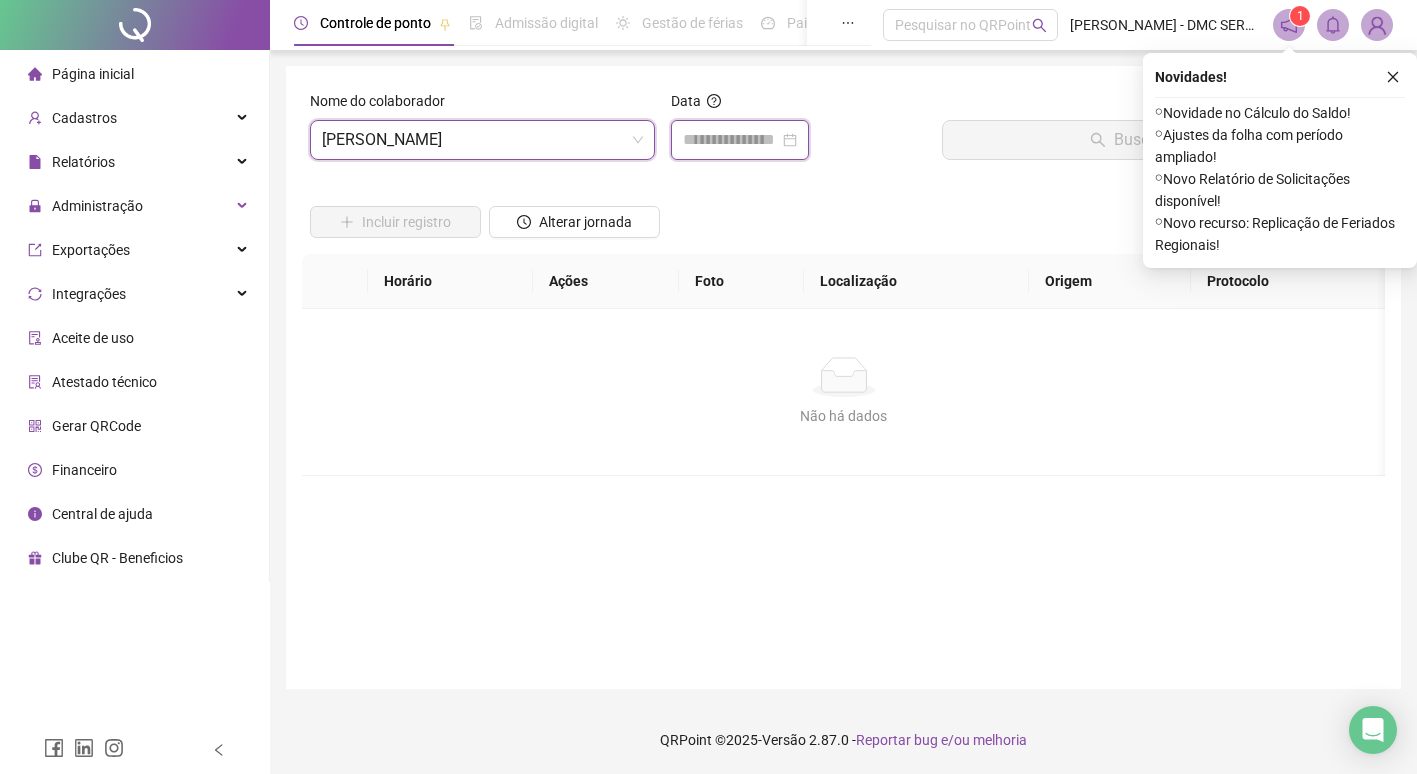 click at bounding box center (731, 140) 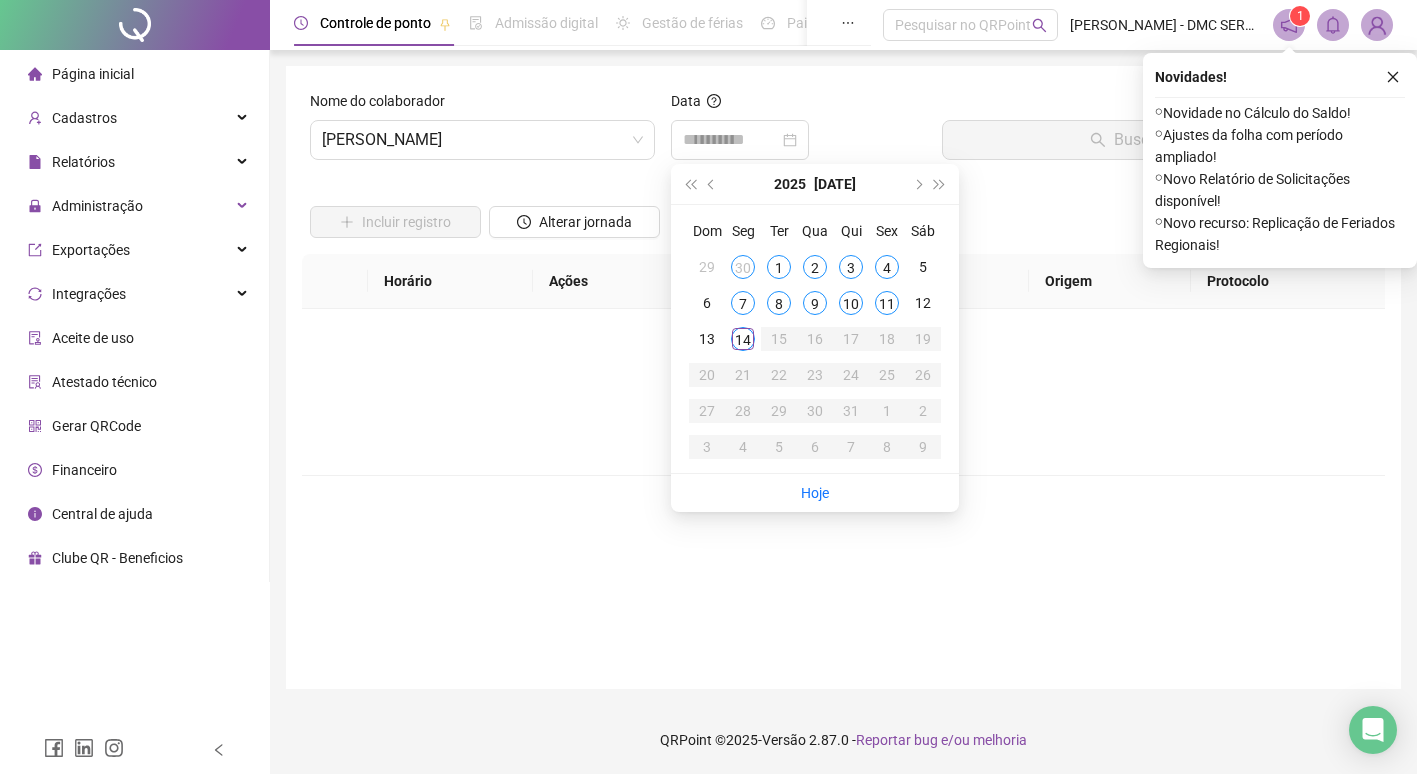 click on "11" at bounding box center [887, 303] 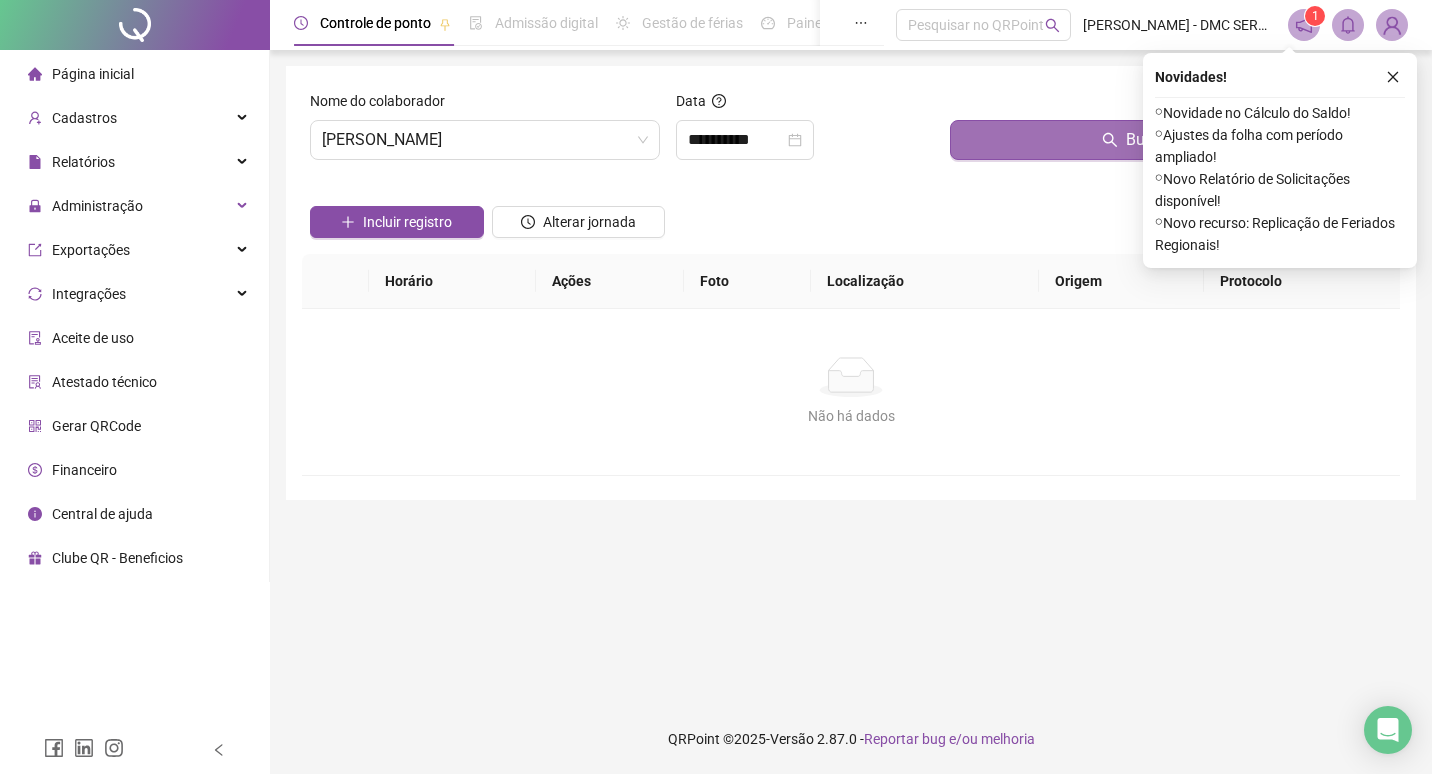 click on "Buscar registros" at bounding box center (1171, 140) 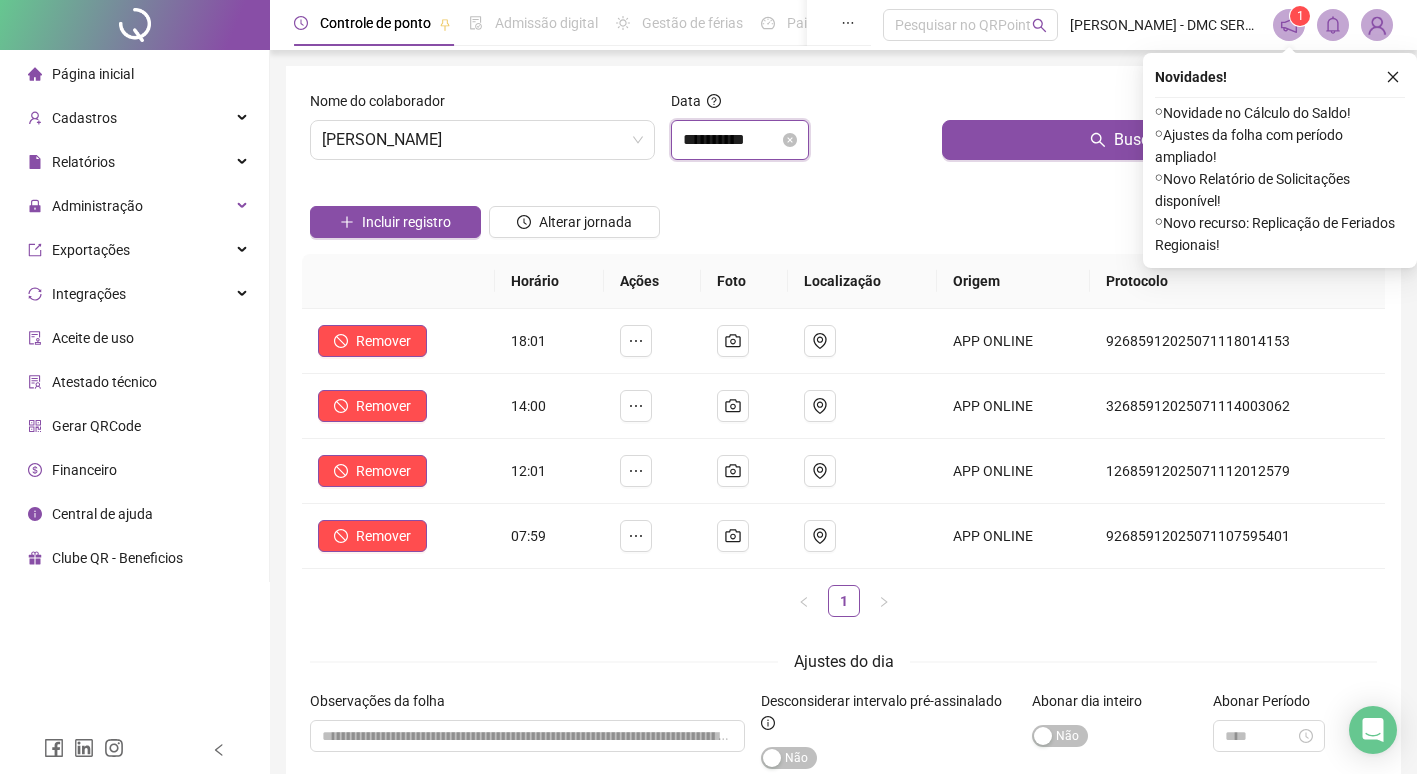 click on "**********" at bounding box center [731, 140] 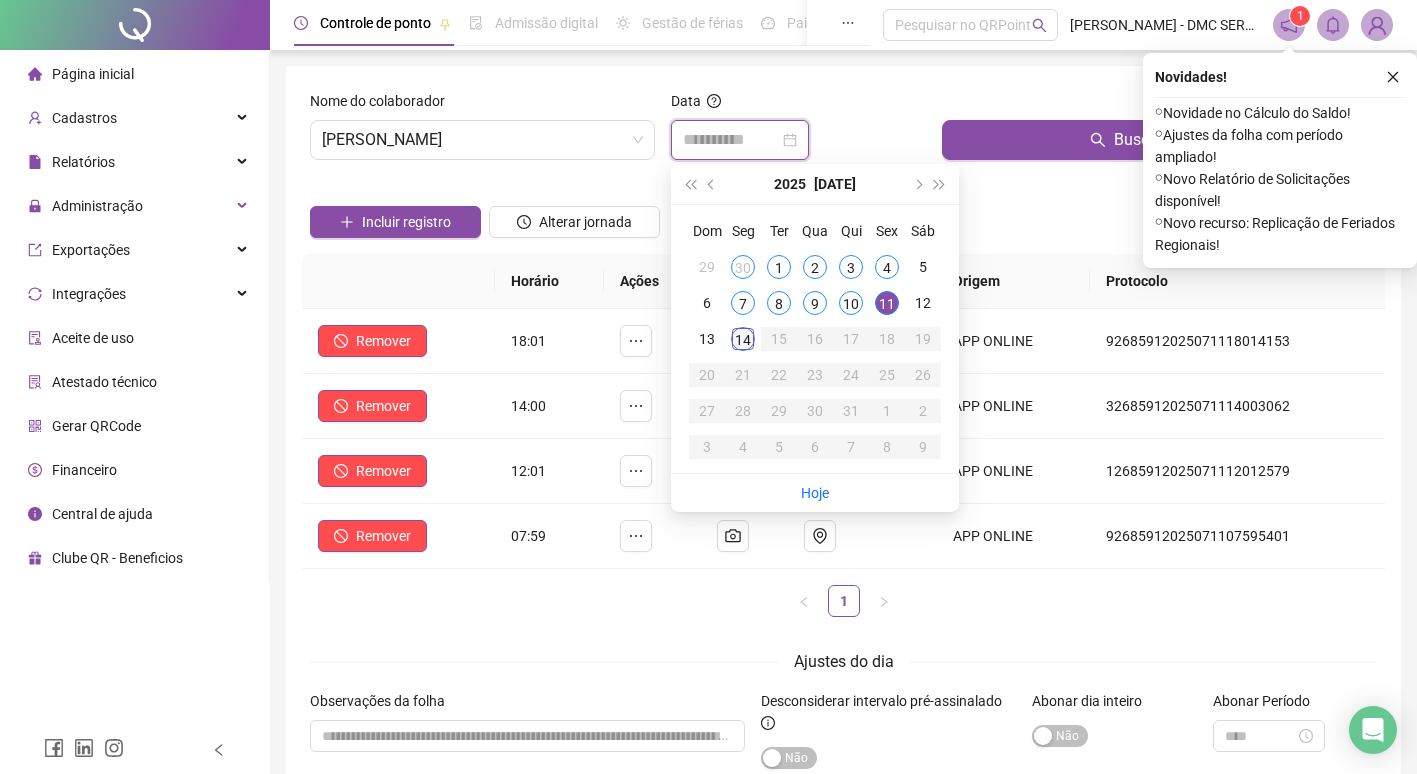 type on "**********" 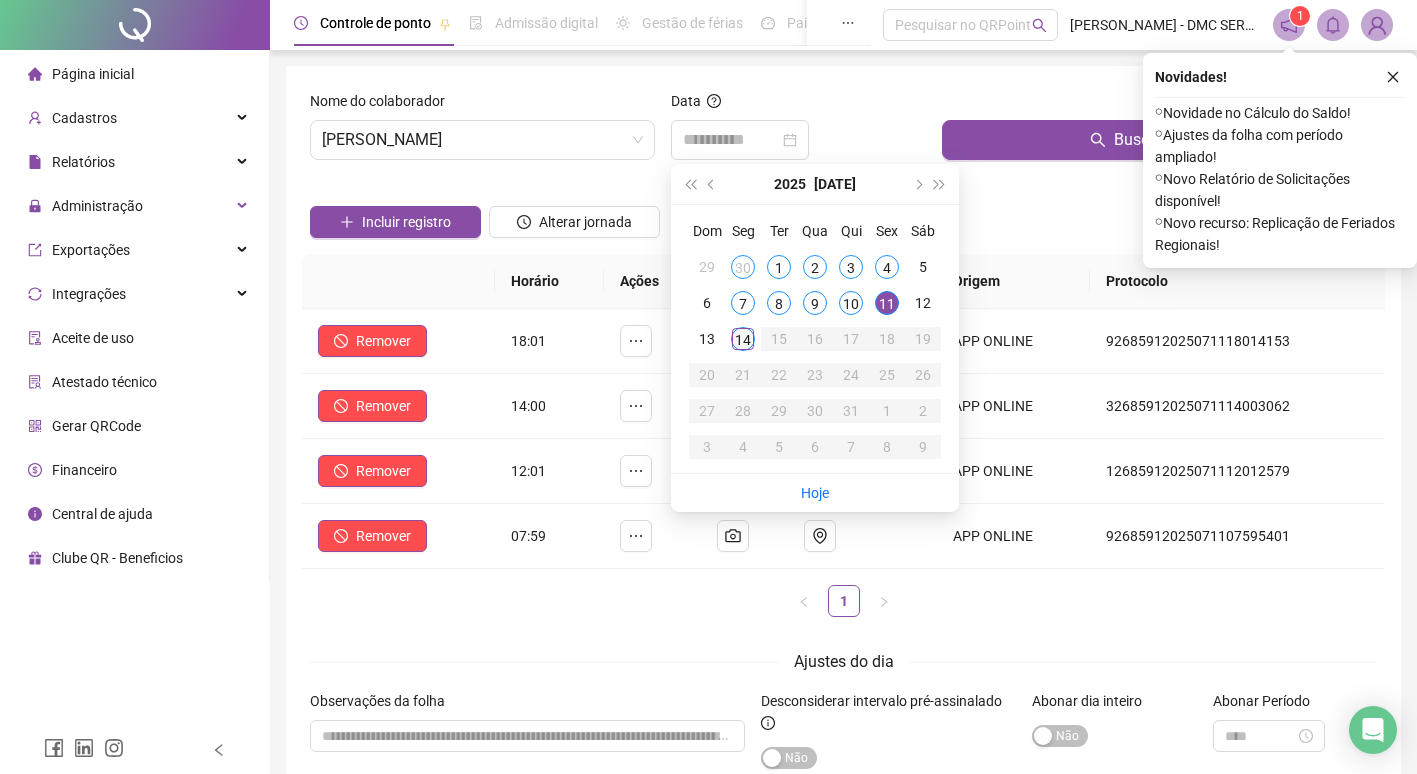 click on "14" at bounding box center (743, 339) 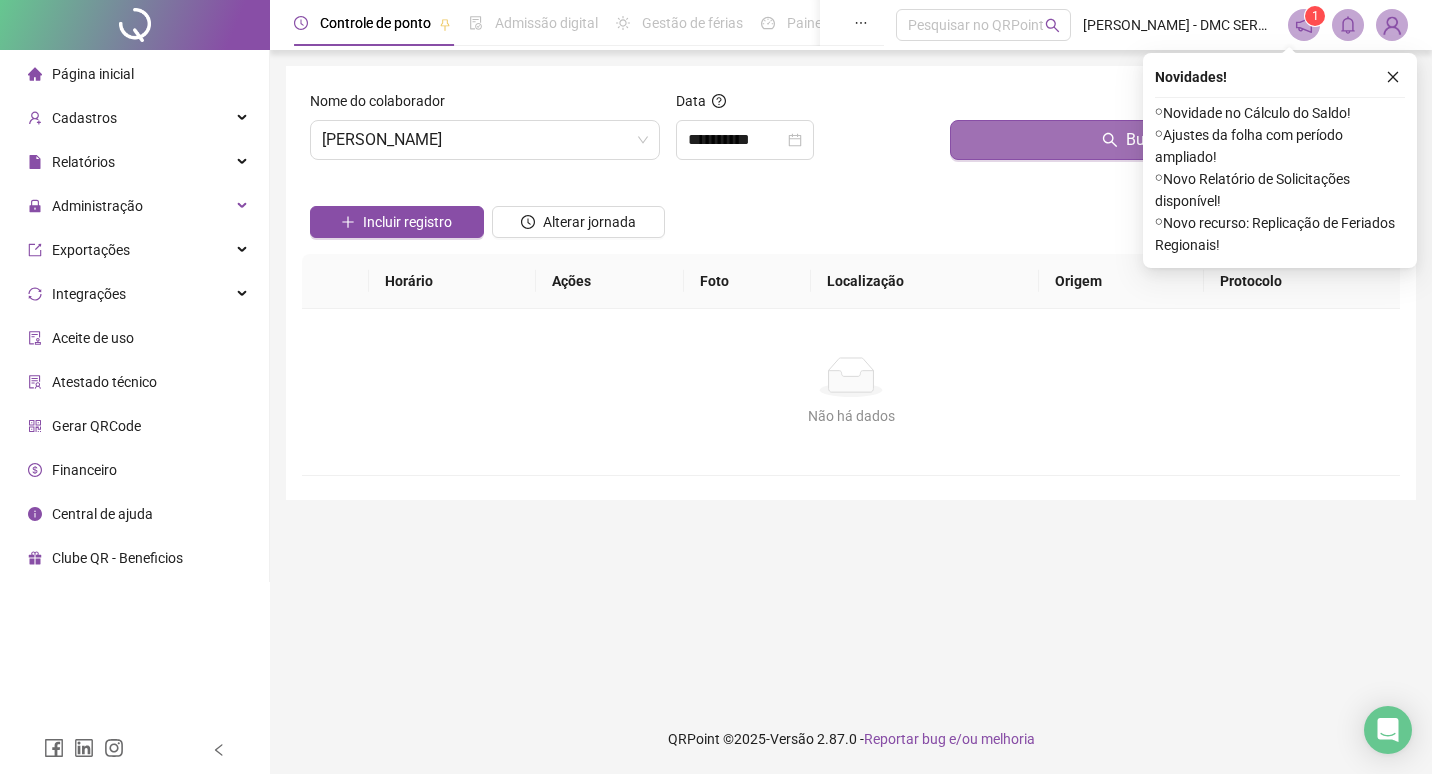 click on "Buscar registros" at bounding box center (1171, 140) 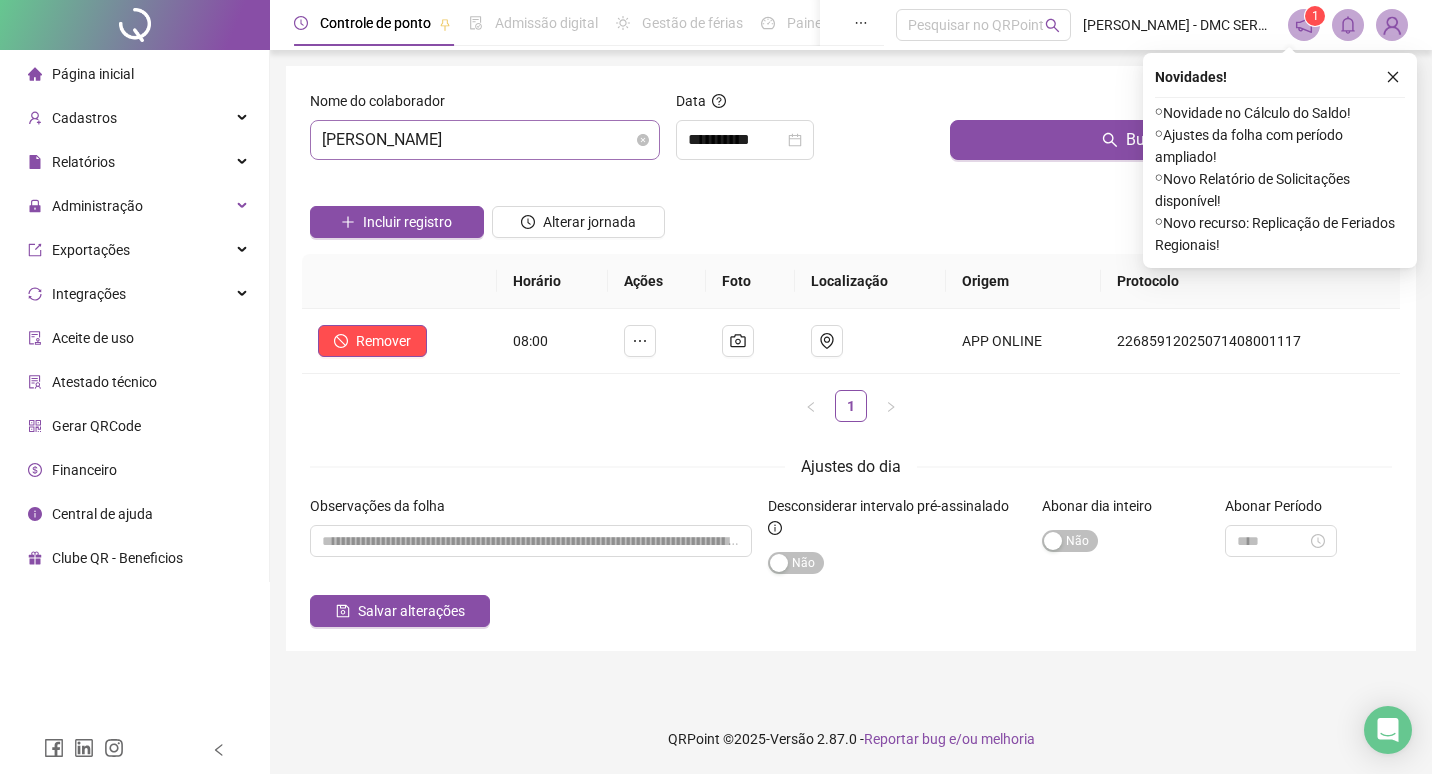 click on "LAYS SANTOS BRITO PEREIRA" at bounding box center (485, 140) 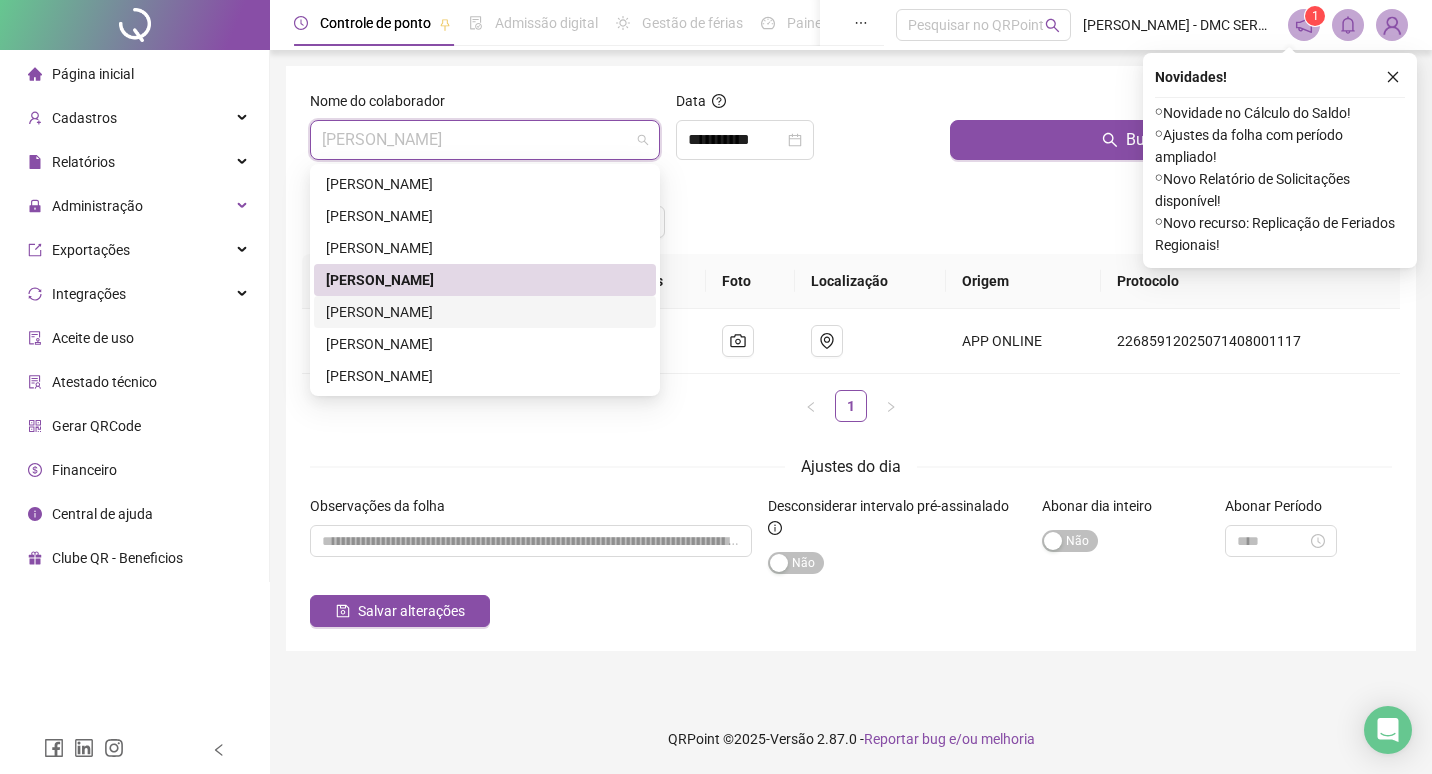 click on "LUCAS ARAUJO LEITE" at bounding box center (485, 312) 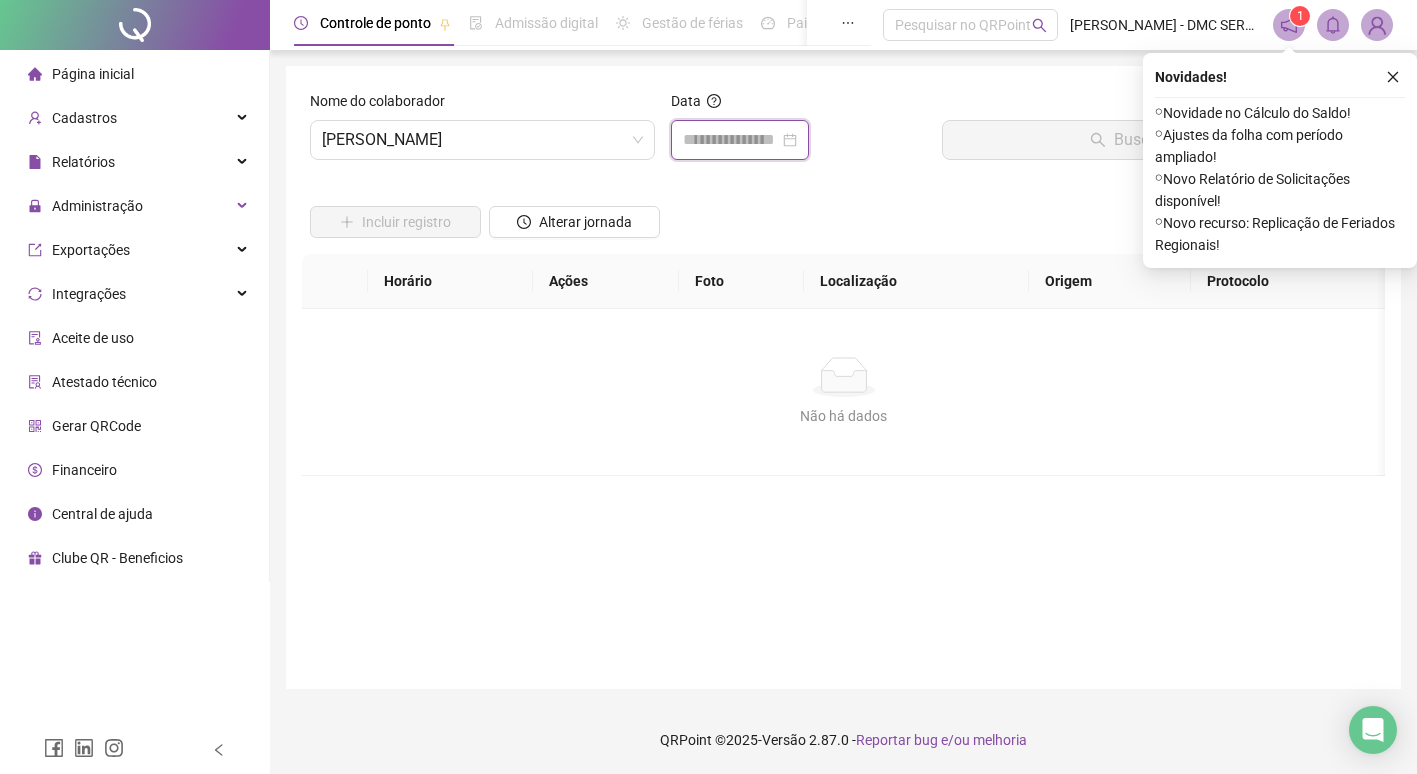 click at bounding box center [731, 140] 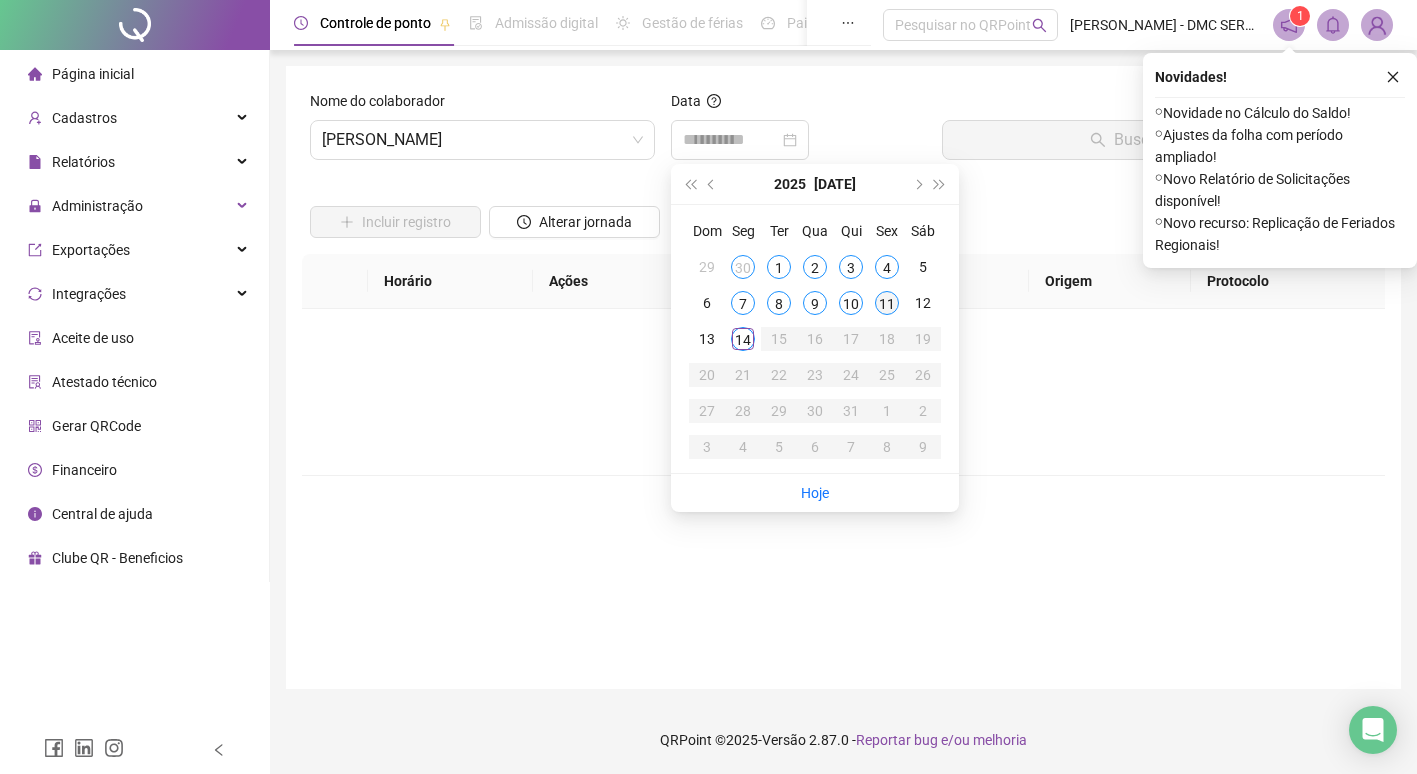 click on "11" at bounding box center (887, 303) 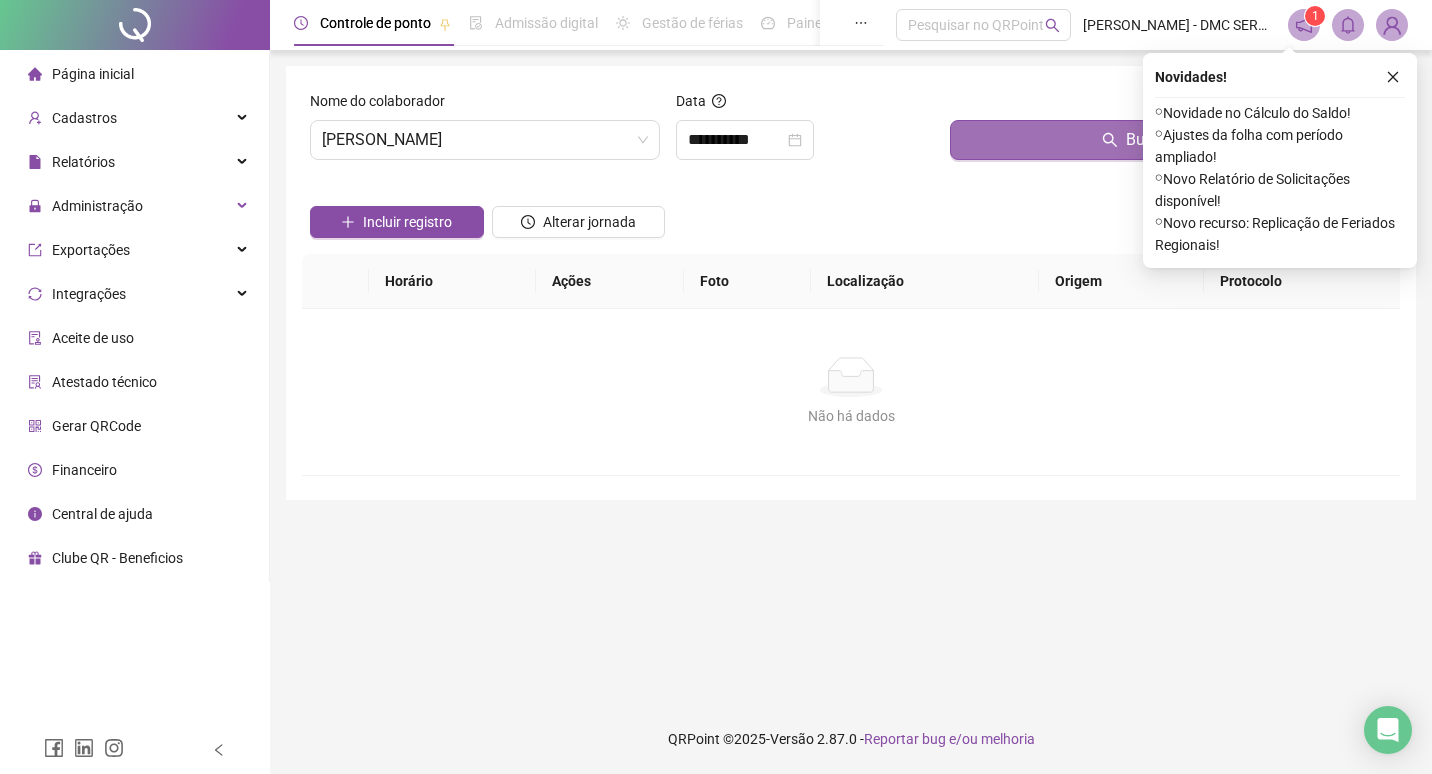click on "Buscar registros" at bounding box center [1171, 140] 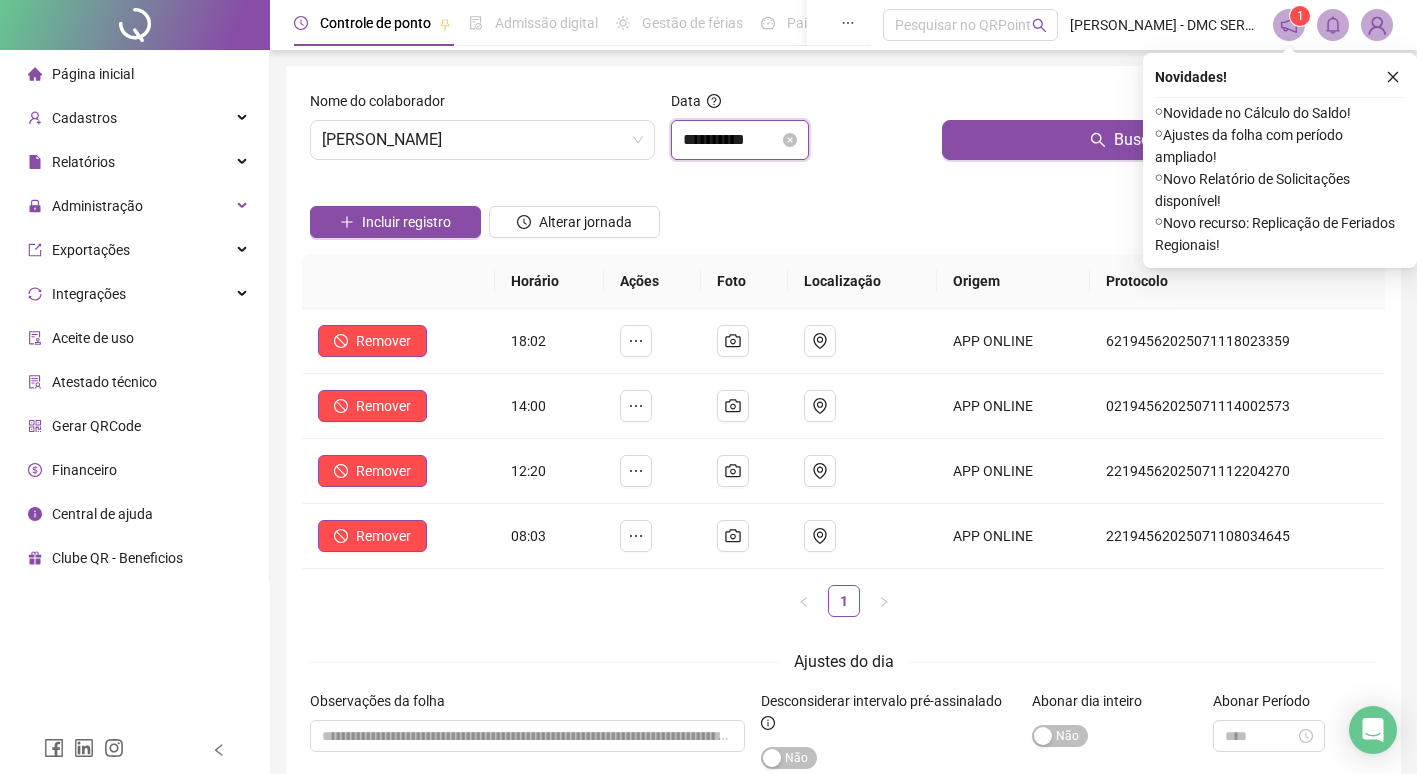 click on "**********" at bounding box center [731, 140] 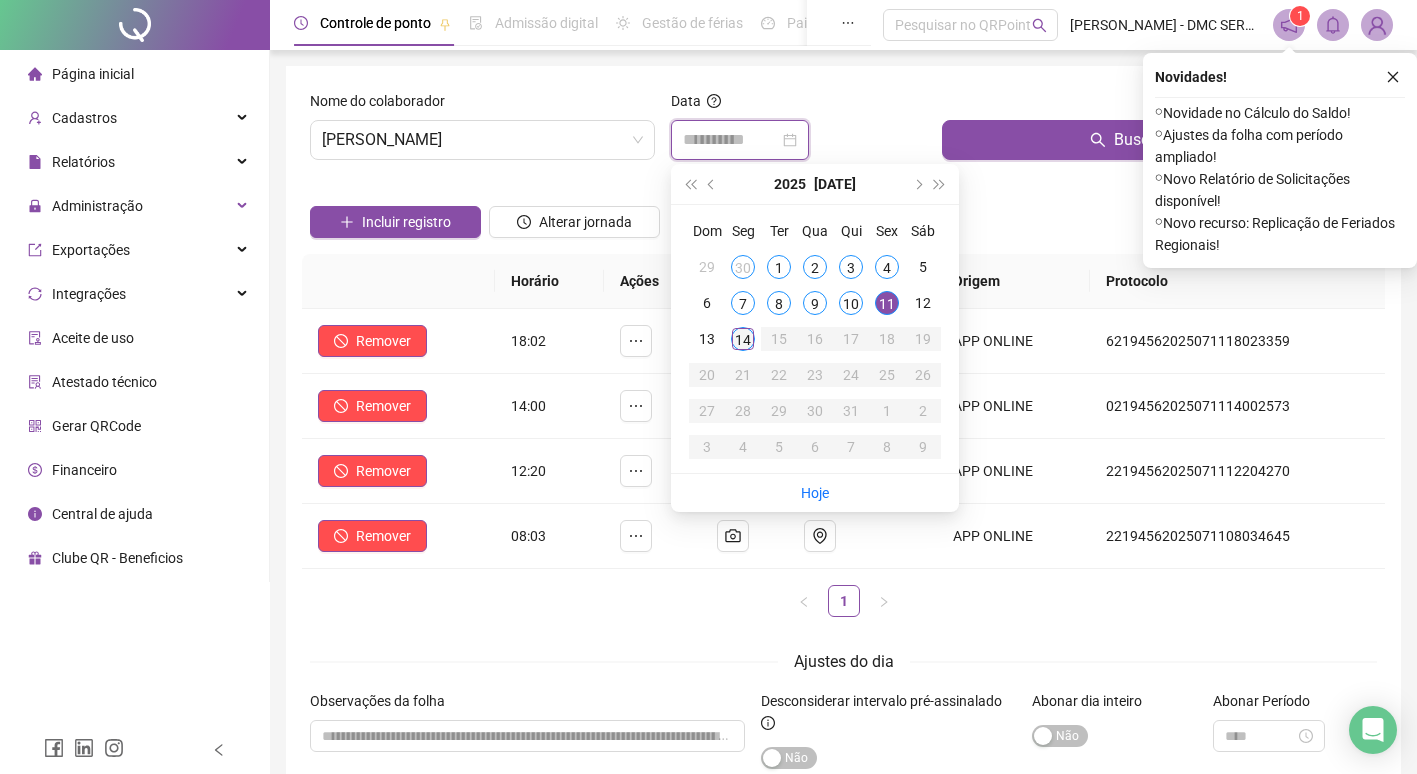 type on "**********" 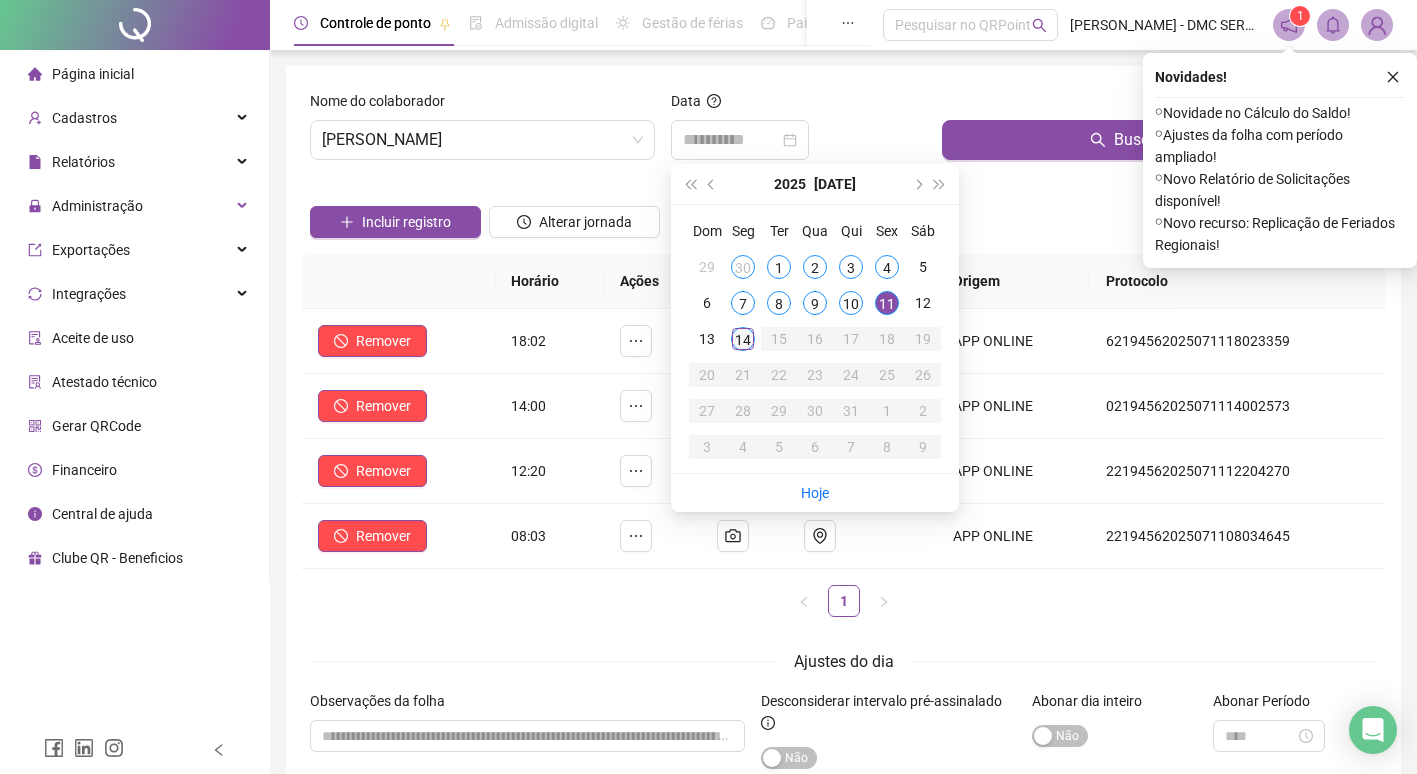 click on "14" at bounding box center [743, 339] 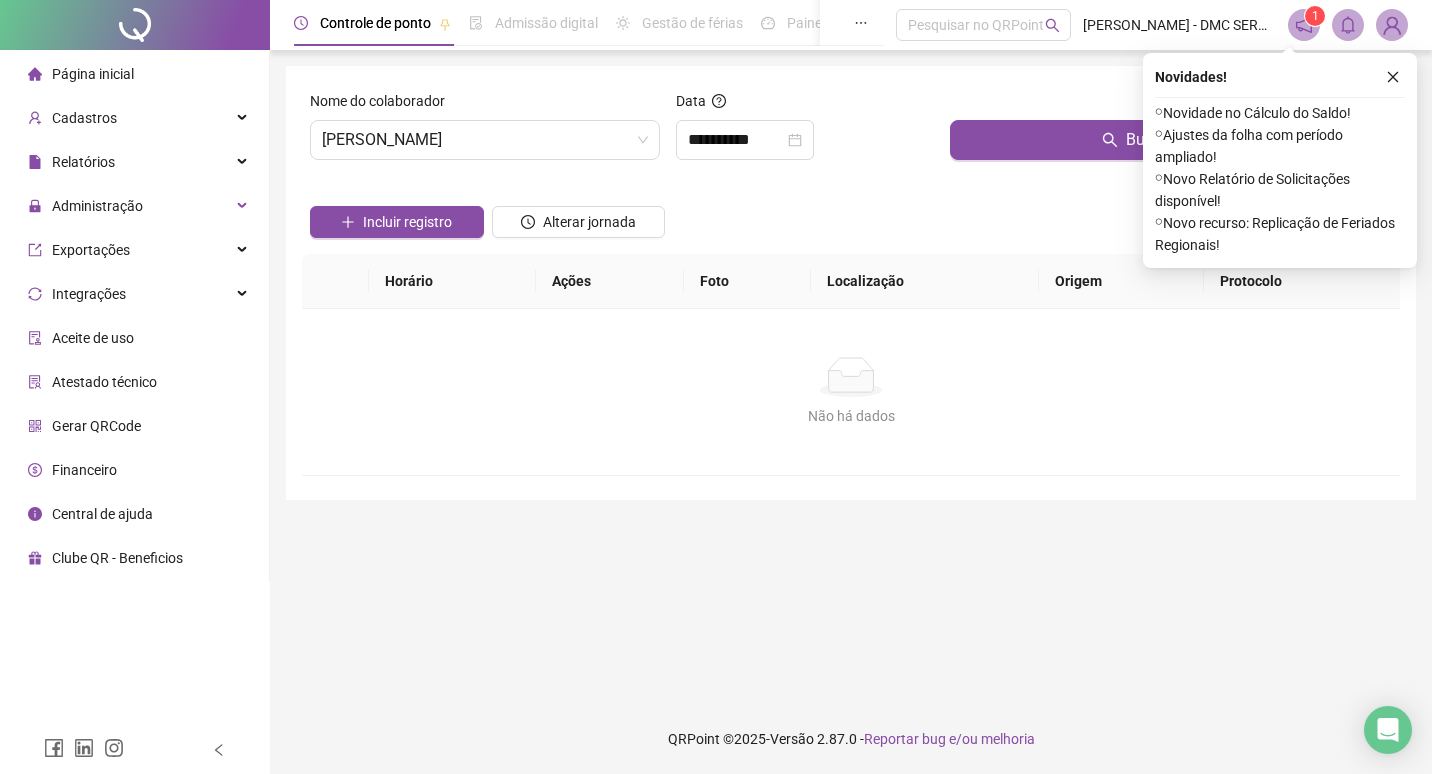 click on "Buscar registros" at bounding box center (1171, 133) 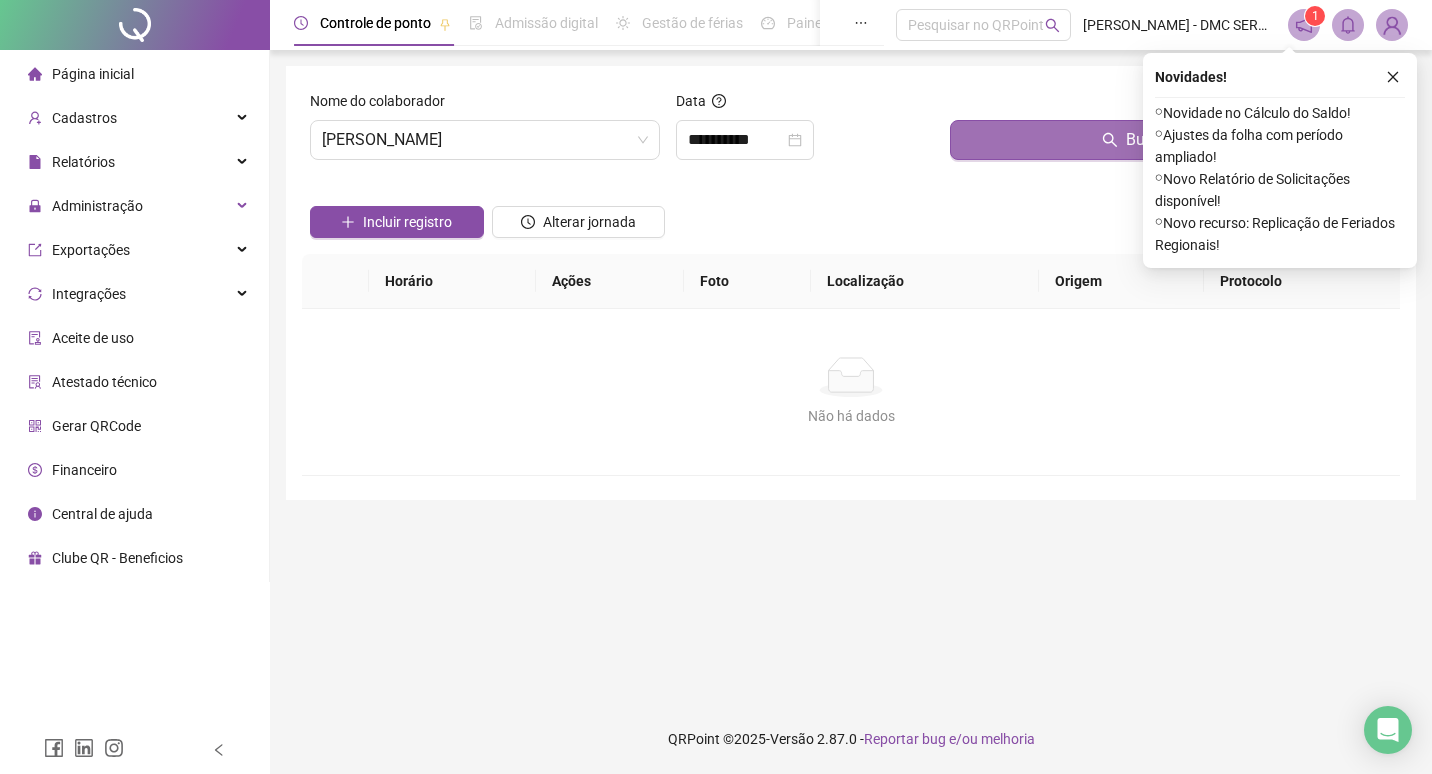 click on "Buscar registros" at bounding box center (1171, 140) 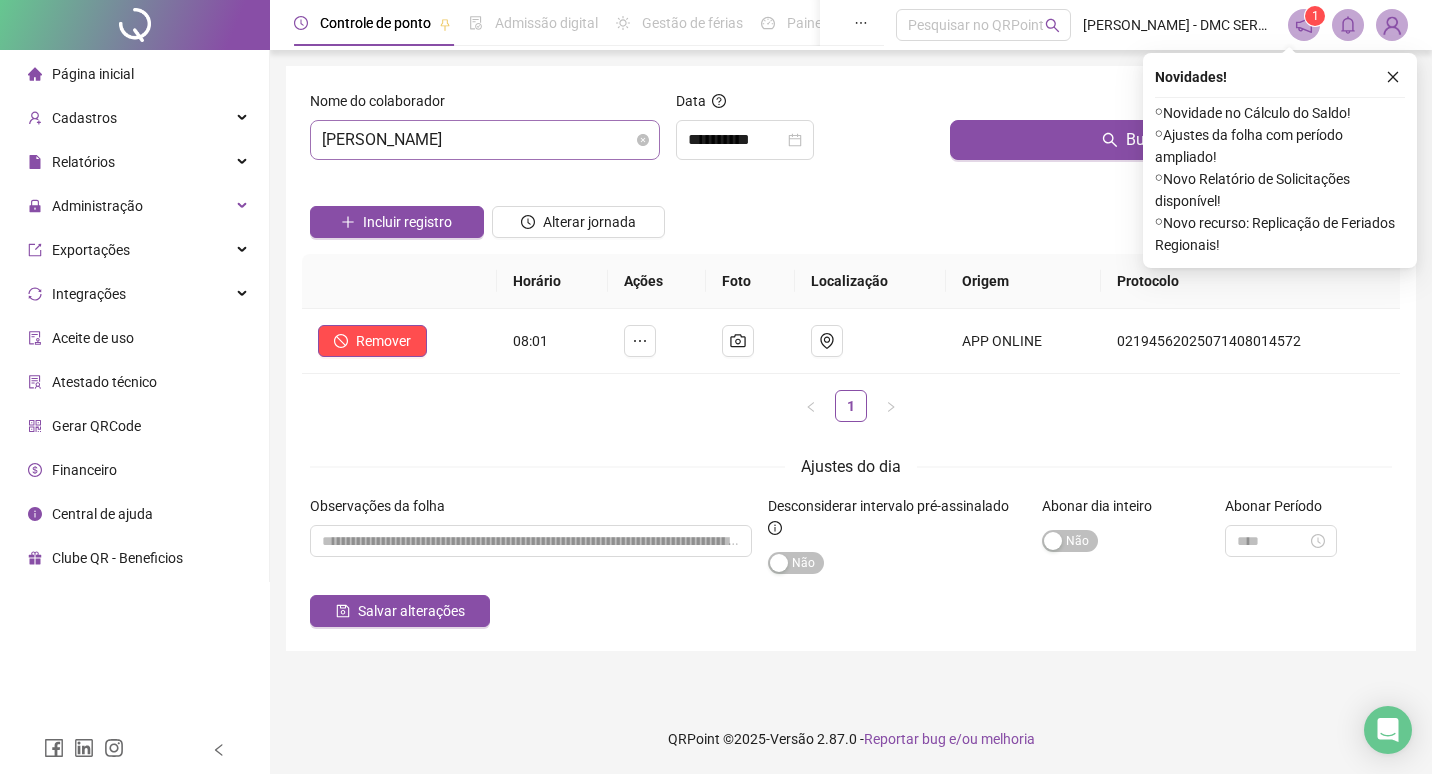 click on "LUCAS ARAUJO LEITE" at bounding box center (485, 140) 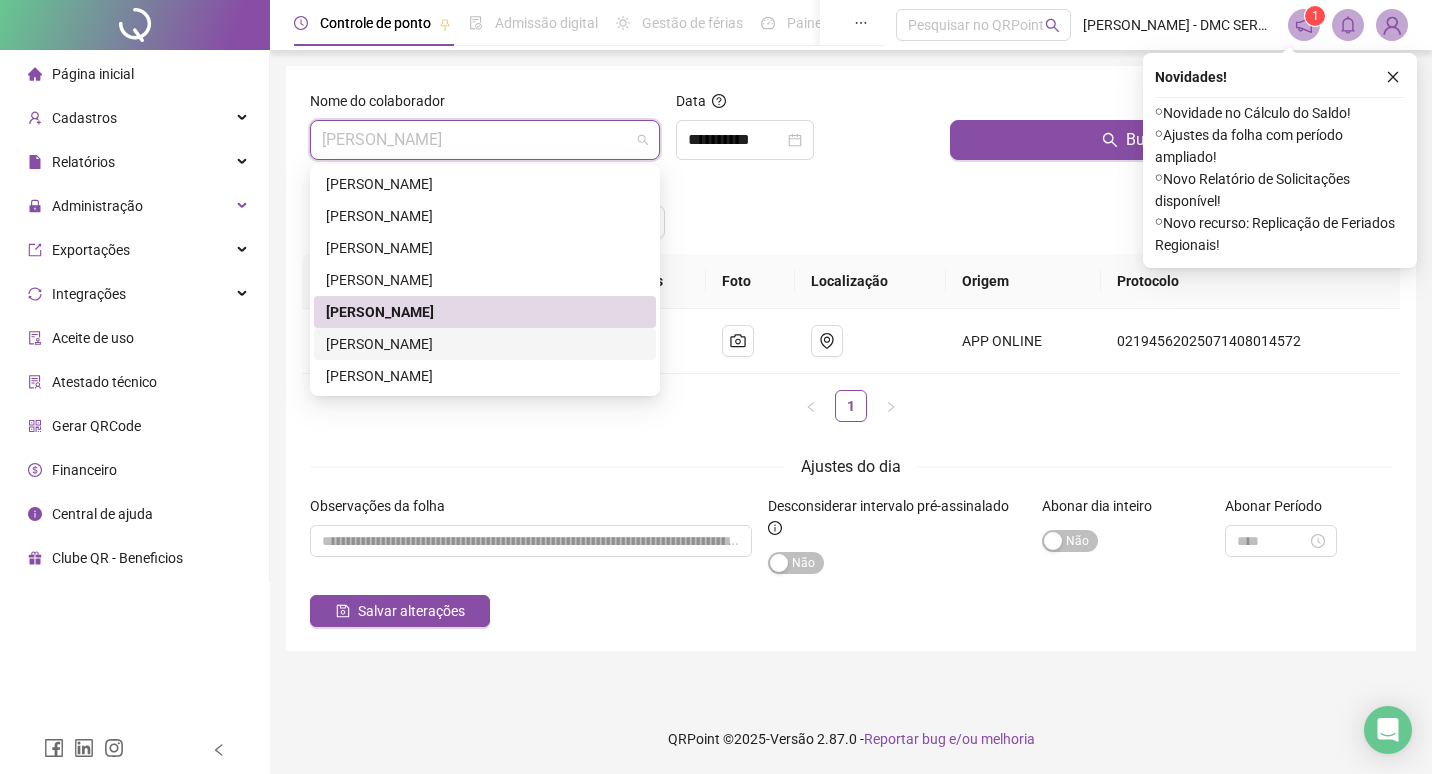 click on "PEDRO LUCAS DA SILVA CAVALCANTE" at bounding box center [485, 344] 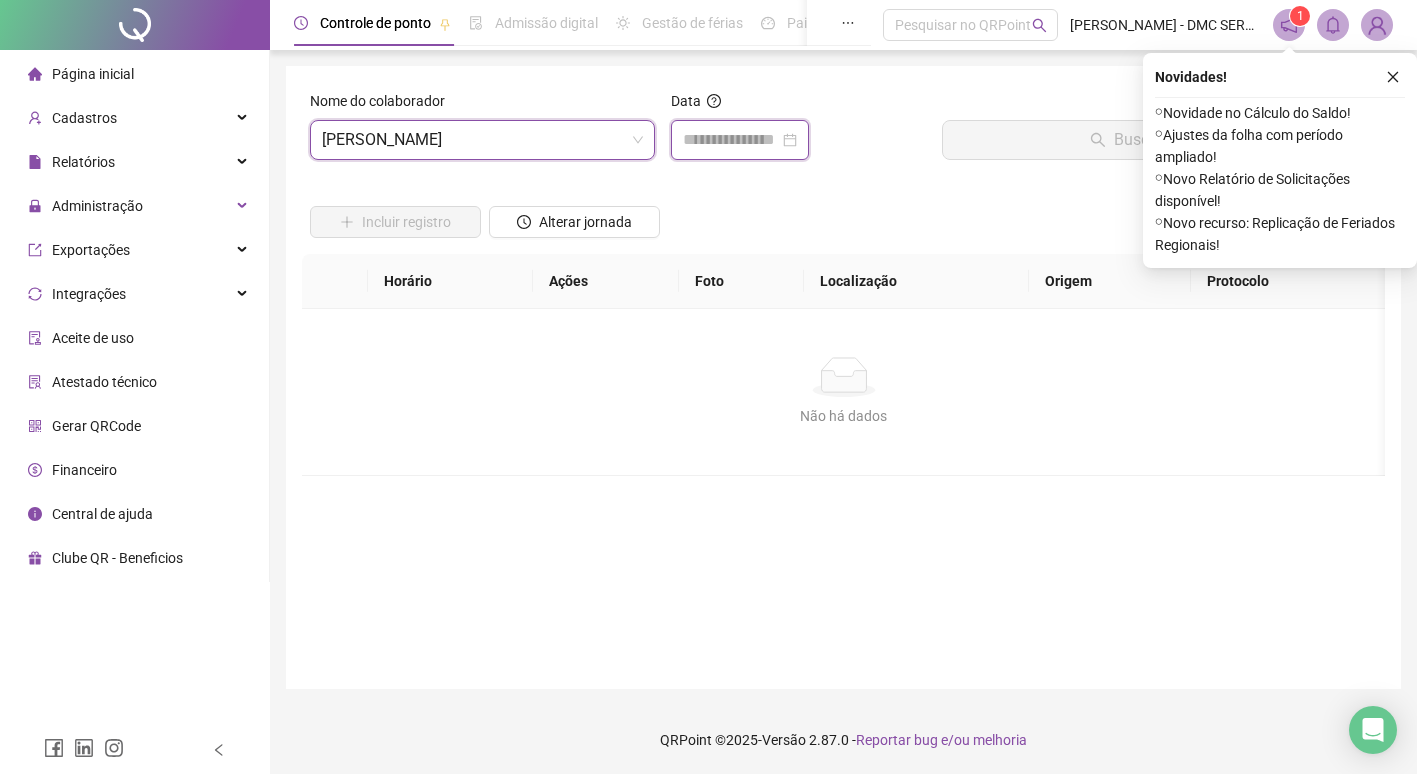 click at bounding box center (731, 140) 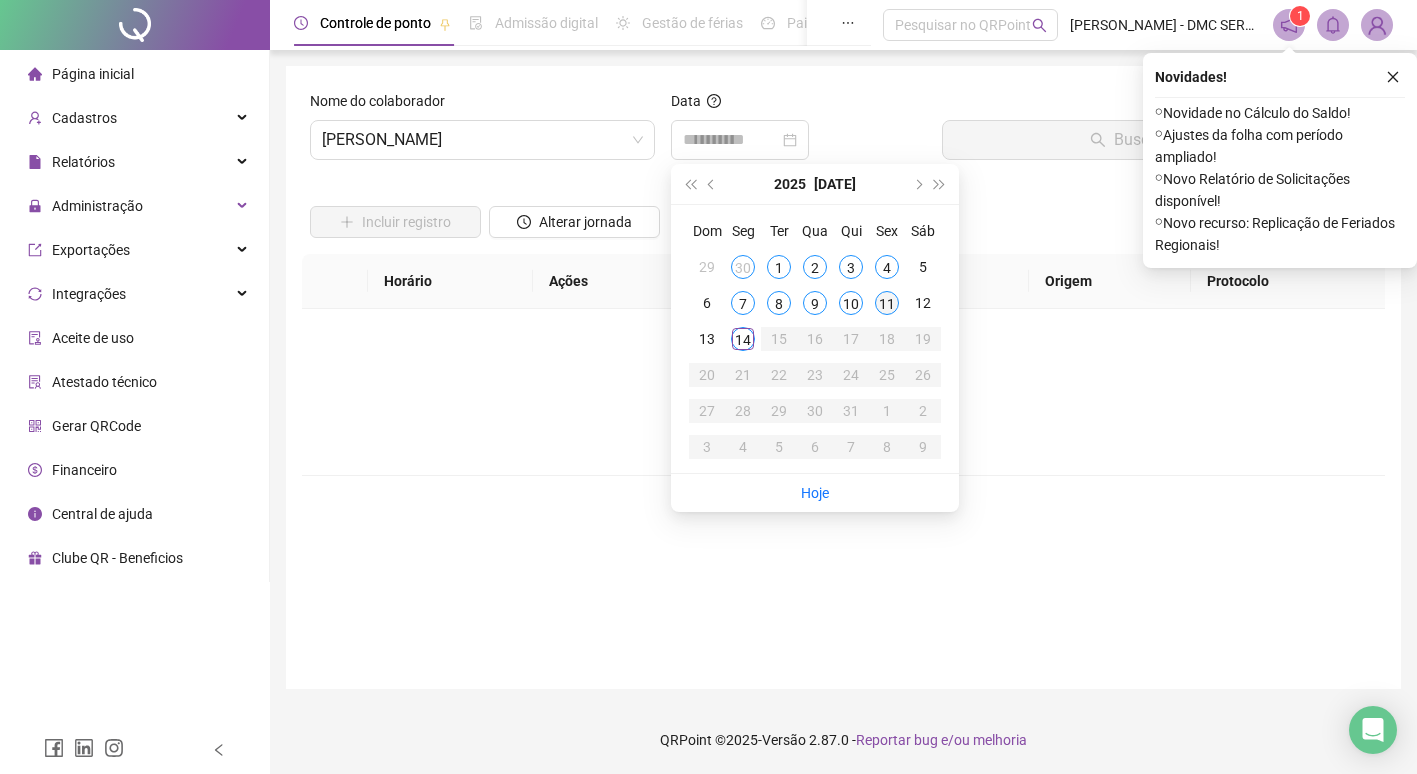click on "11" at bounding box center [887, 303] 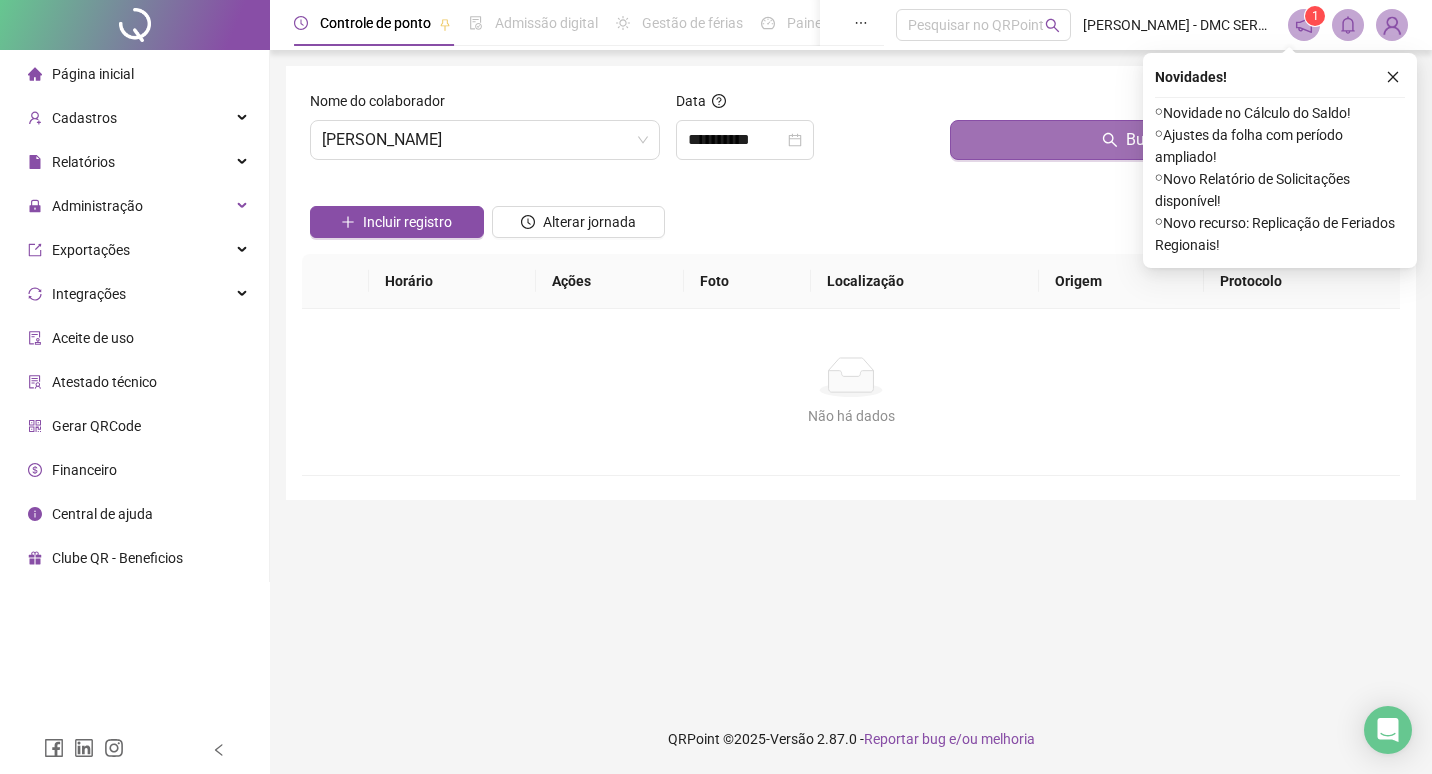 click on "Buscar registros" at bounding box center [1171, 140] 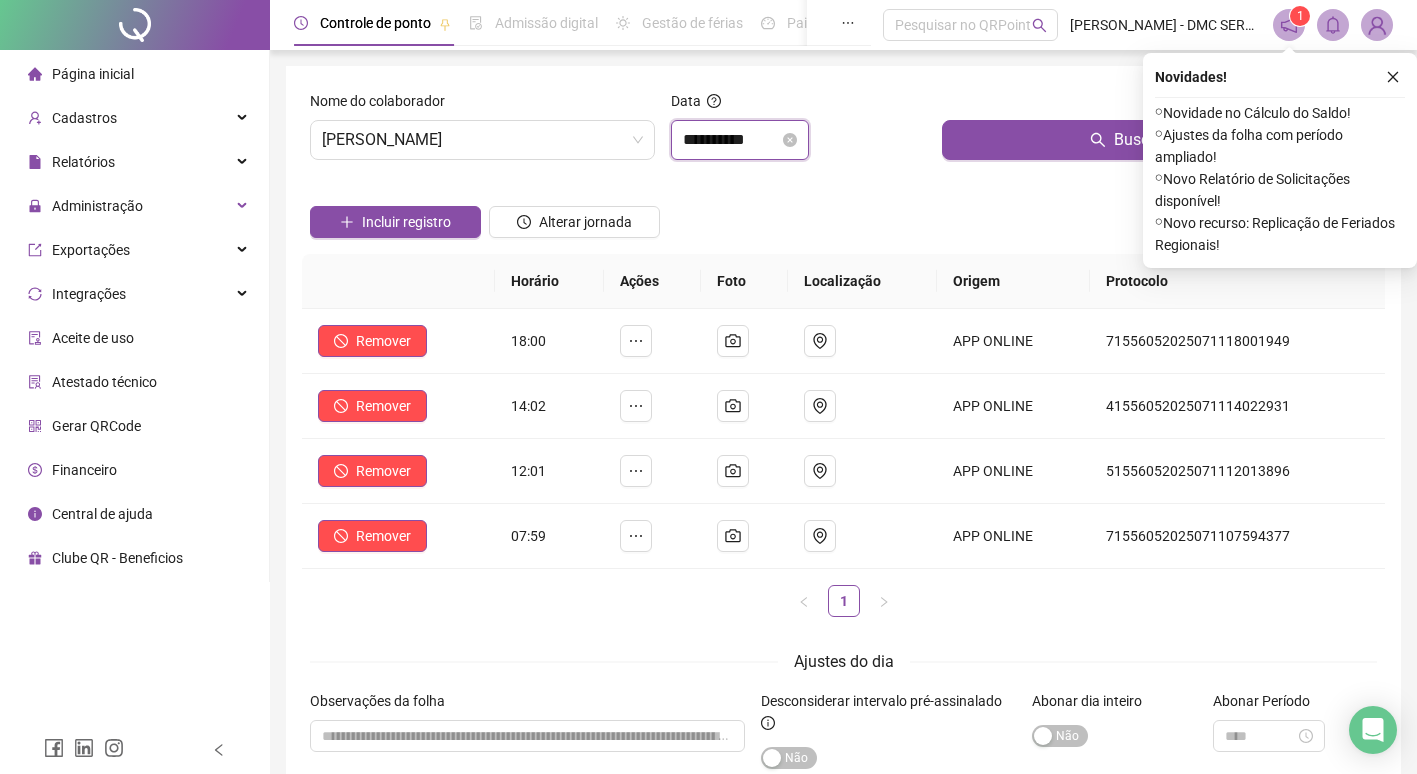 click on "**********" at bounding box center (731, 140) 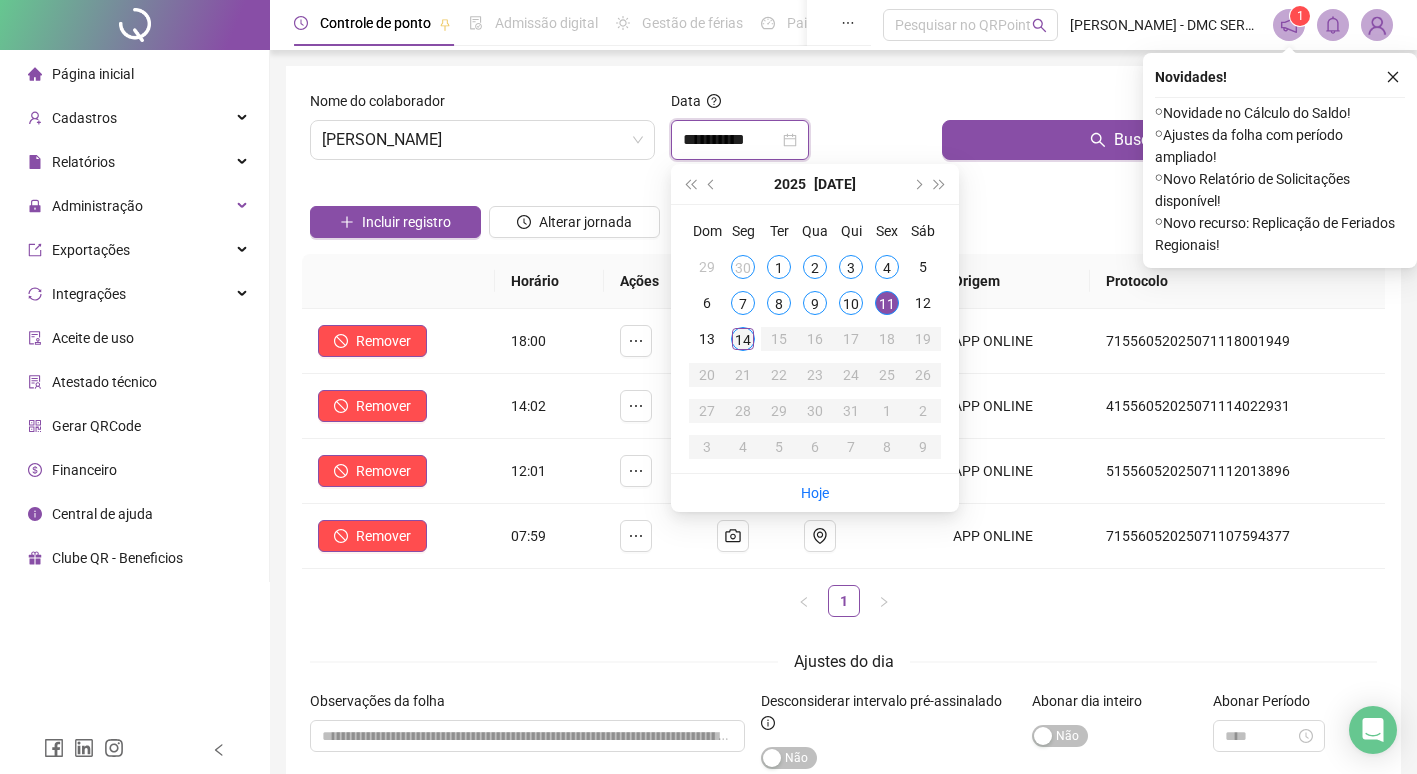 type on "**********" 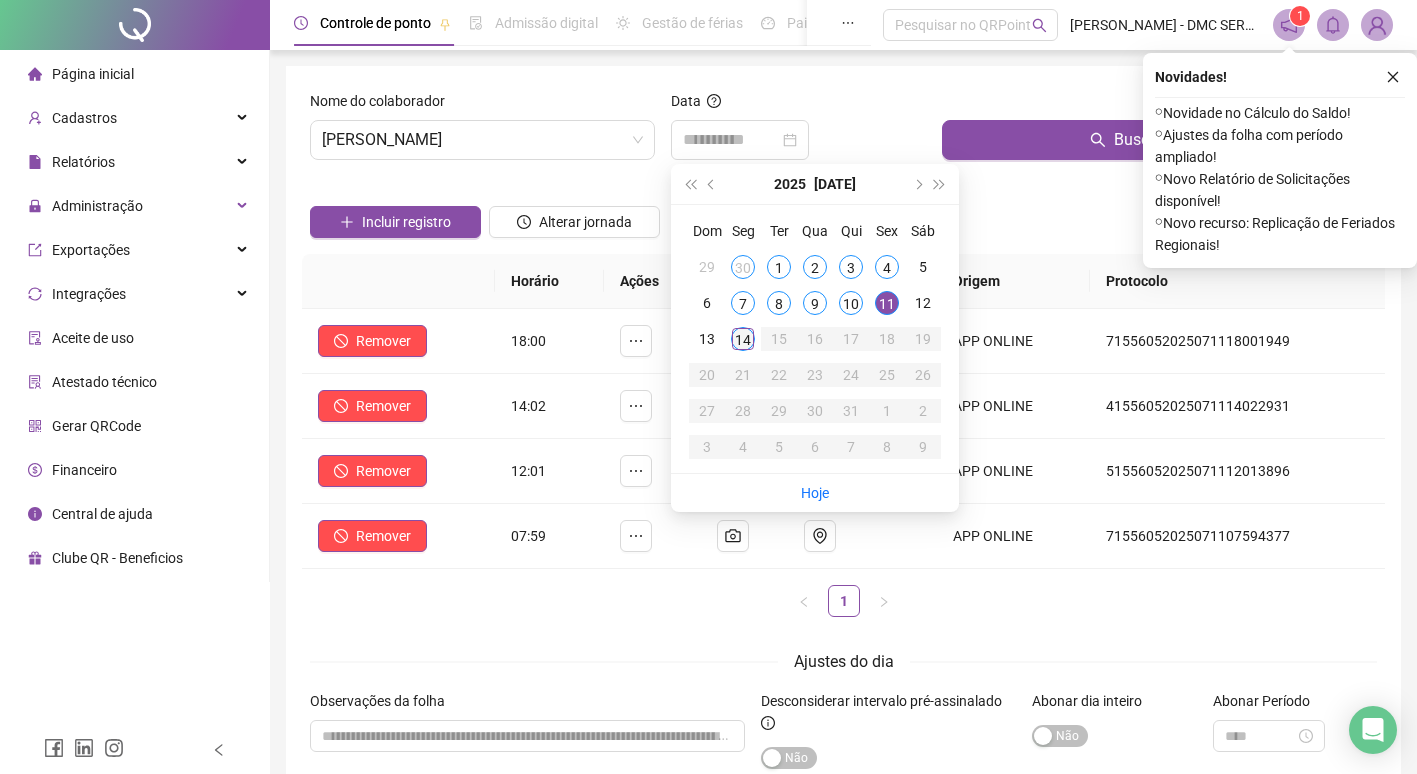 click on "14" at bounding box center (743, 339) 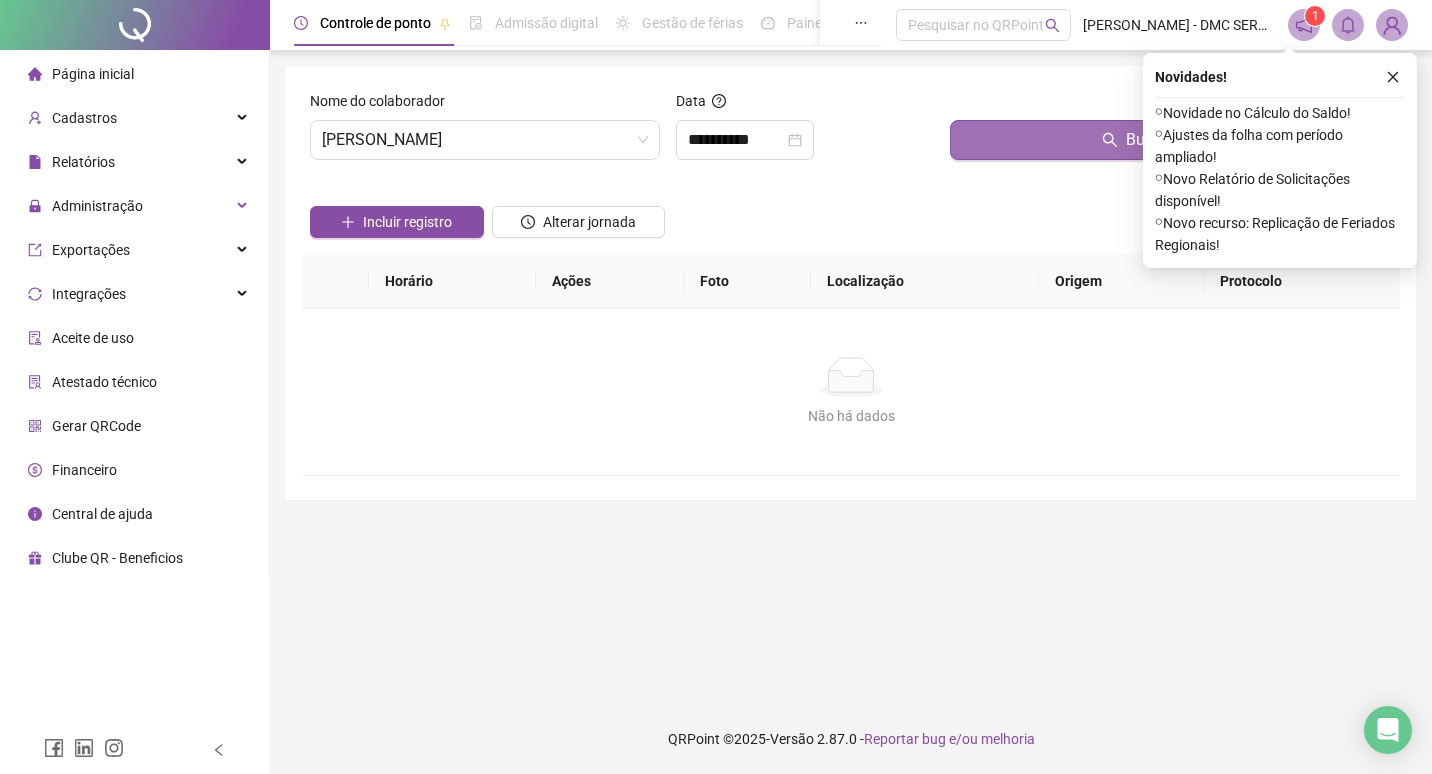 click on "Buscar registros" at bounding box center [1171, 140] 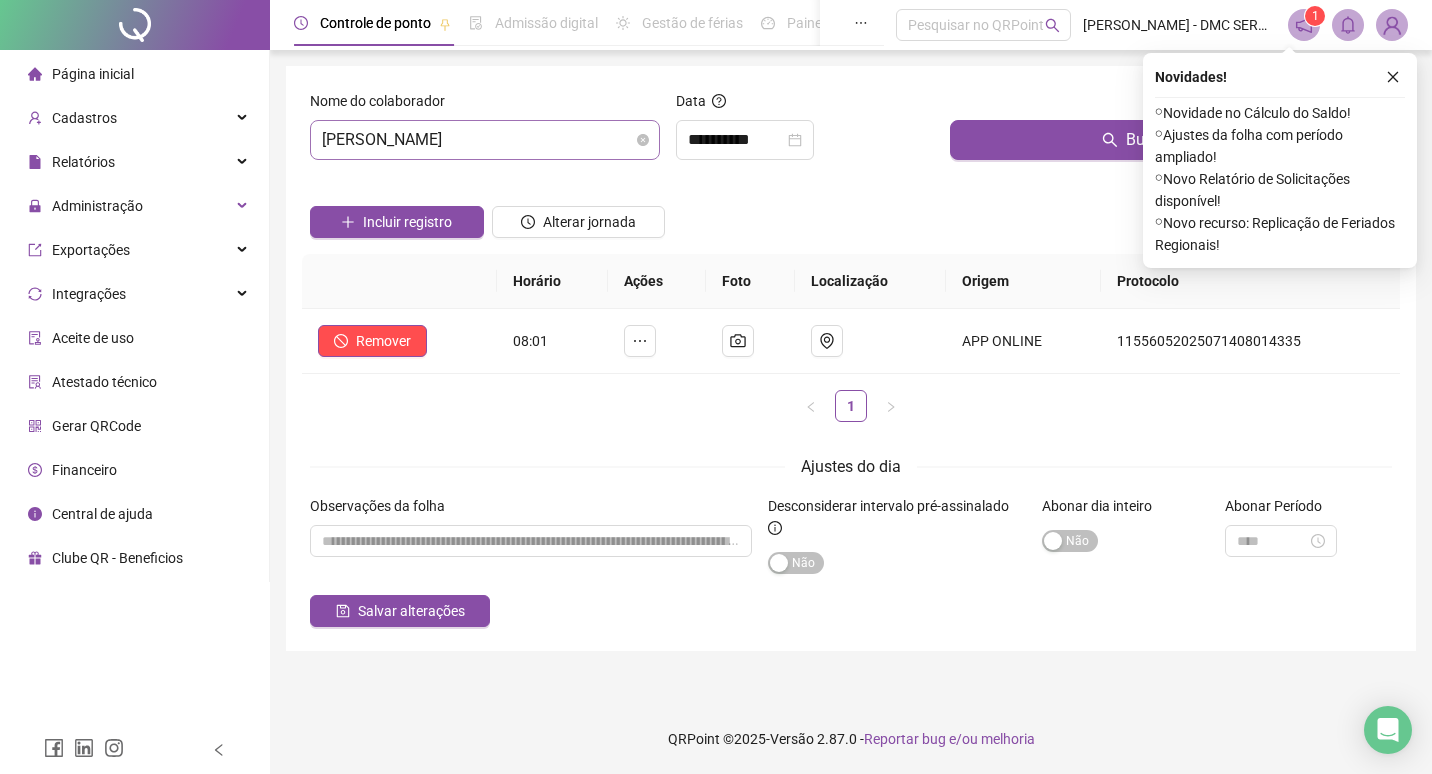 click on "PEDRO LUCAS DA SILVA CAVALCANTE" at bounding box center [485, 140] 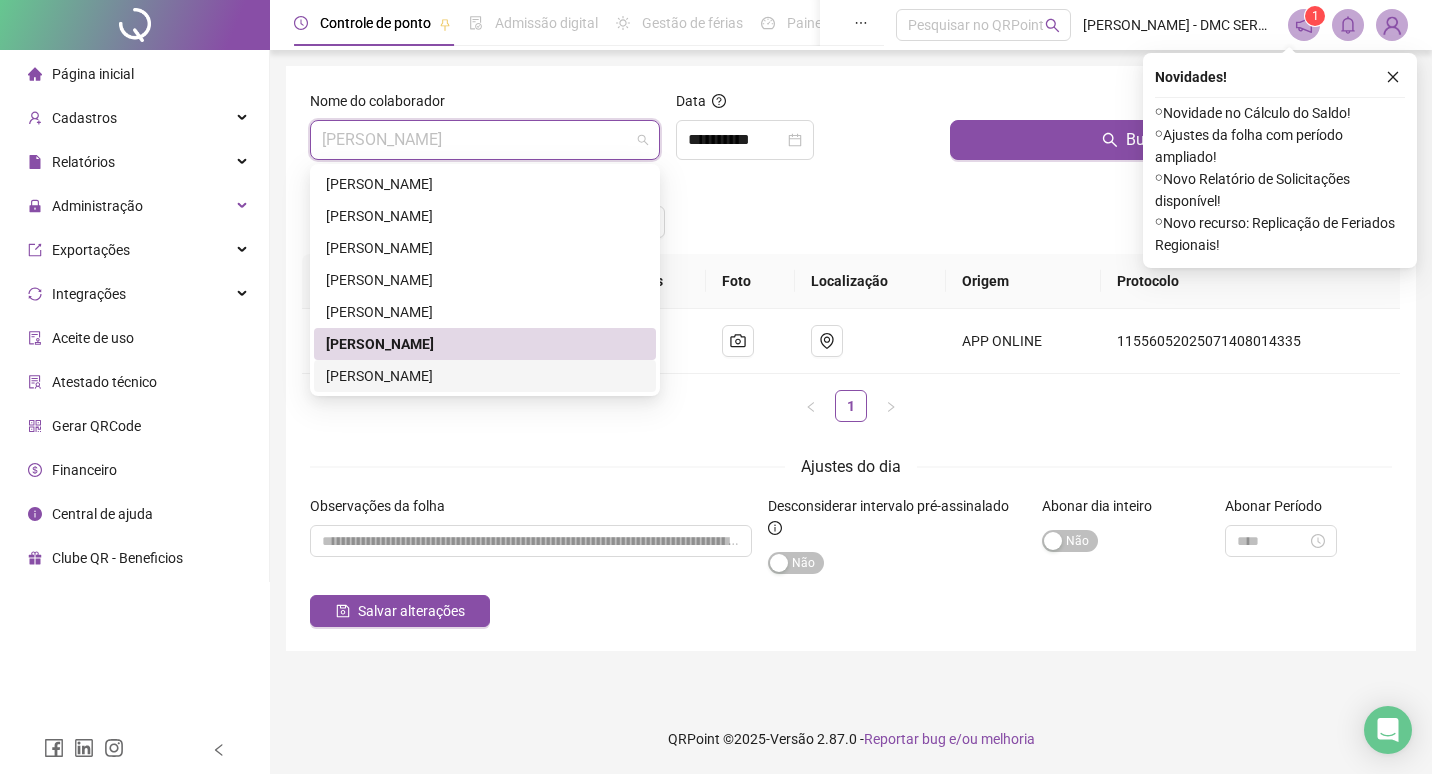 click on "ROBSON SILVA SANTOS" at bounding box center (485, 376) 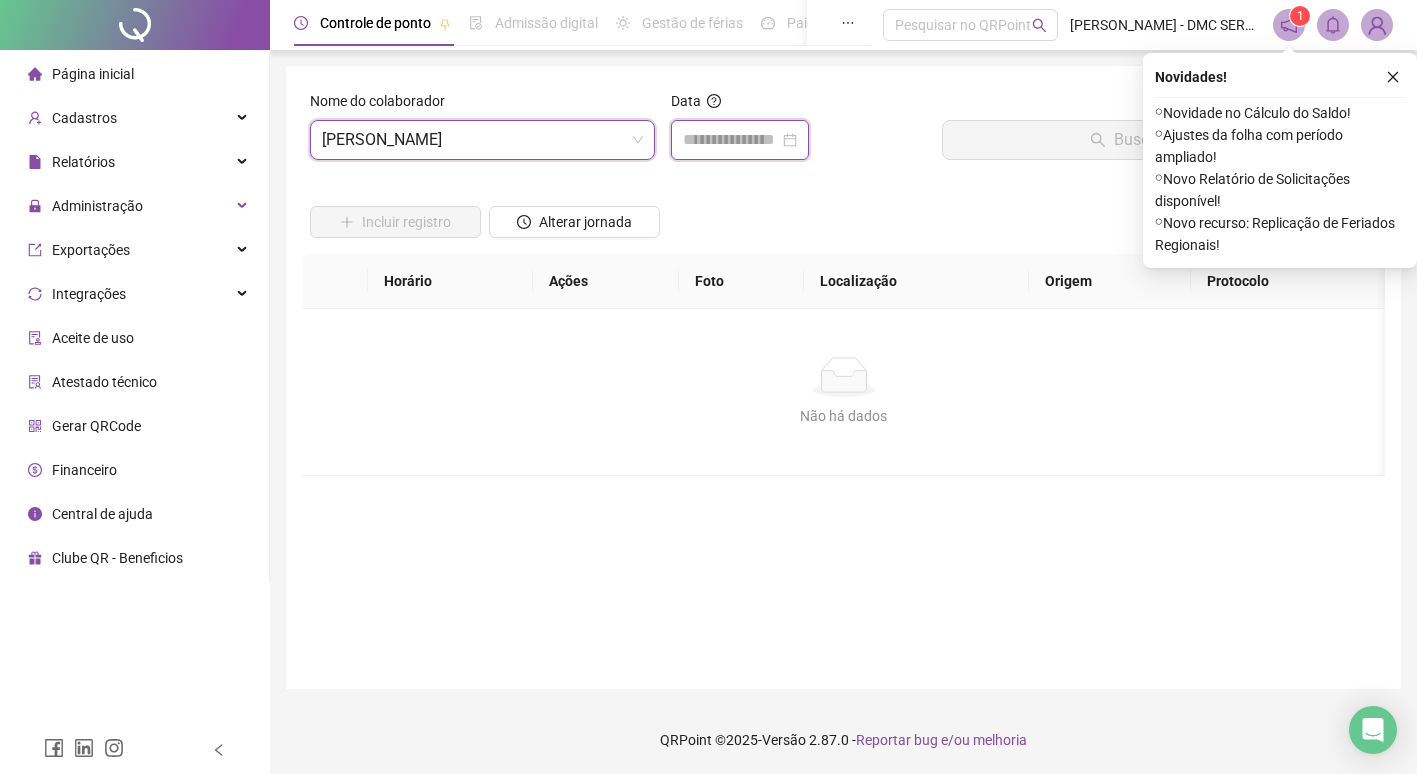 click at bounding box center (731, 140) 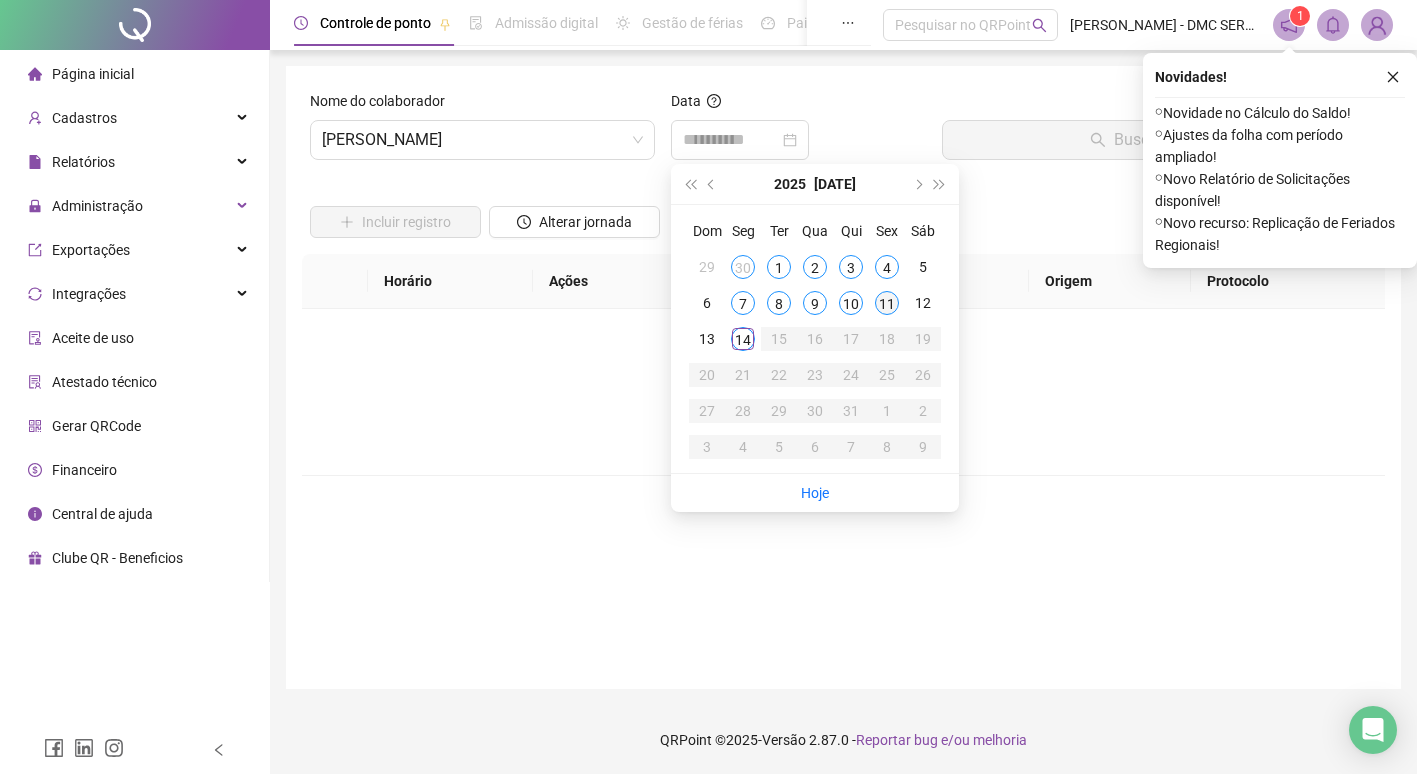 click on "11" at bounding box center (887, 303) 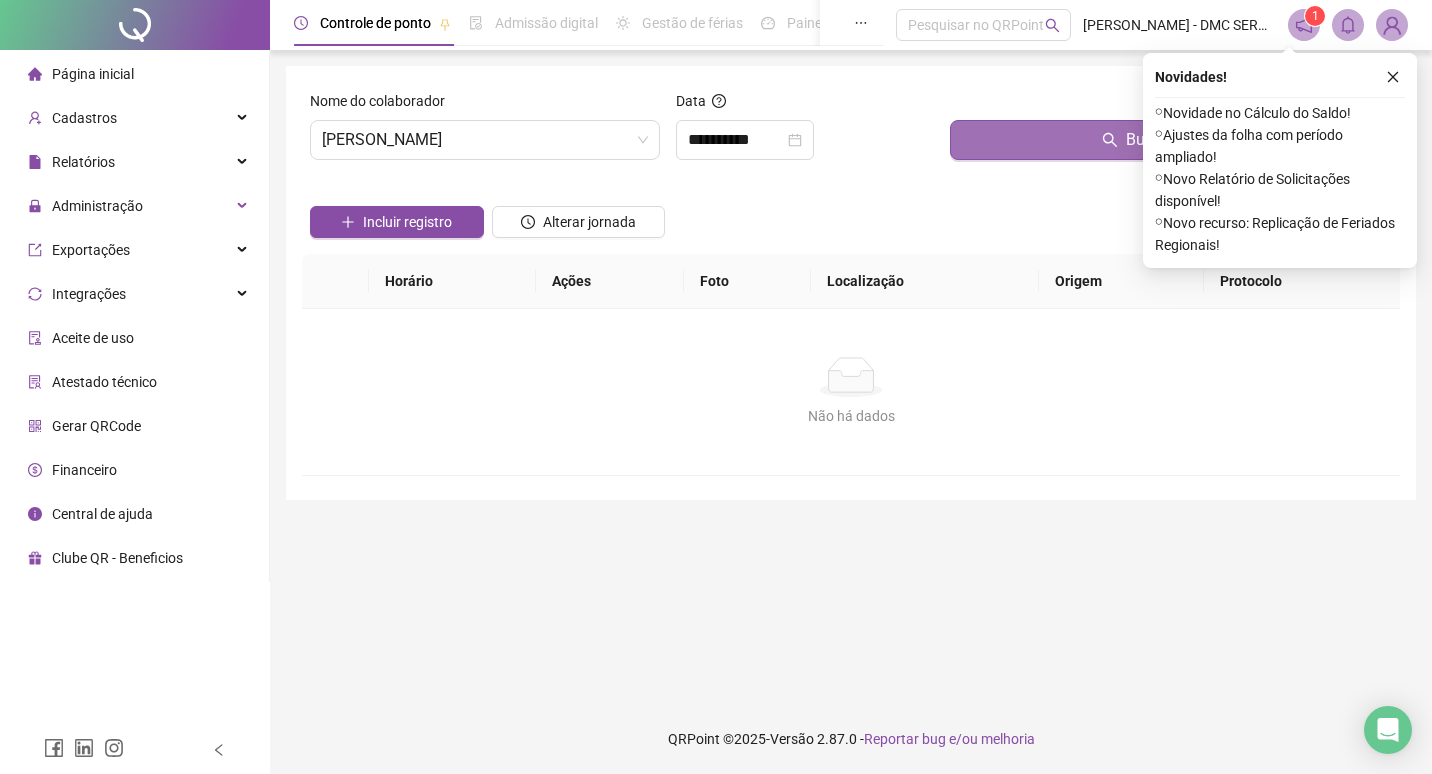 click on "Buscar registros" at bounding box center (1171, 140) 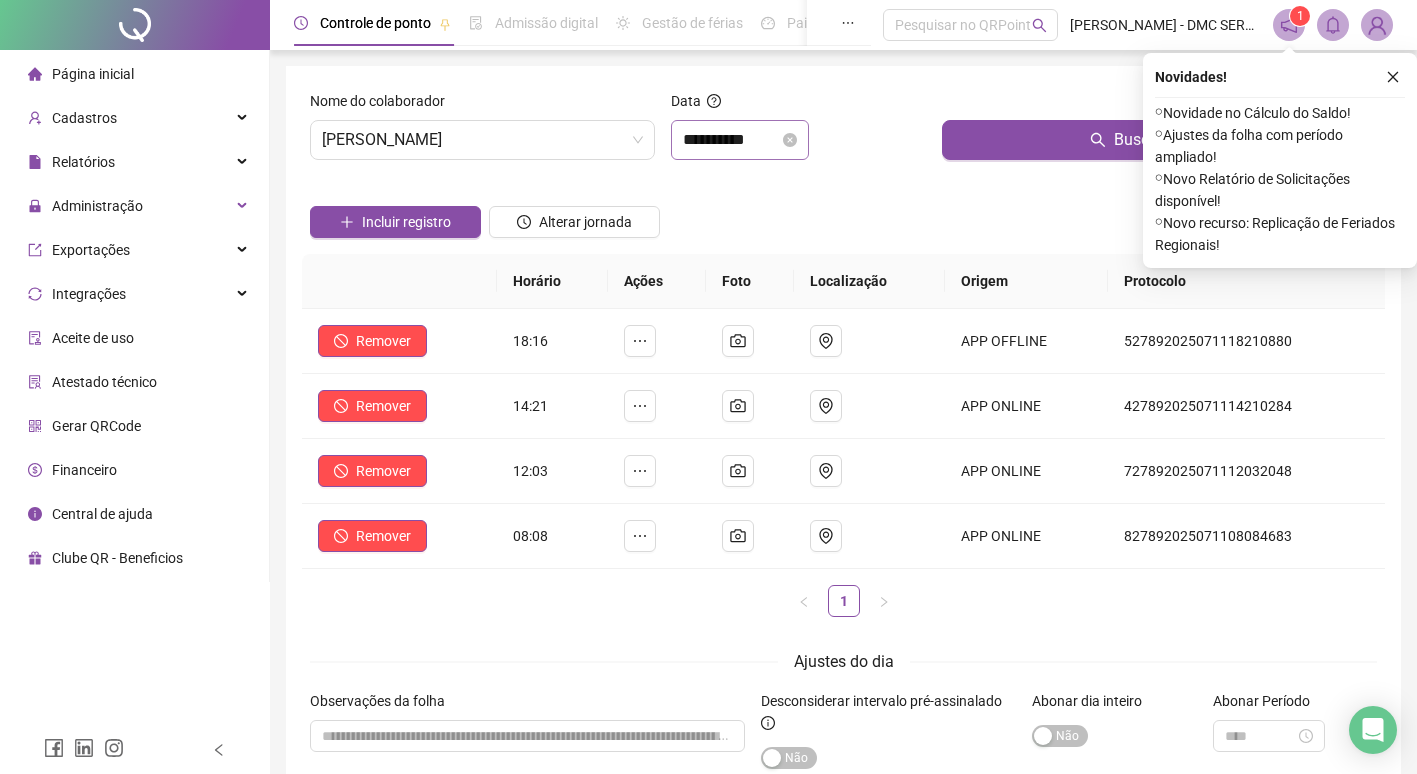 click on "**********" at bounding box center [740, 140] 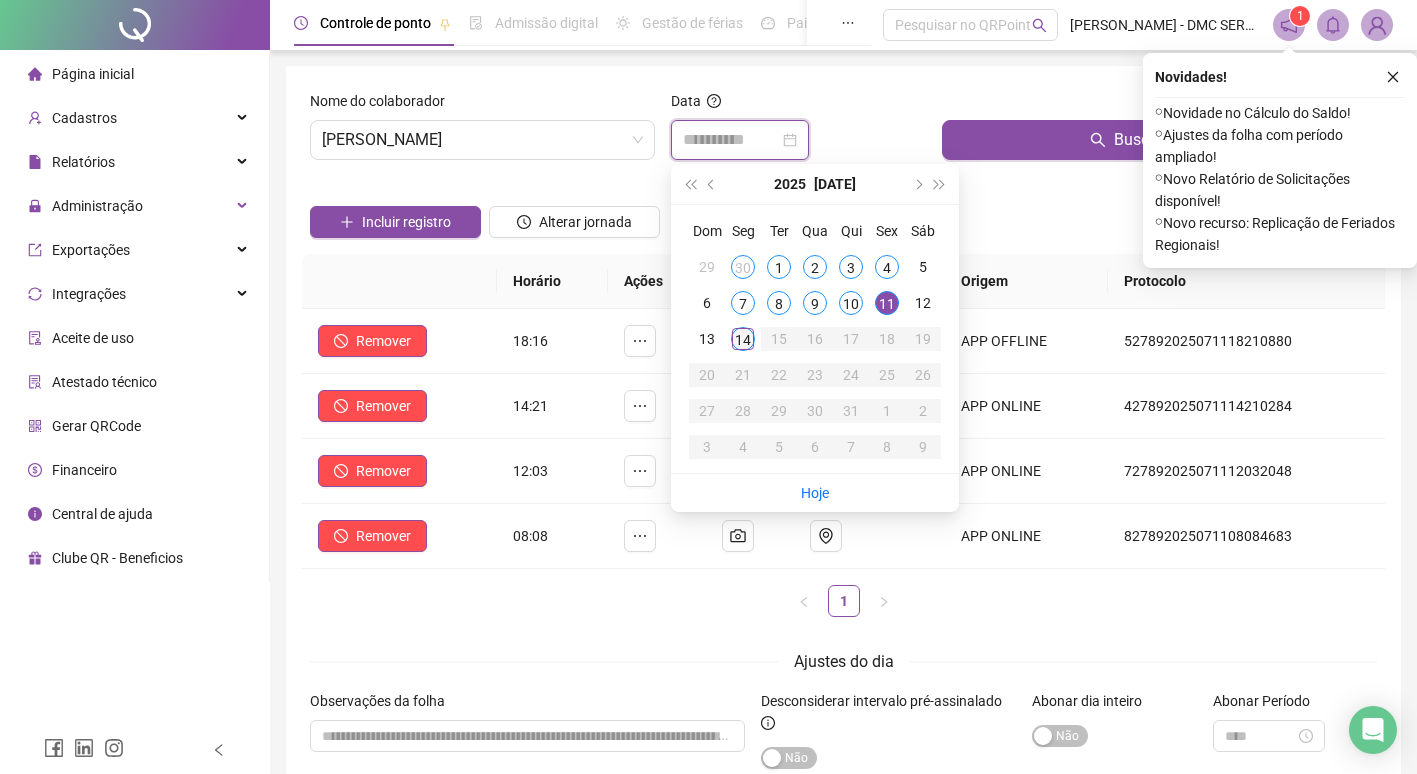 type on "**********" 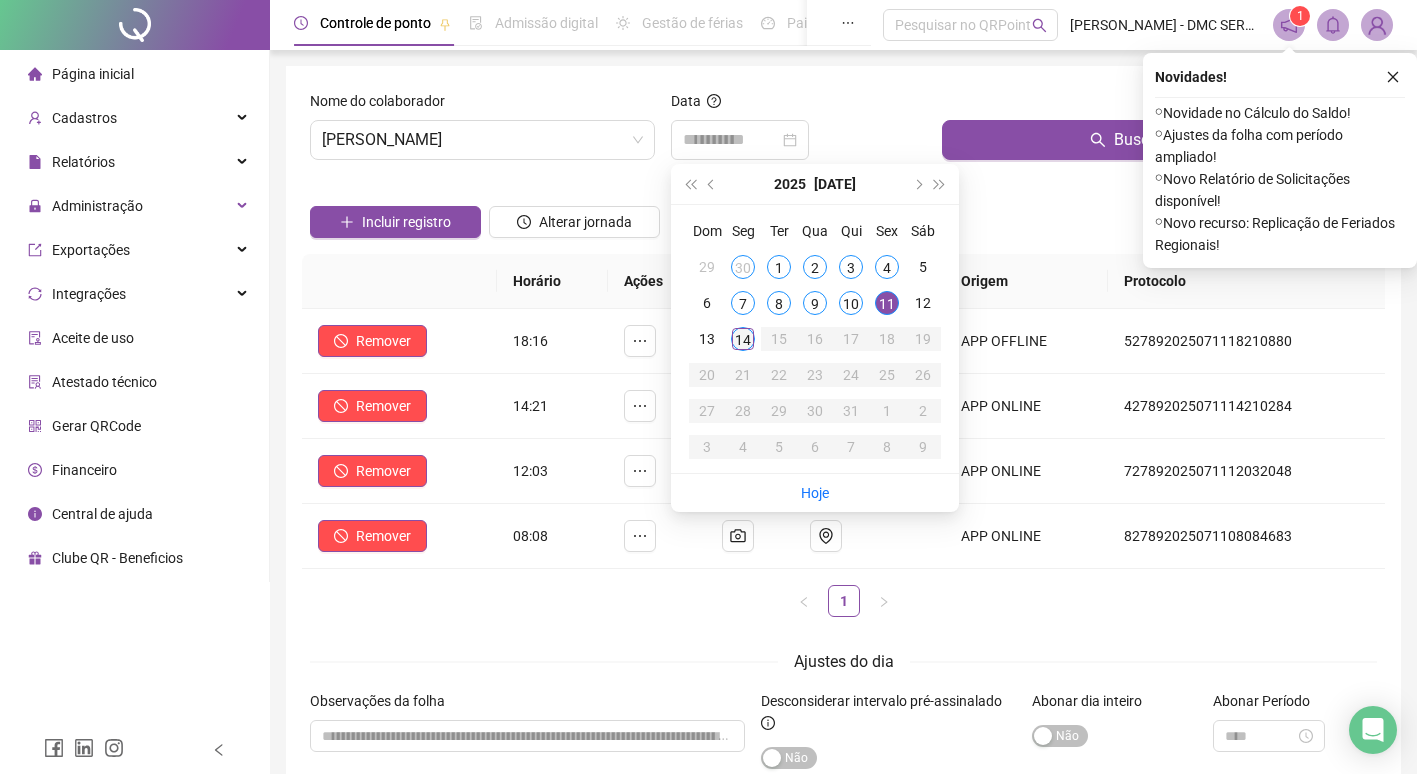 click on "14" at bounding box center (743, 339) 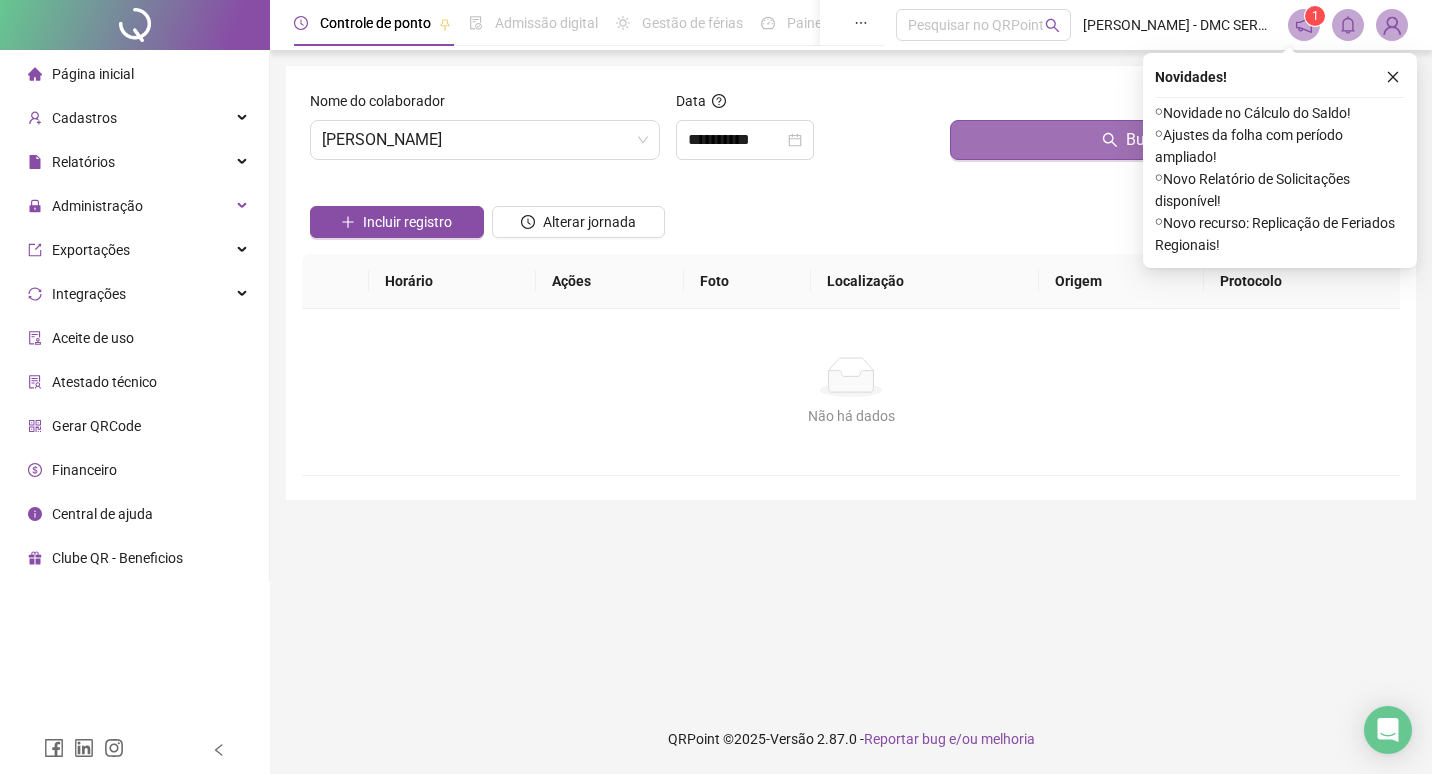 click on "Buscar registros" at bounding box center (1171, 140) 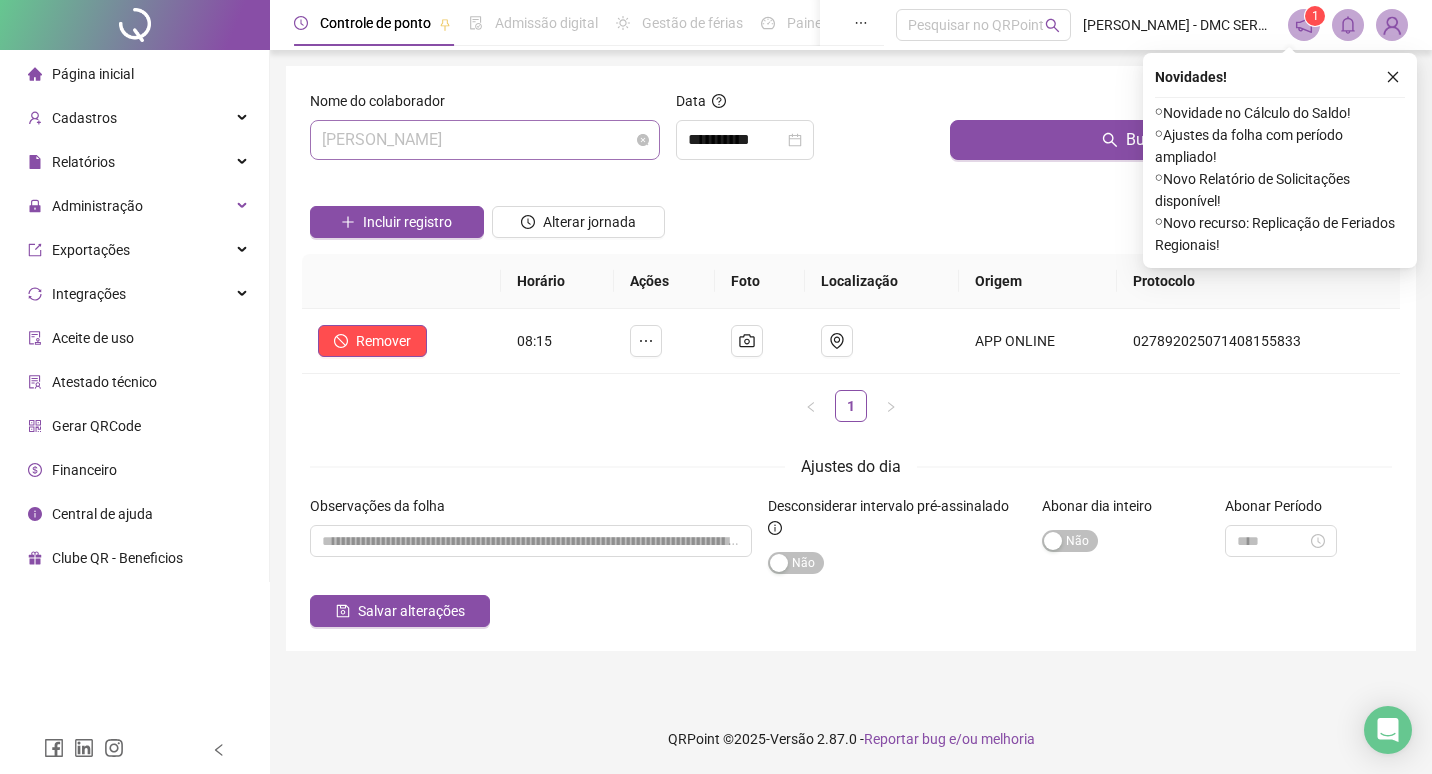 click on "ROBSON SILVA SANTOS" at bounding box center [485, 140] 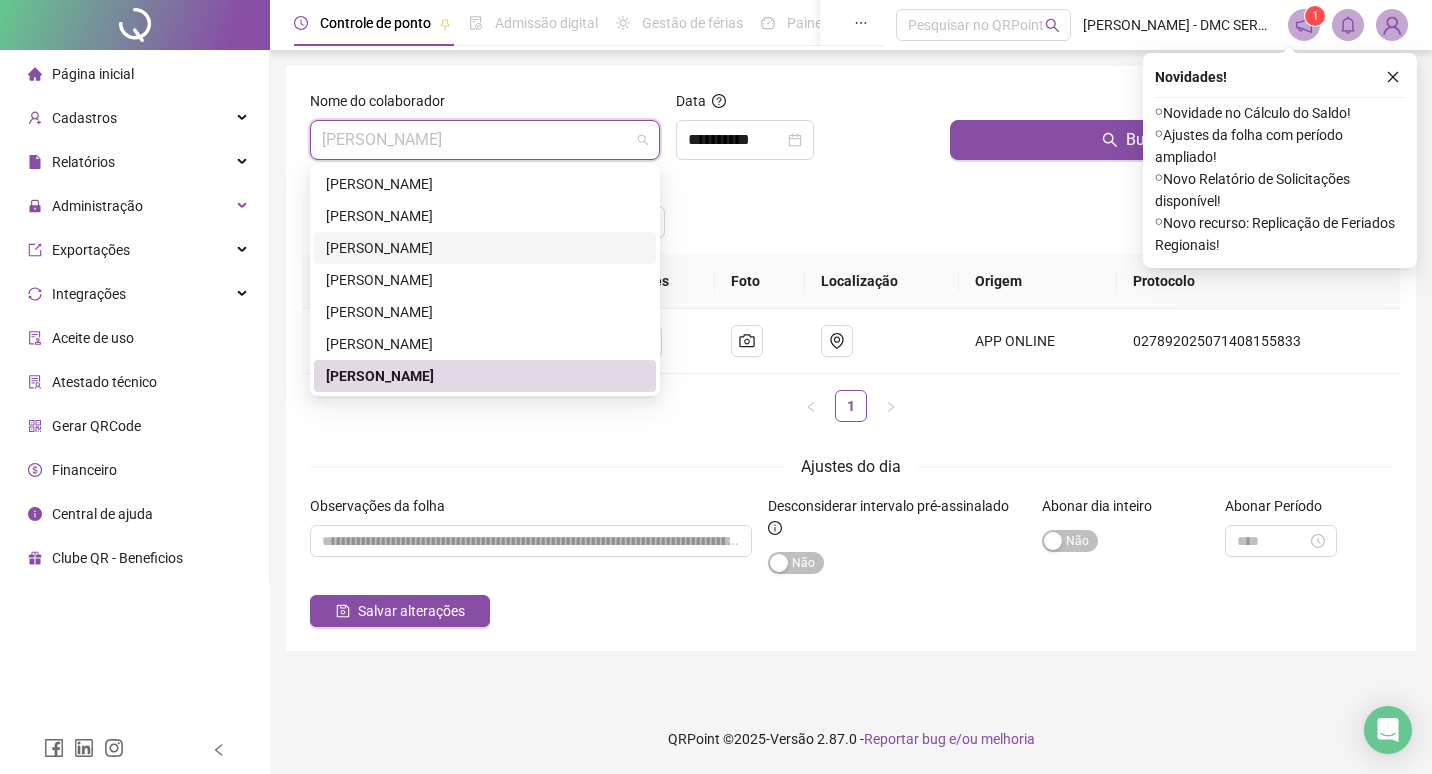 click on "JORGE LINCOLN VITORIO SANTOS" at bounding box center [485, 248] 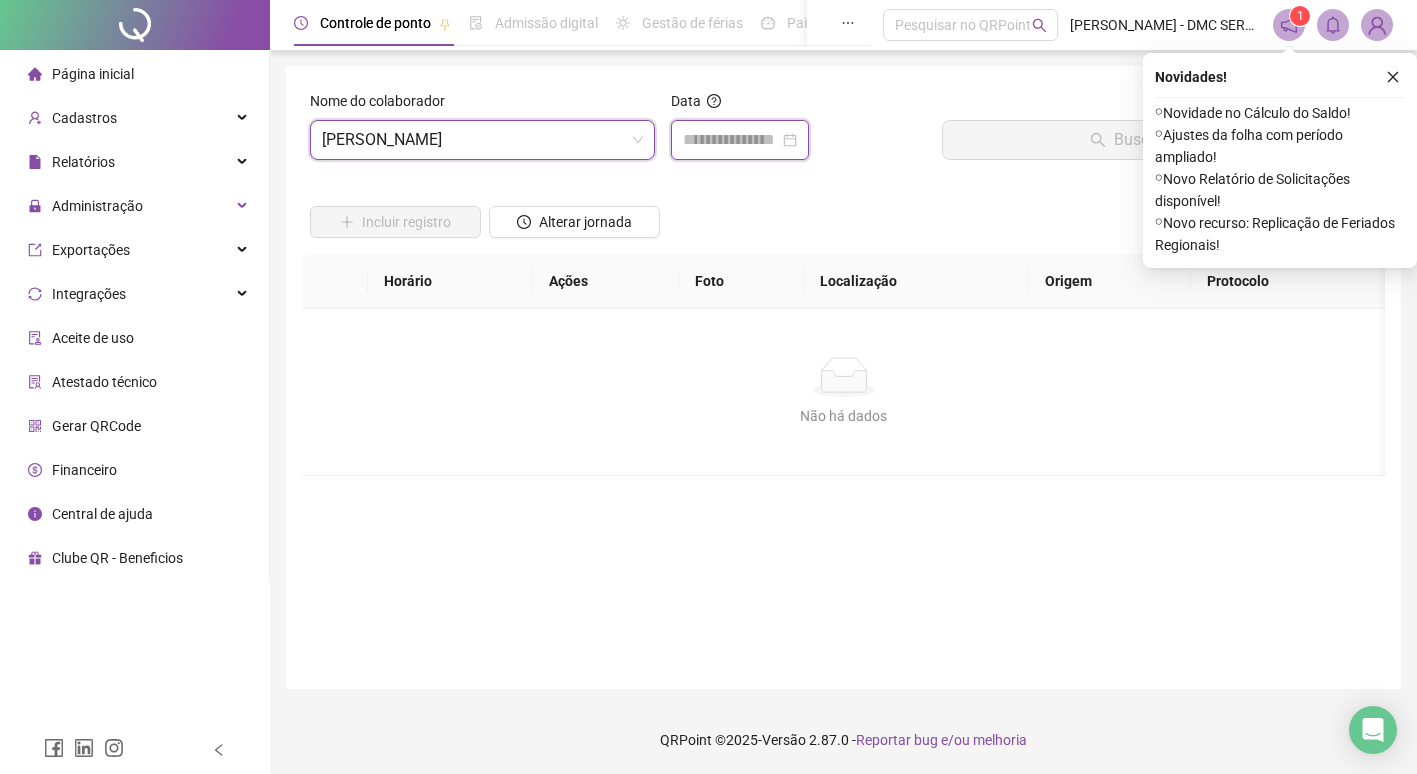 click at bounding box center [731, 140] 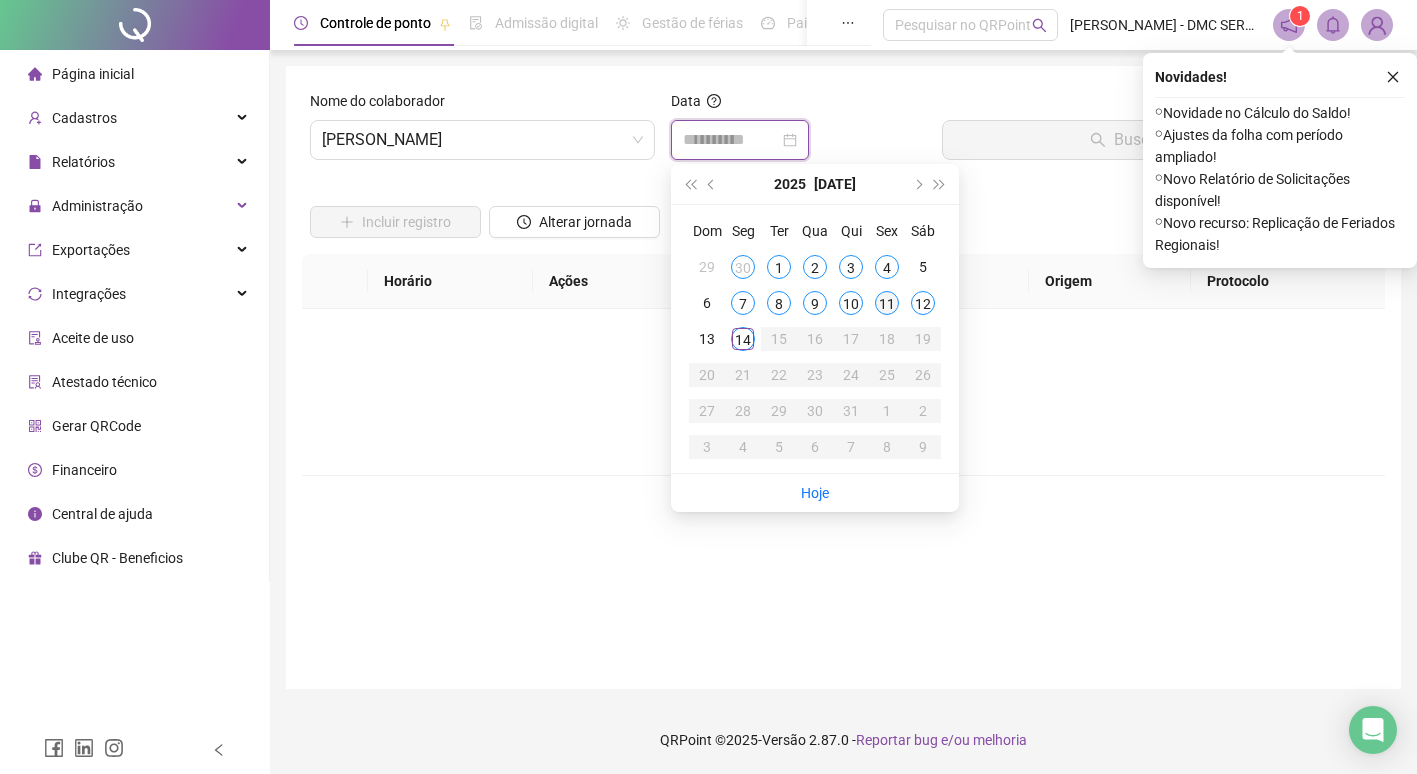 type on "**********" 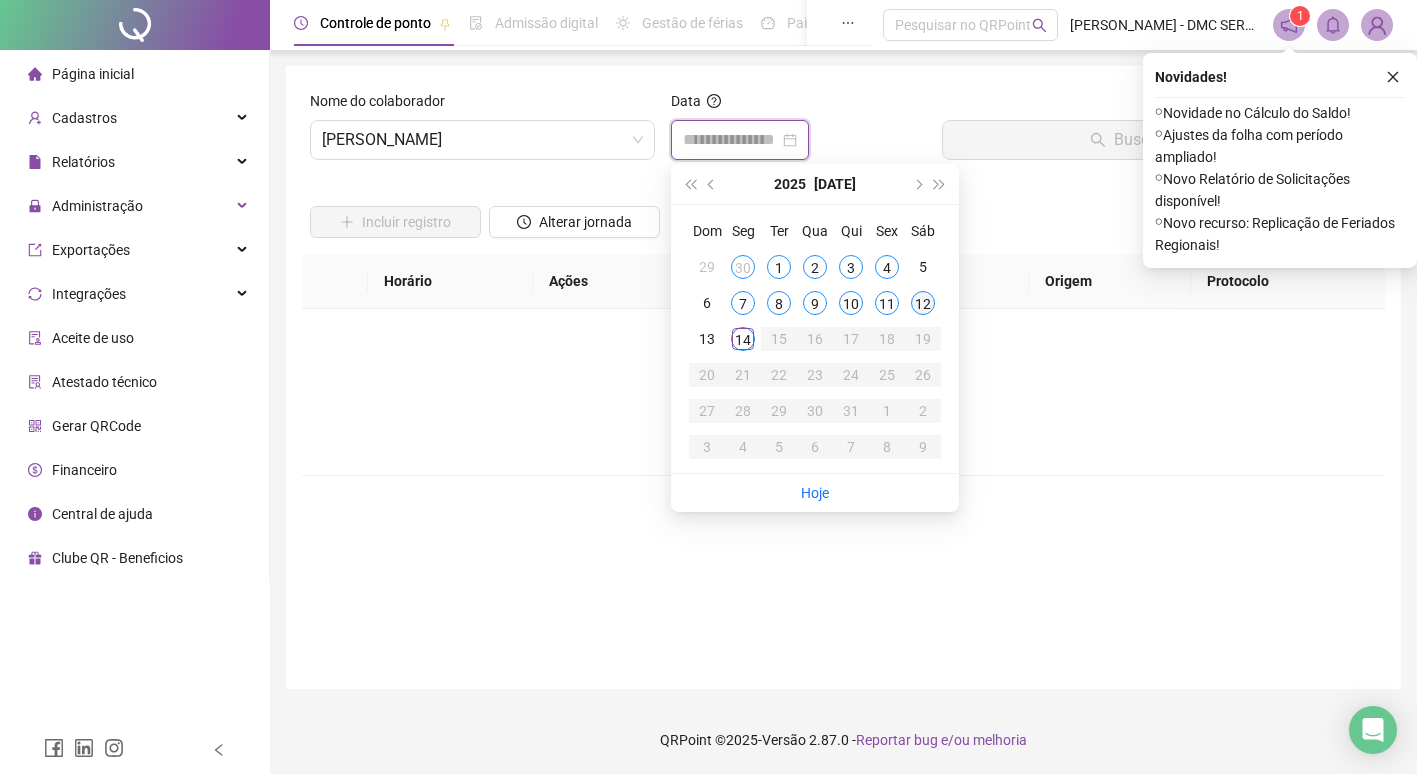 type on "**********" 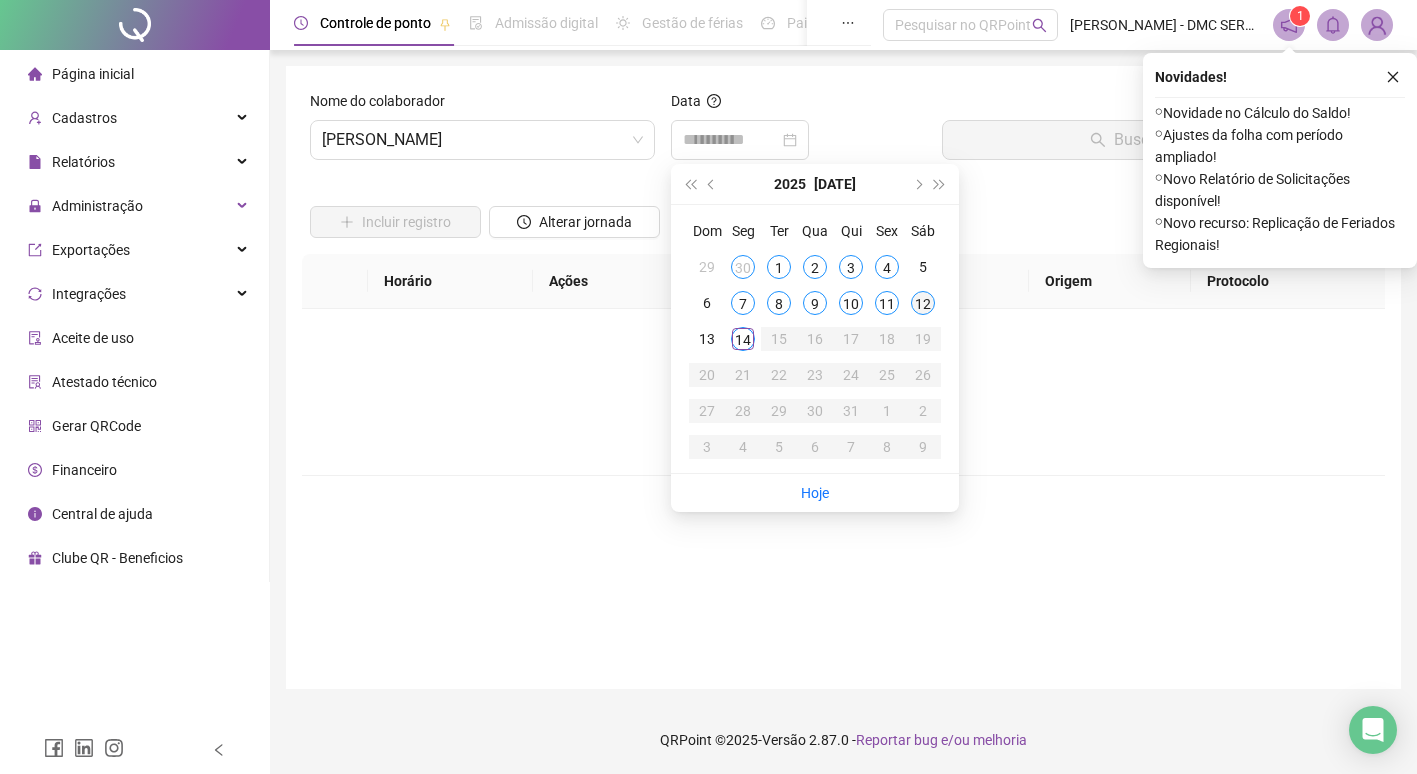 click on "12" at bounding box center (923, 303) 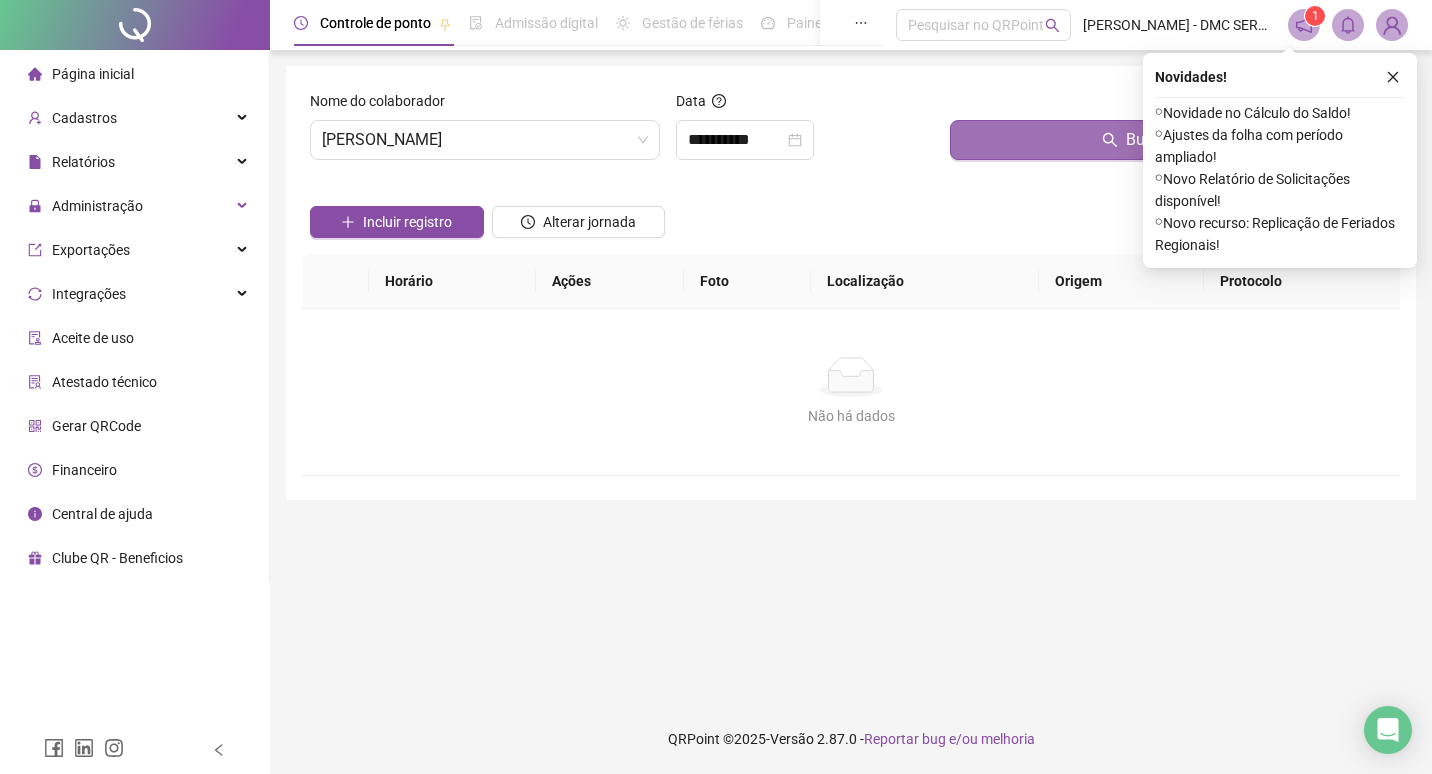 click on "Buscar registros" at bounding box center [1171, 140] 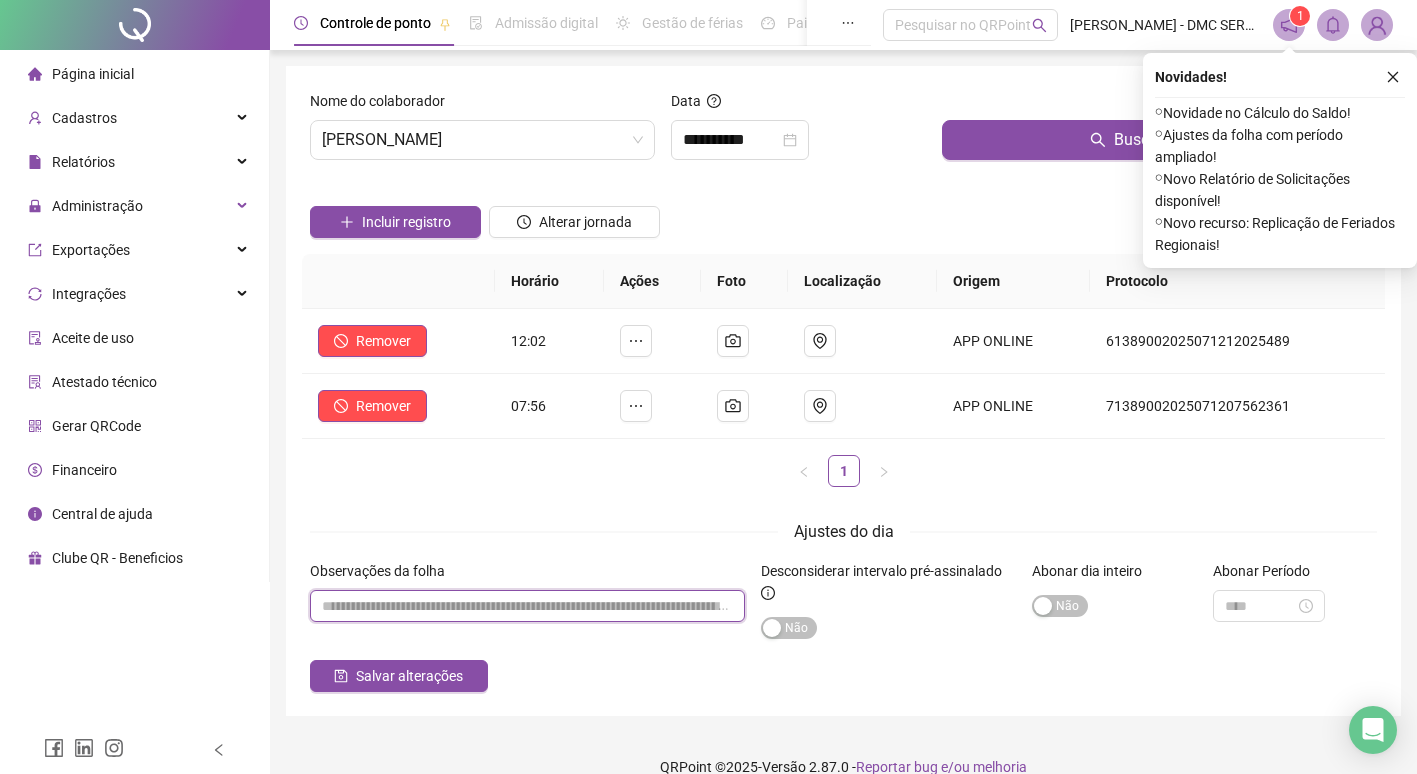 click at bounding box center [527, 606] 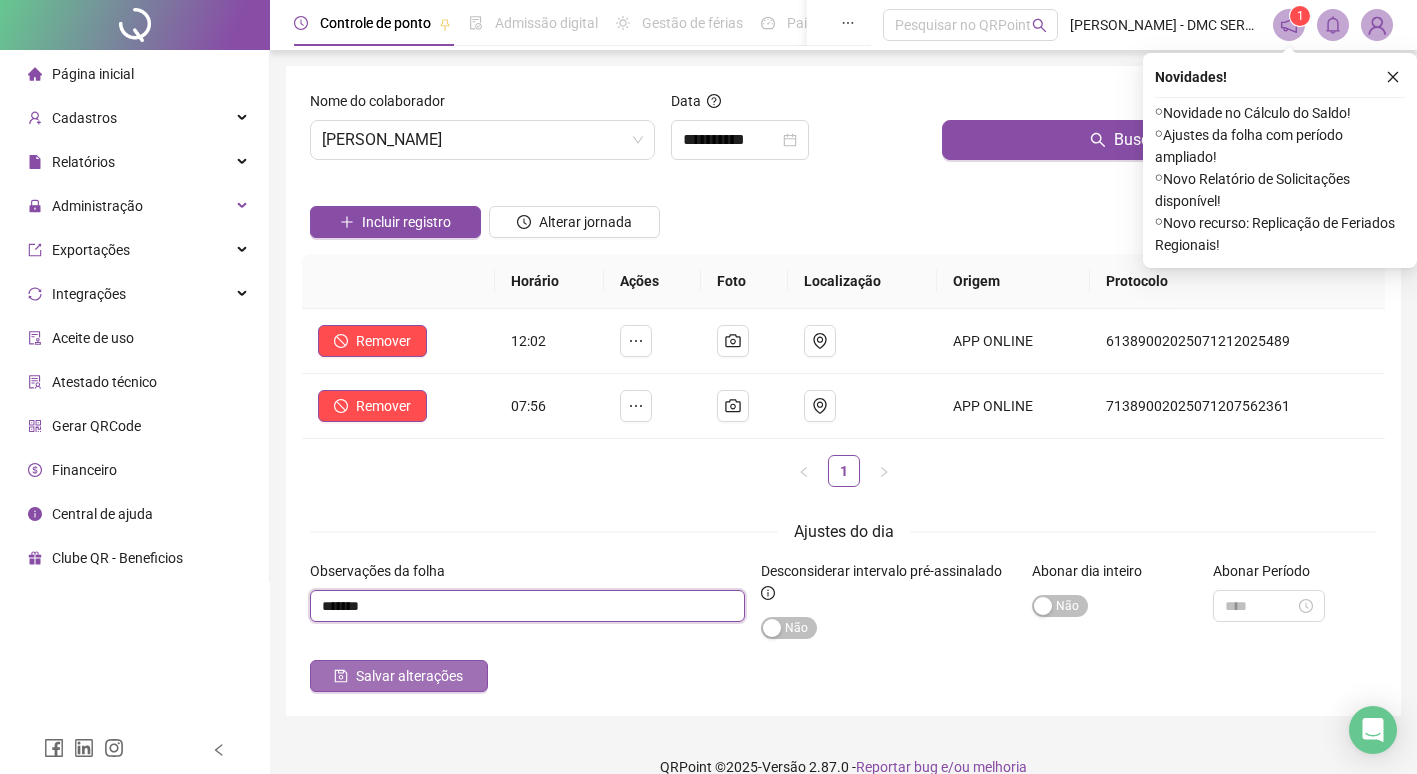 type on "*******" 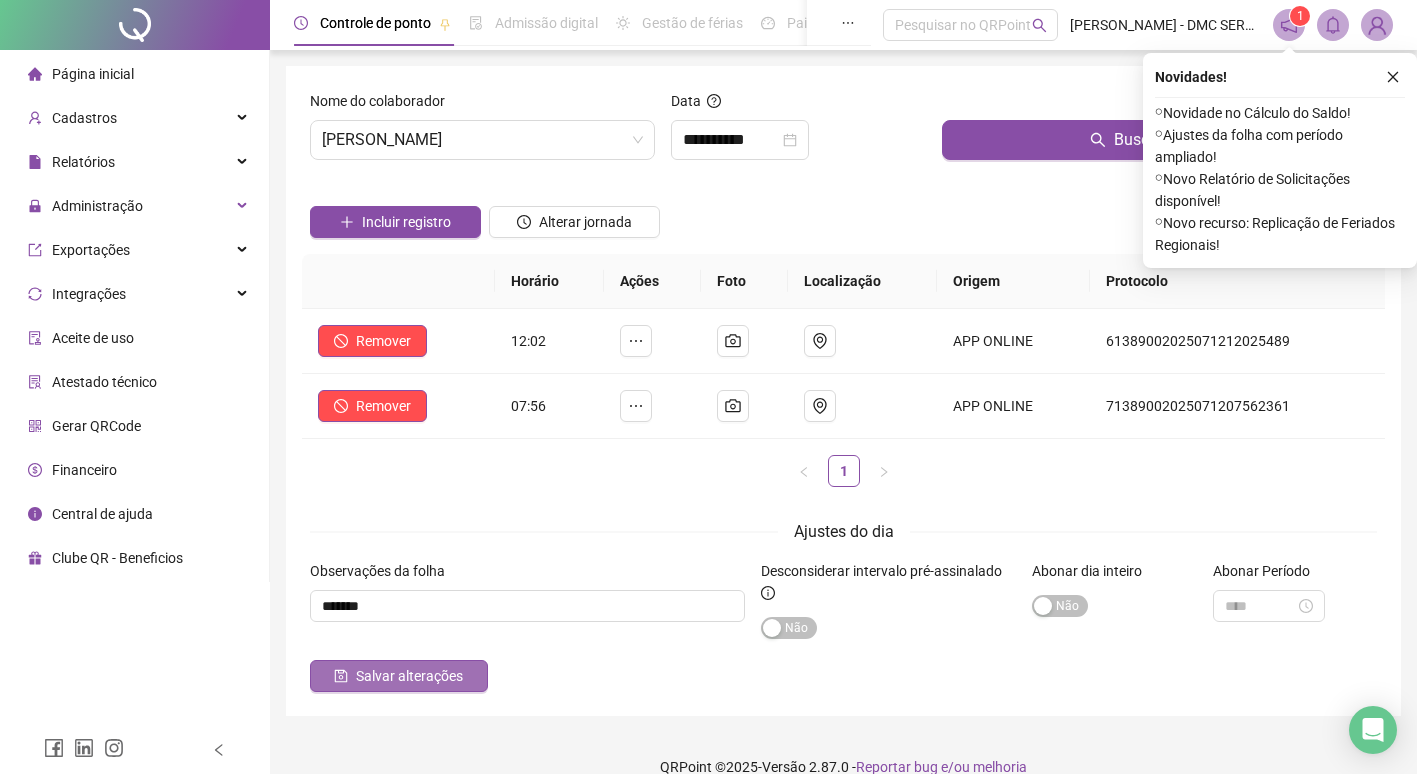 click on "Salvar alterações" at bounding box center (409, 676) 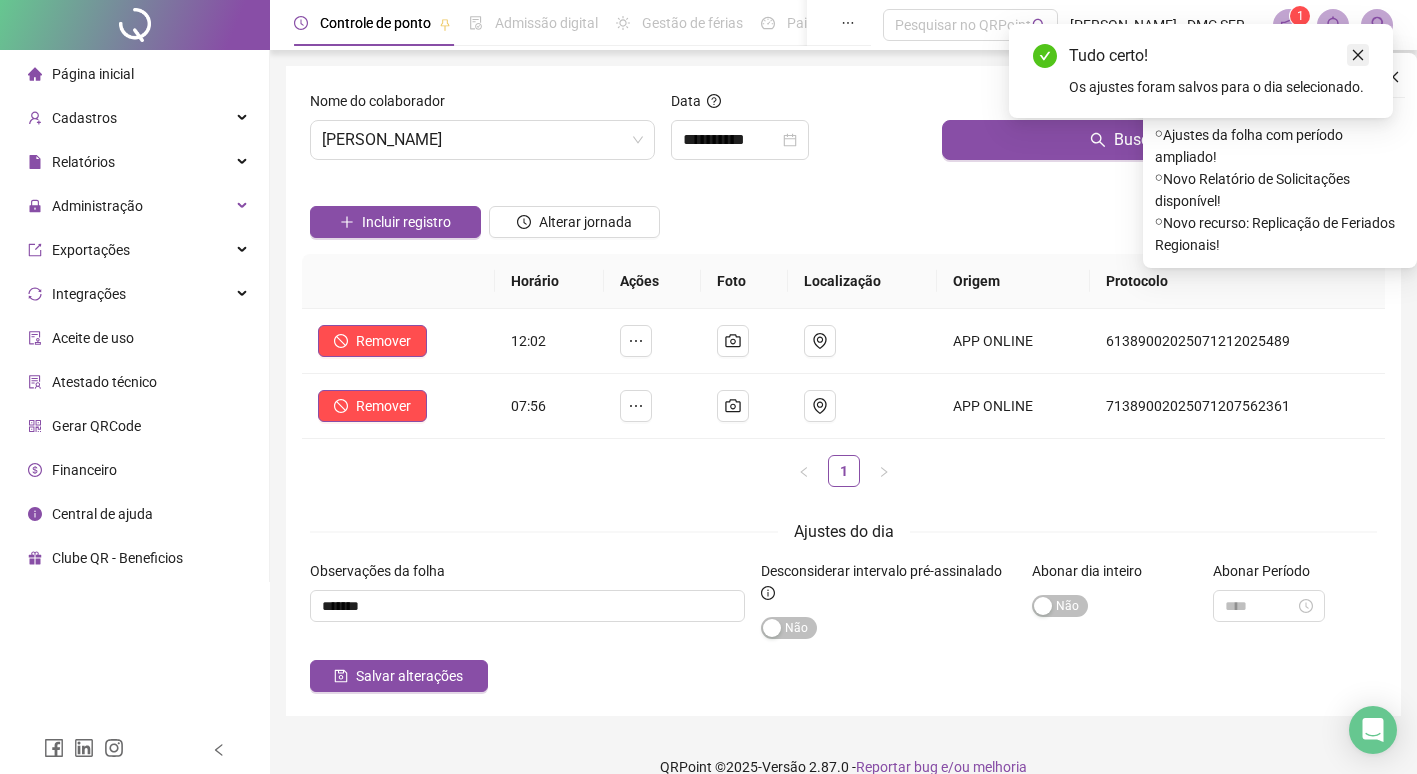 click 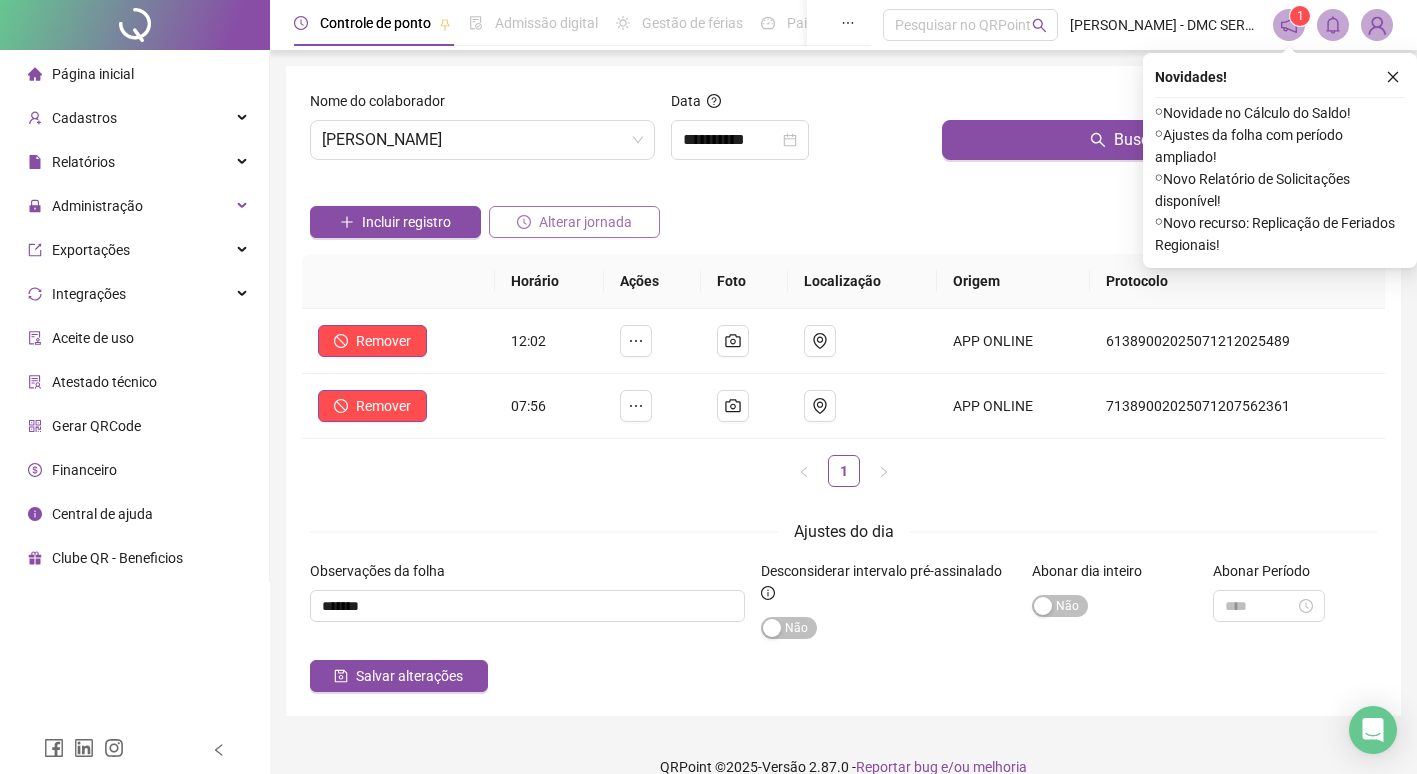 click 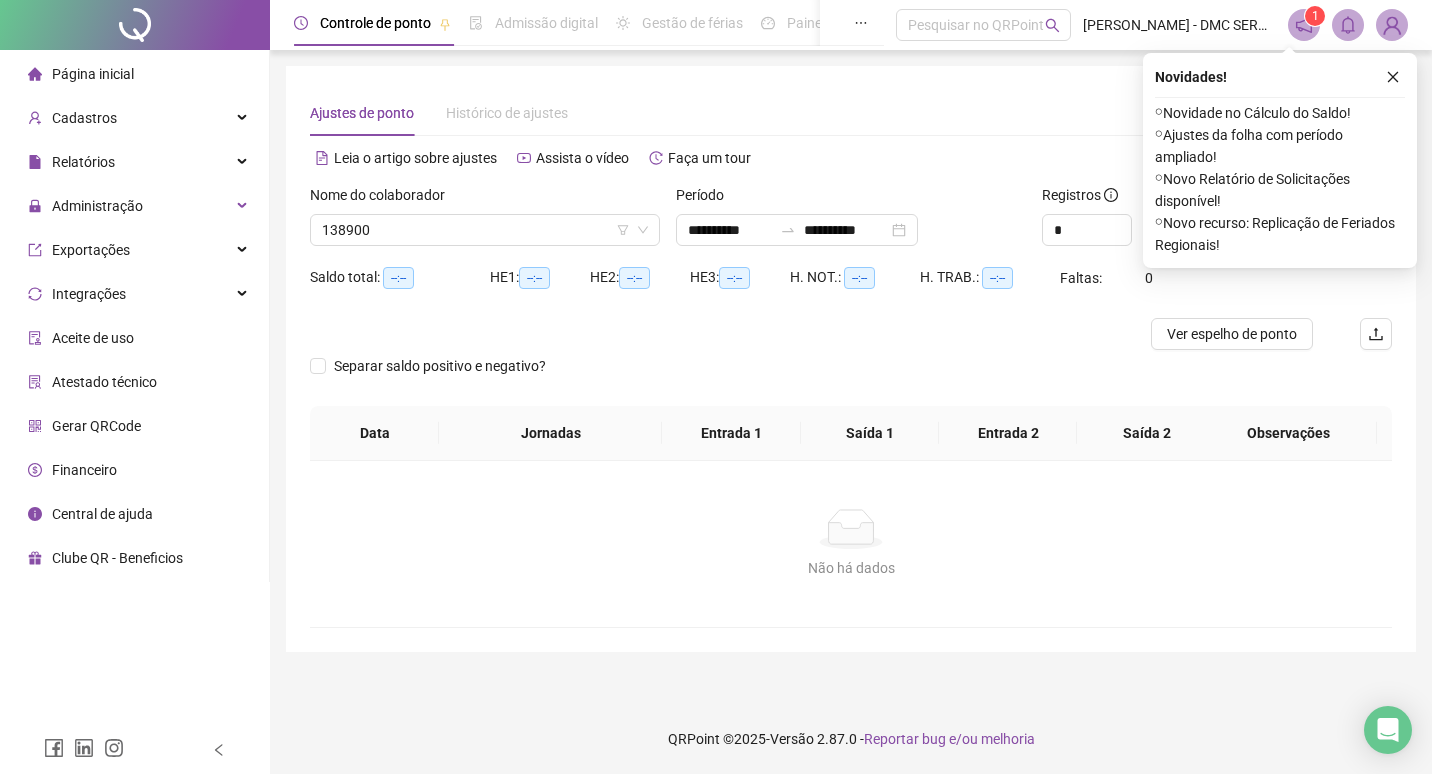 type on "**********" 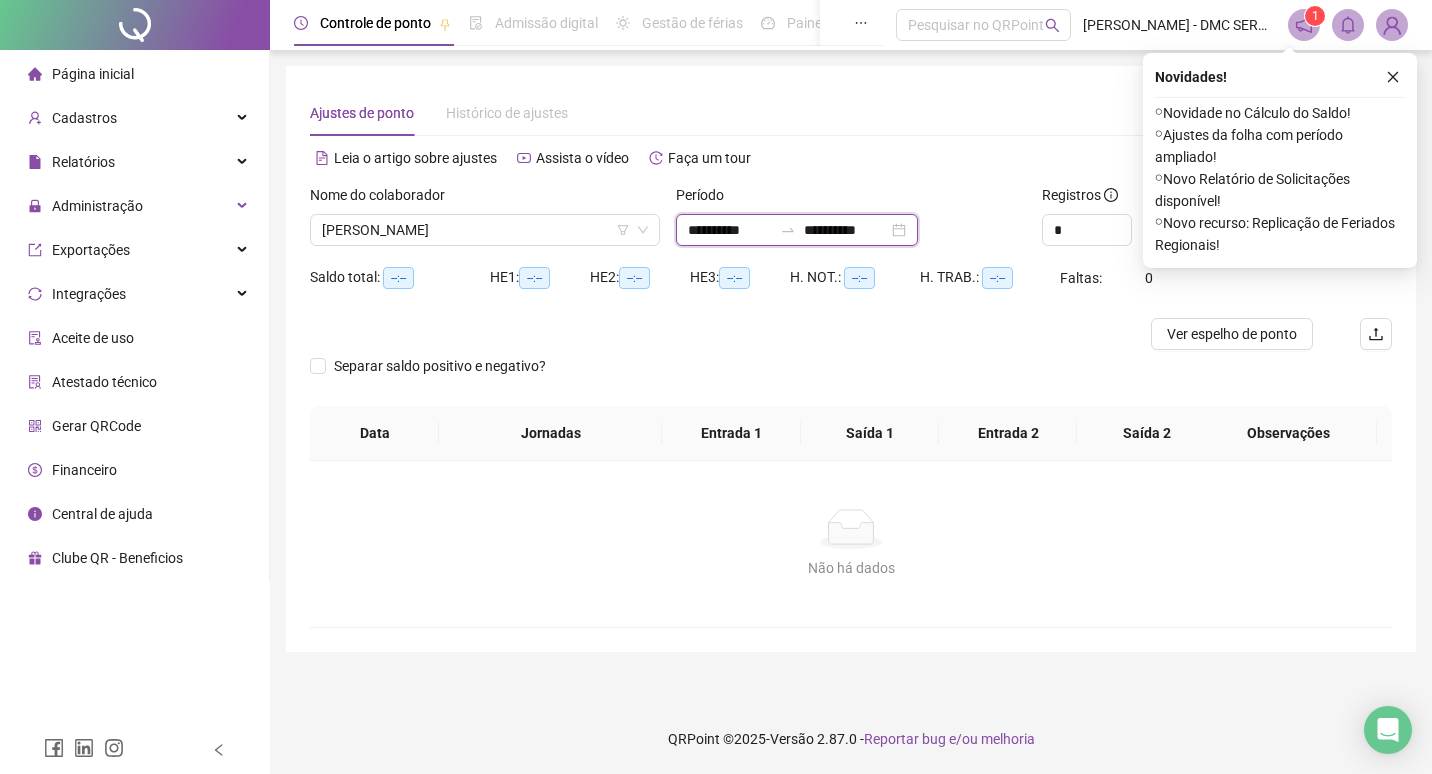click on "**********" at bounding box center [846, 230] 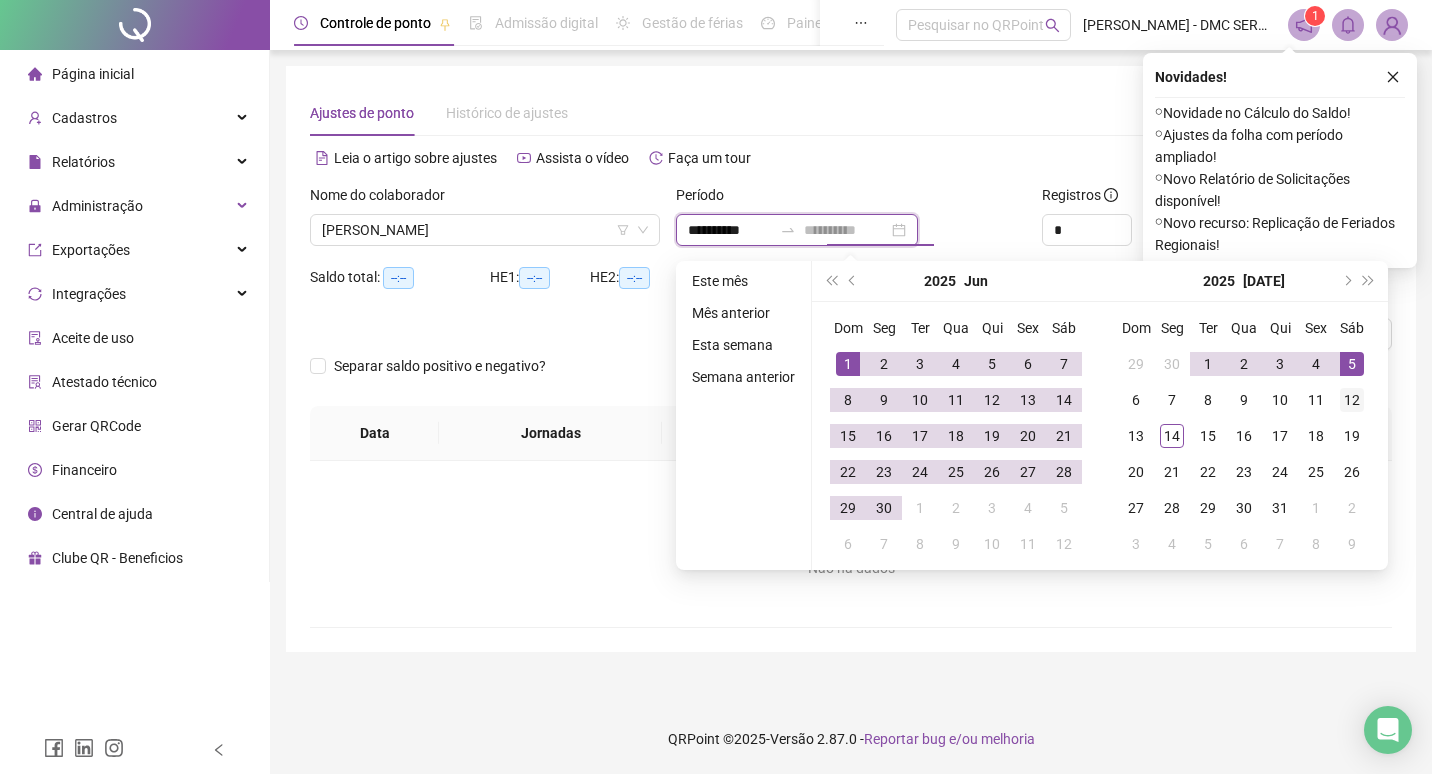 type on "**********" 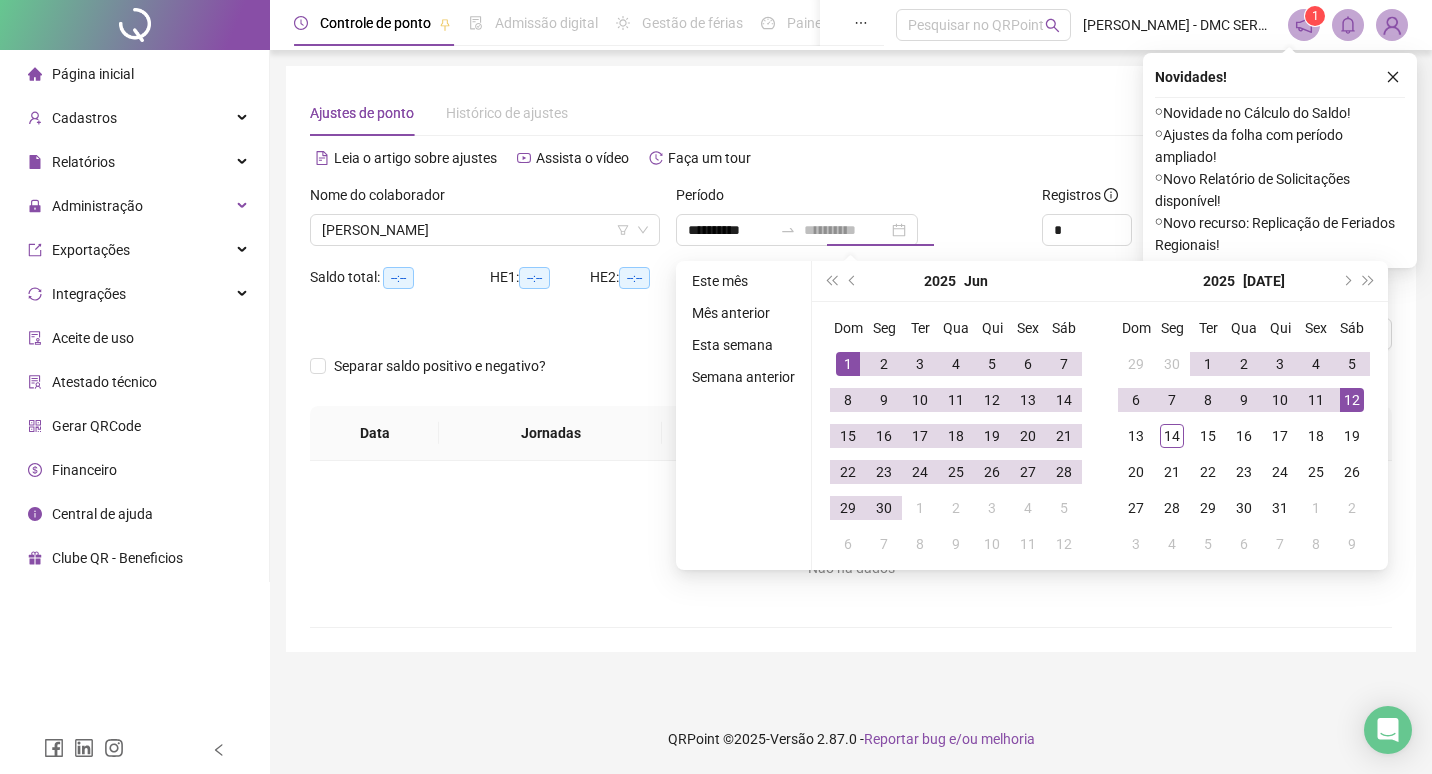 click on "12" at bounding box center [1352, 400] 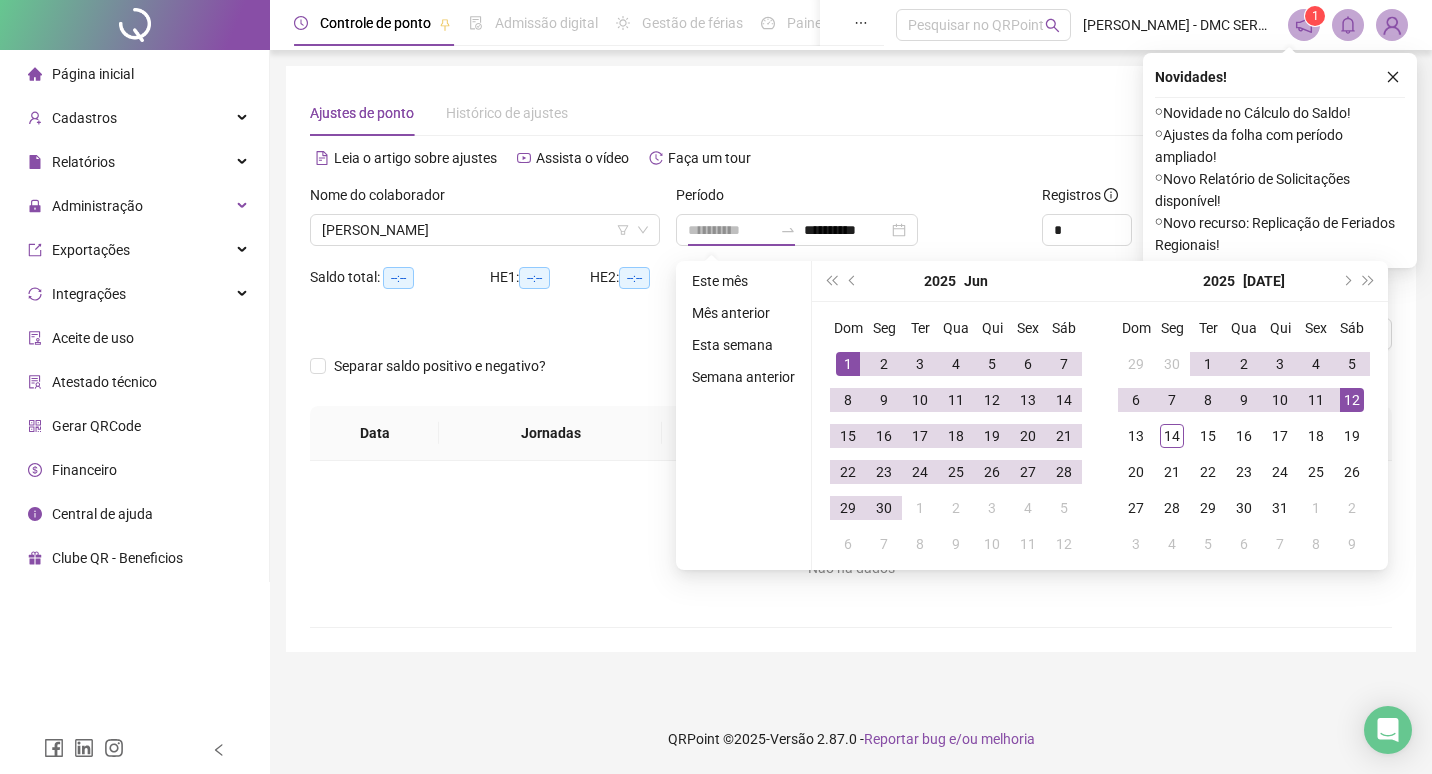 click on "12" at bounding box center (1352, 400) 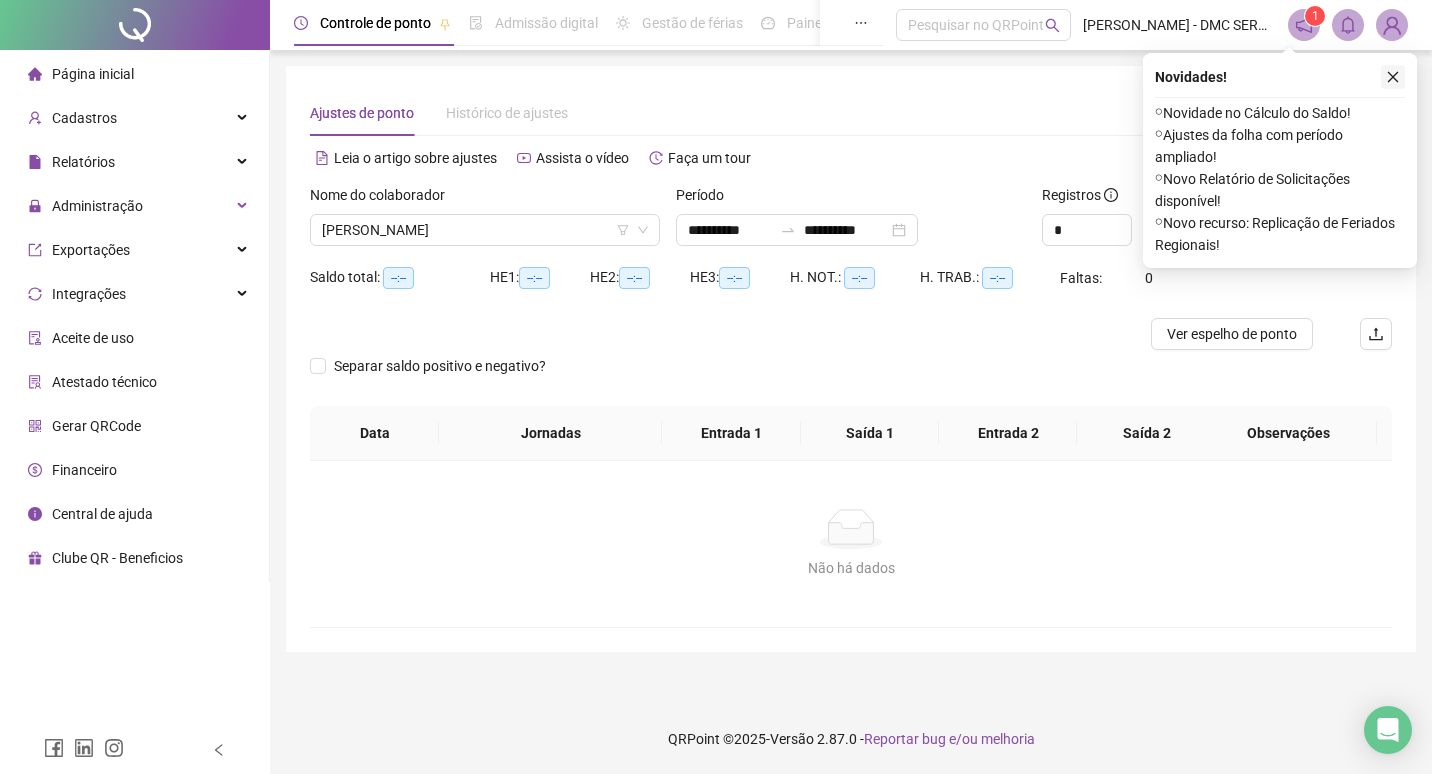 click 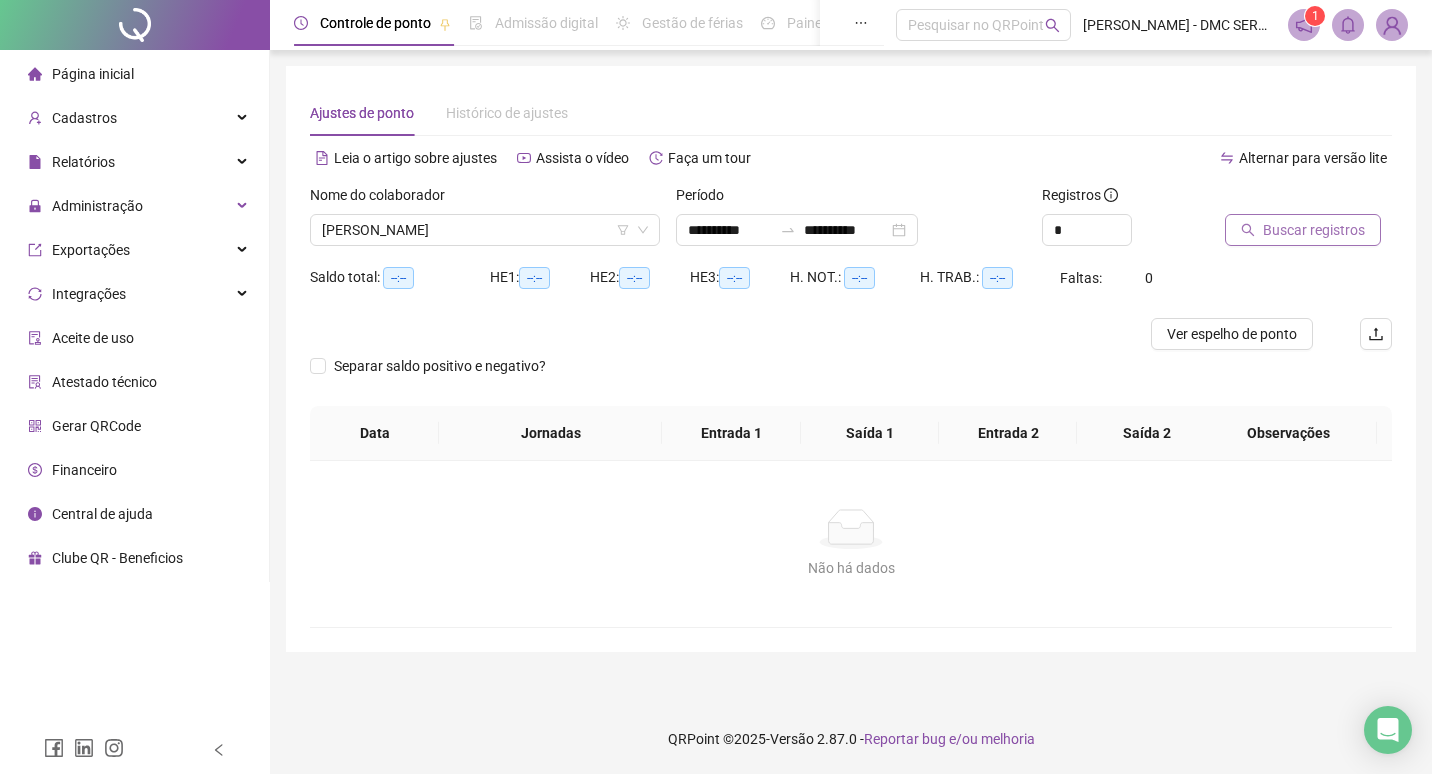 click on "Buscar registros" at bounding box center (1314, 230) 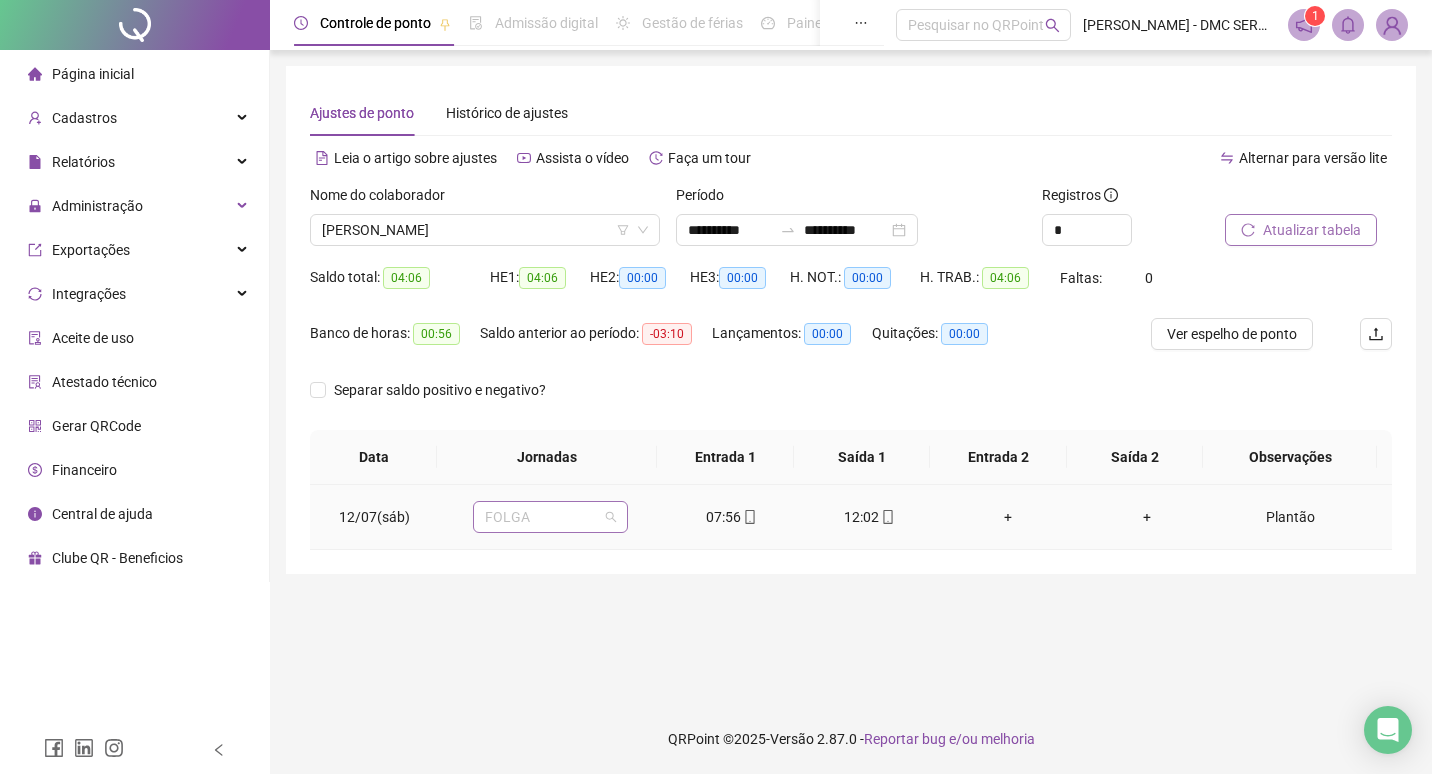 click on "FOLGA" at bounding box center (550, 517) 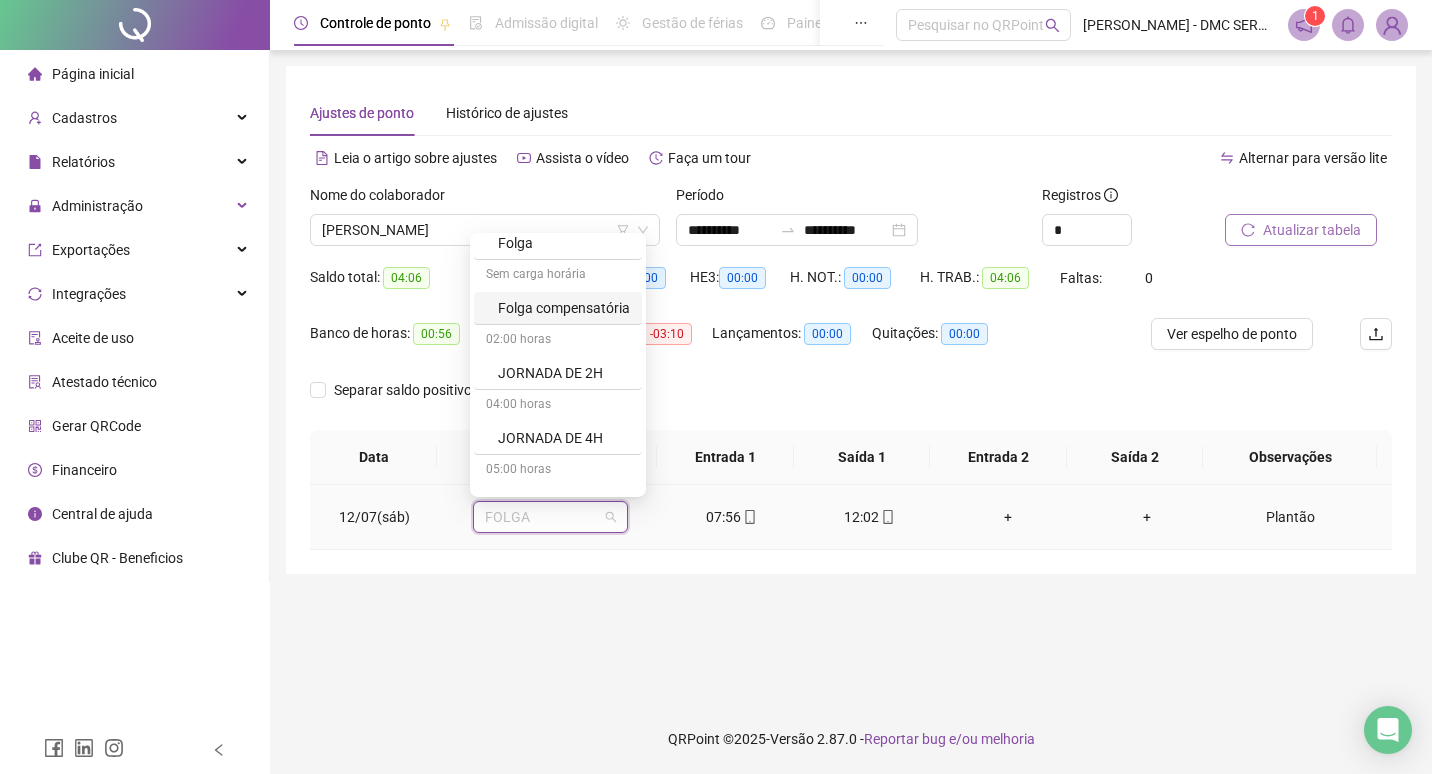 scroll, scrollTop: 200, scrollLeft: 0, axis: vertical 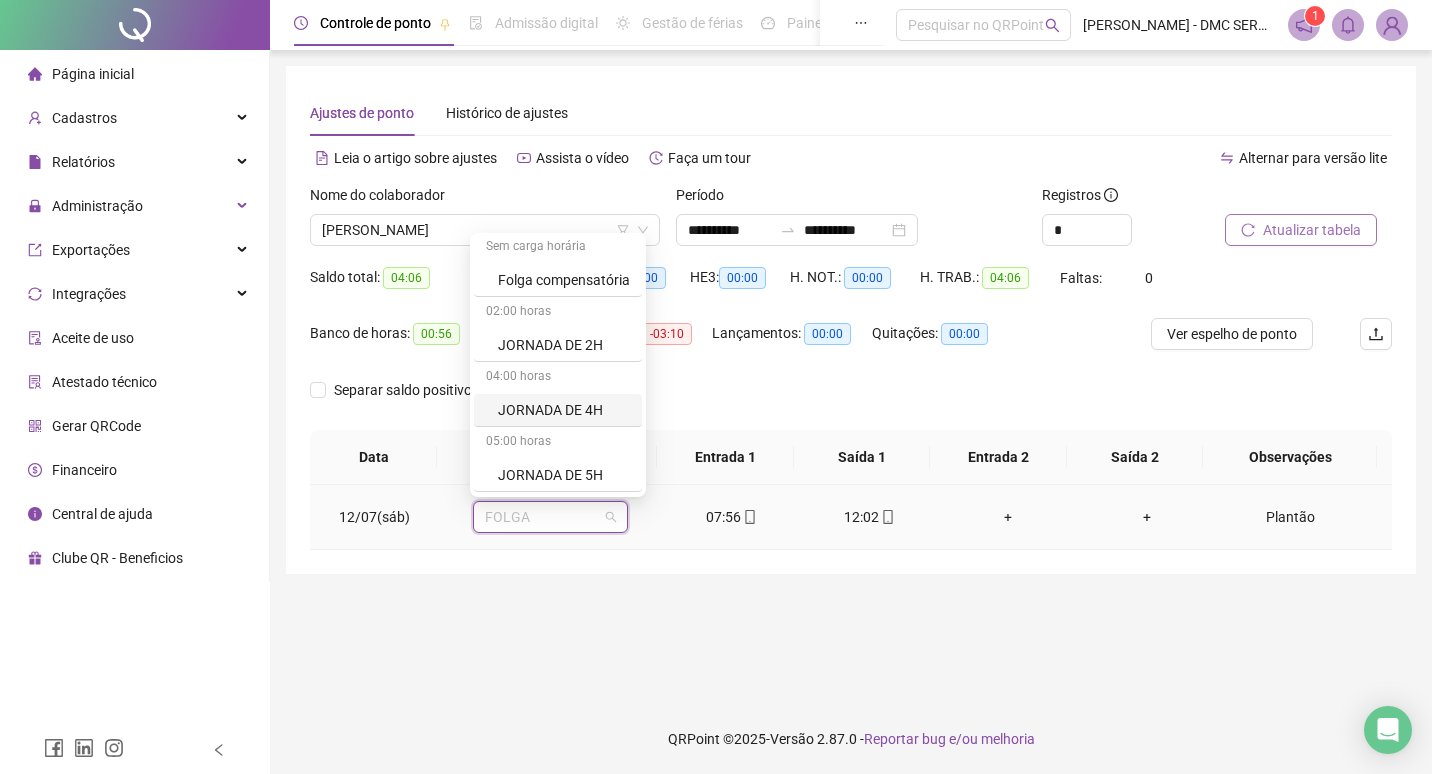 click on "JORNADA DE 4H" at bounding box center (564, 410) 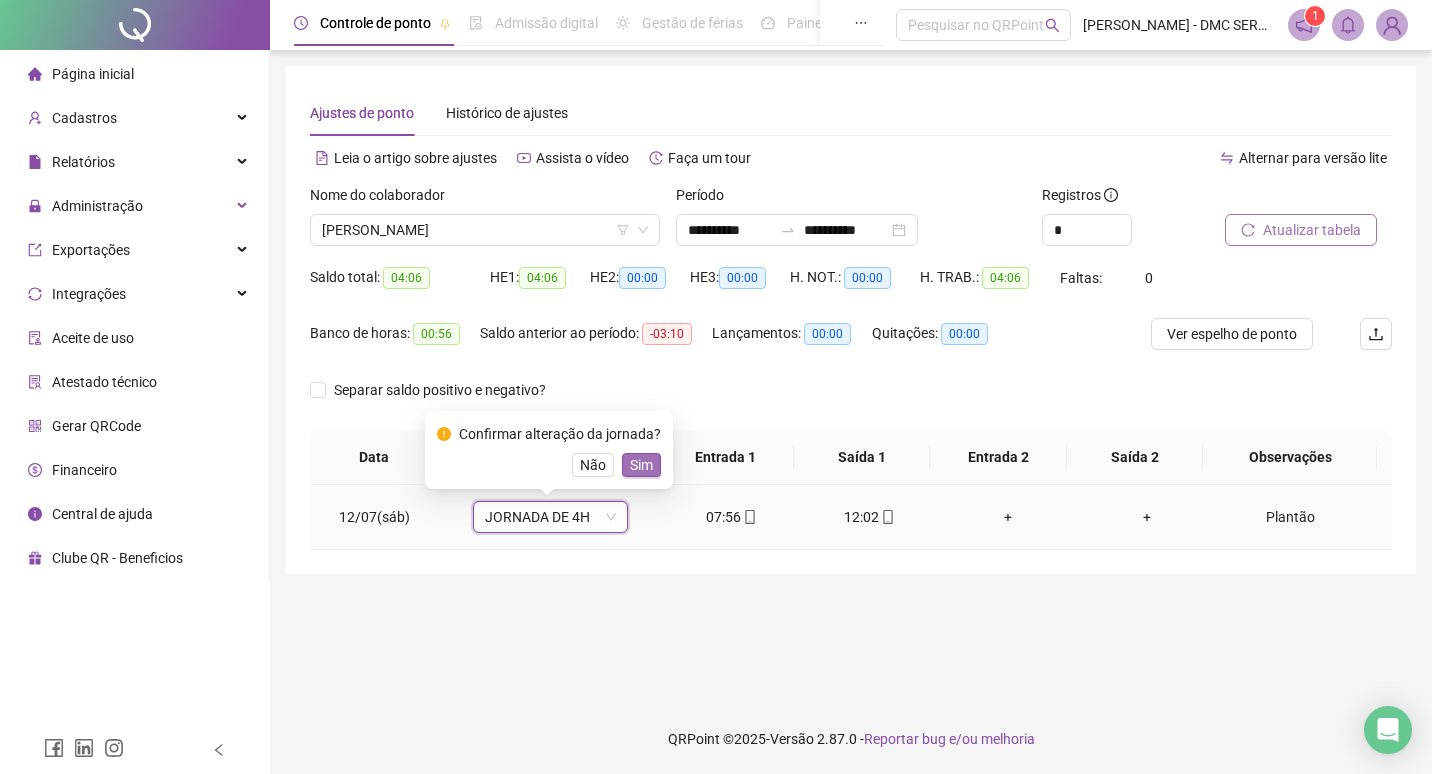 click on "Sim" at bounding box center [641, 465] 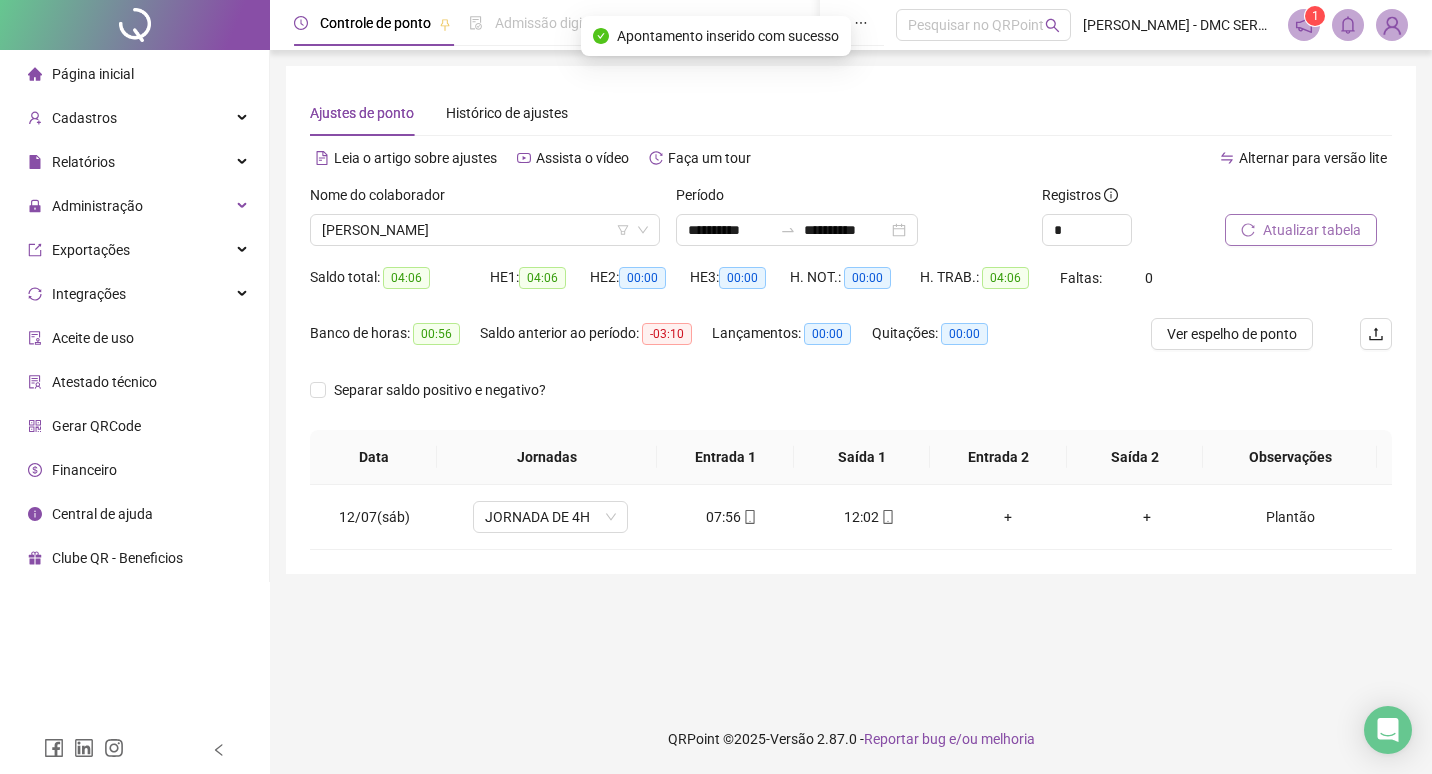 click on "Página inicial" at bounding box center (93, 74) 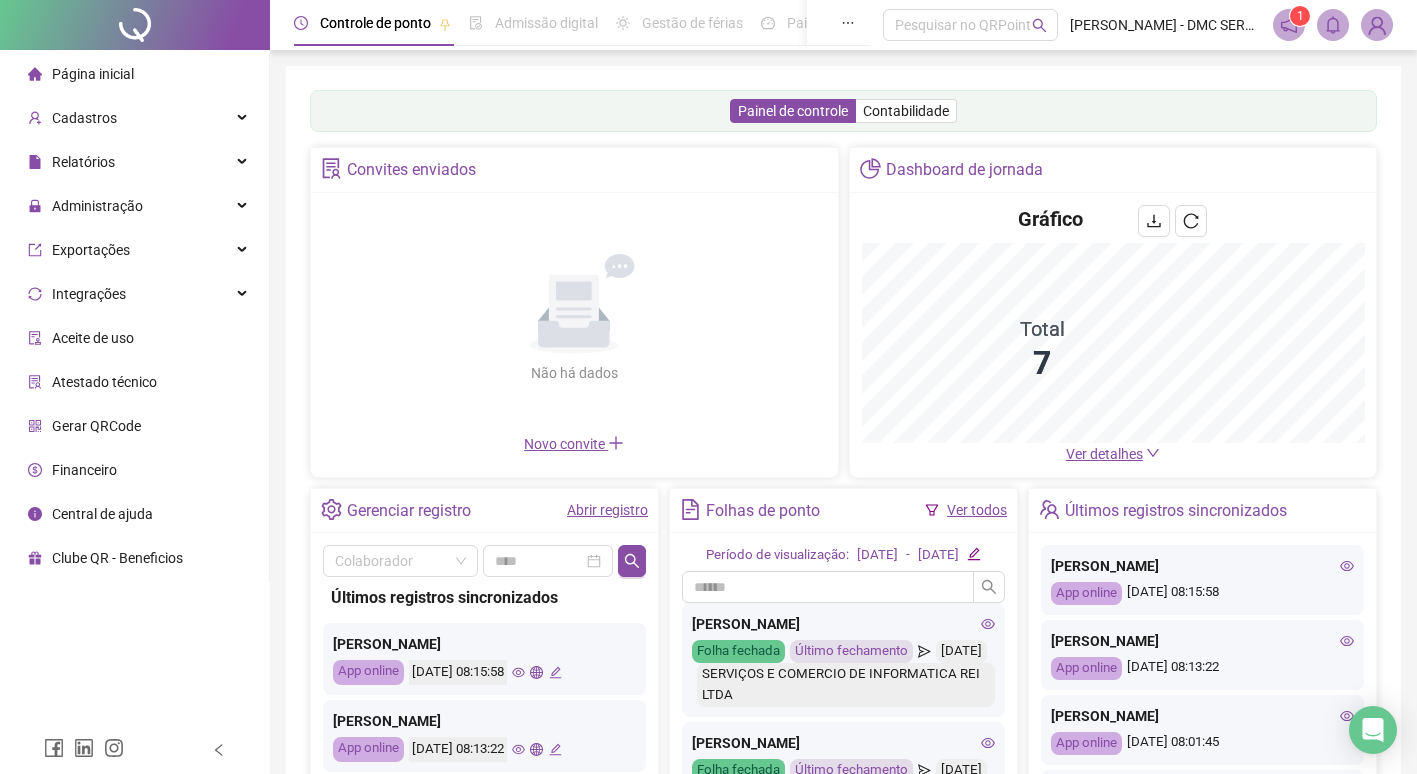 click 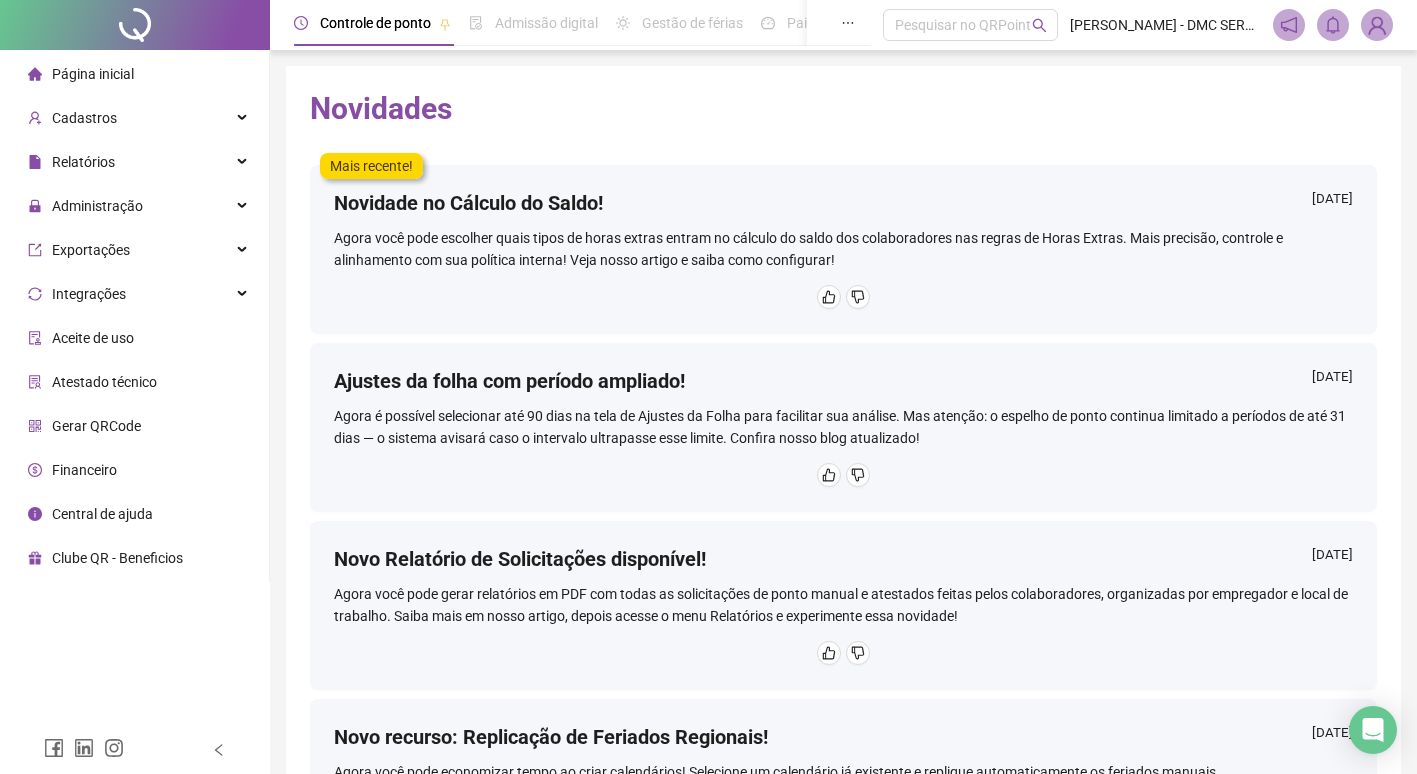 click on "Página inicial" at bounding box center (93, 74) 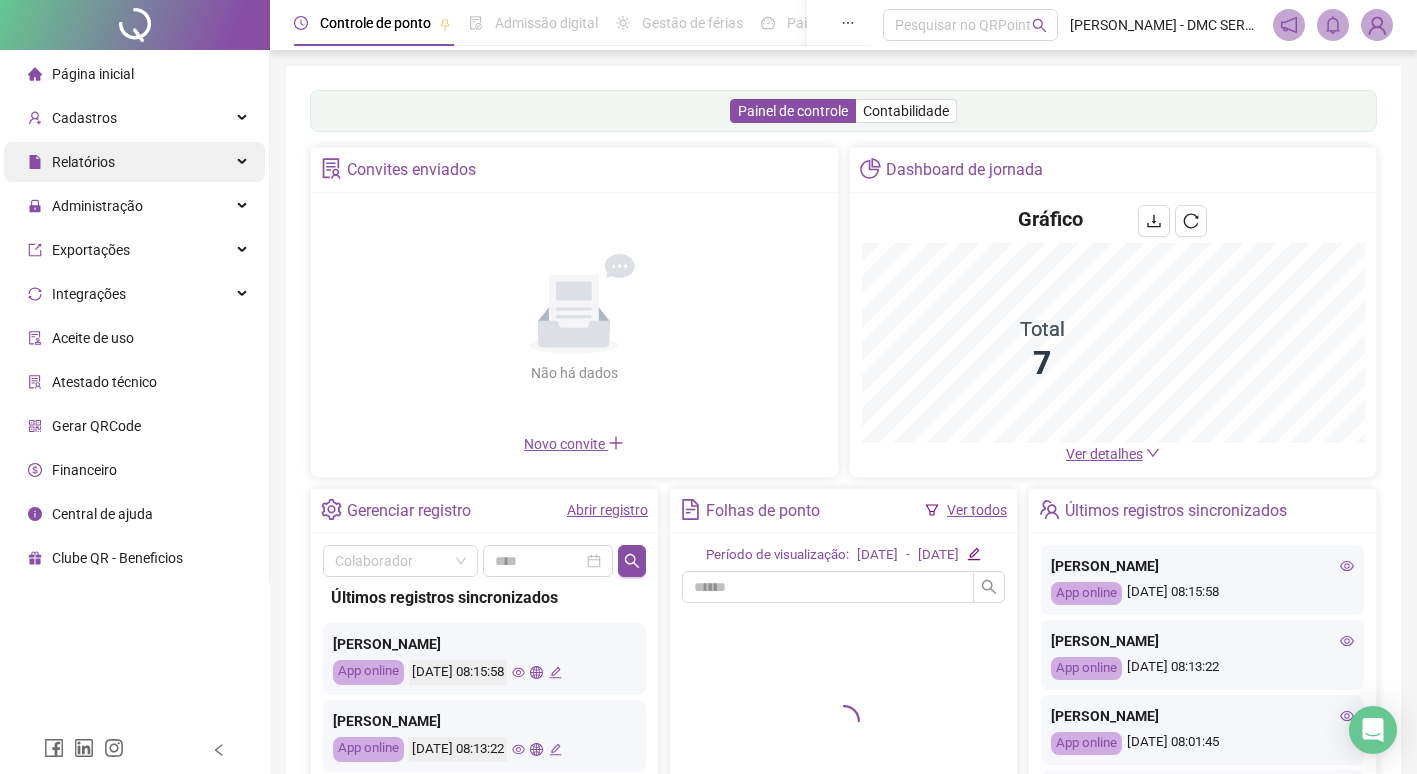 click on "Relatórios" at bounding box center [83, 162] 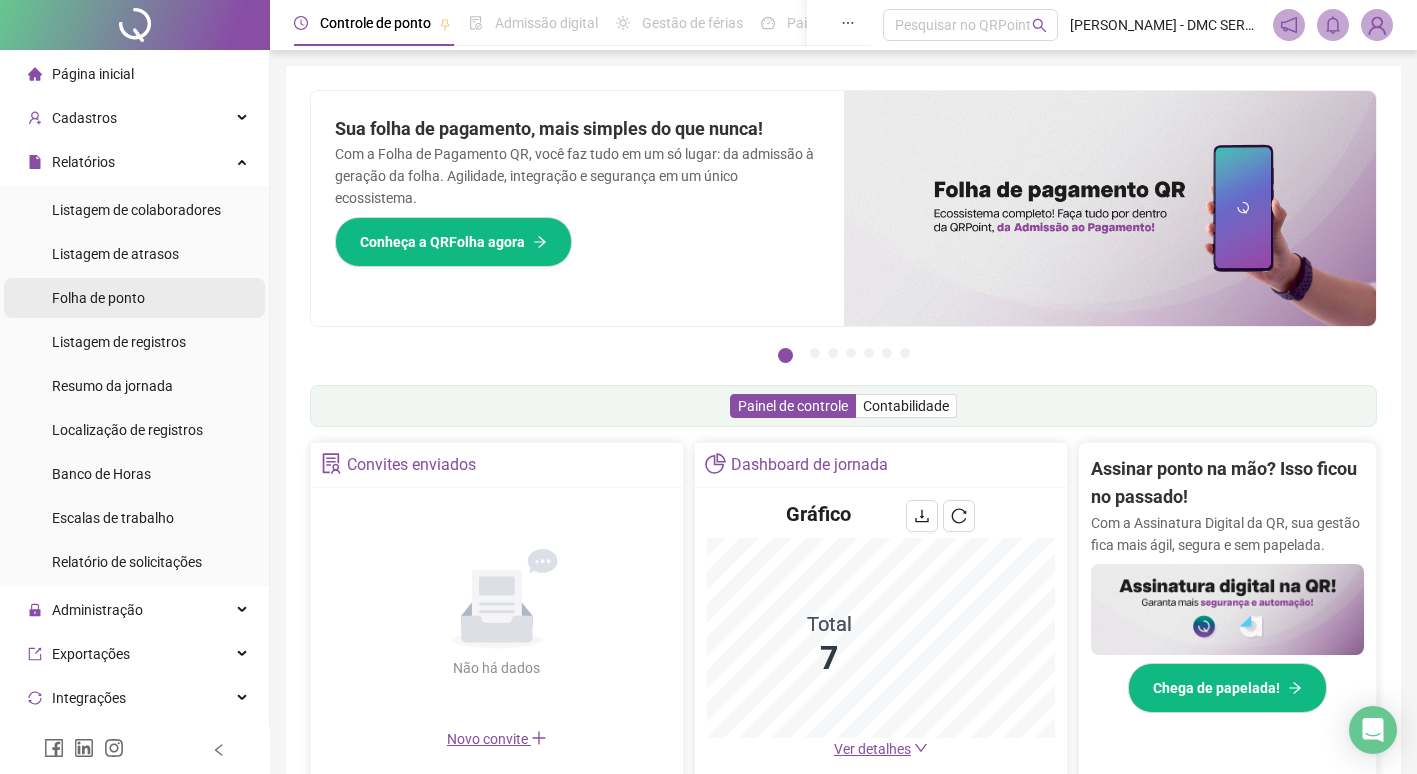 click on "Folha de ponto" at bounding box center (98, 298) 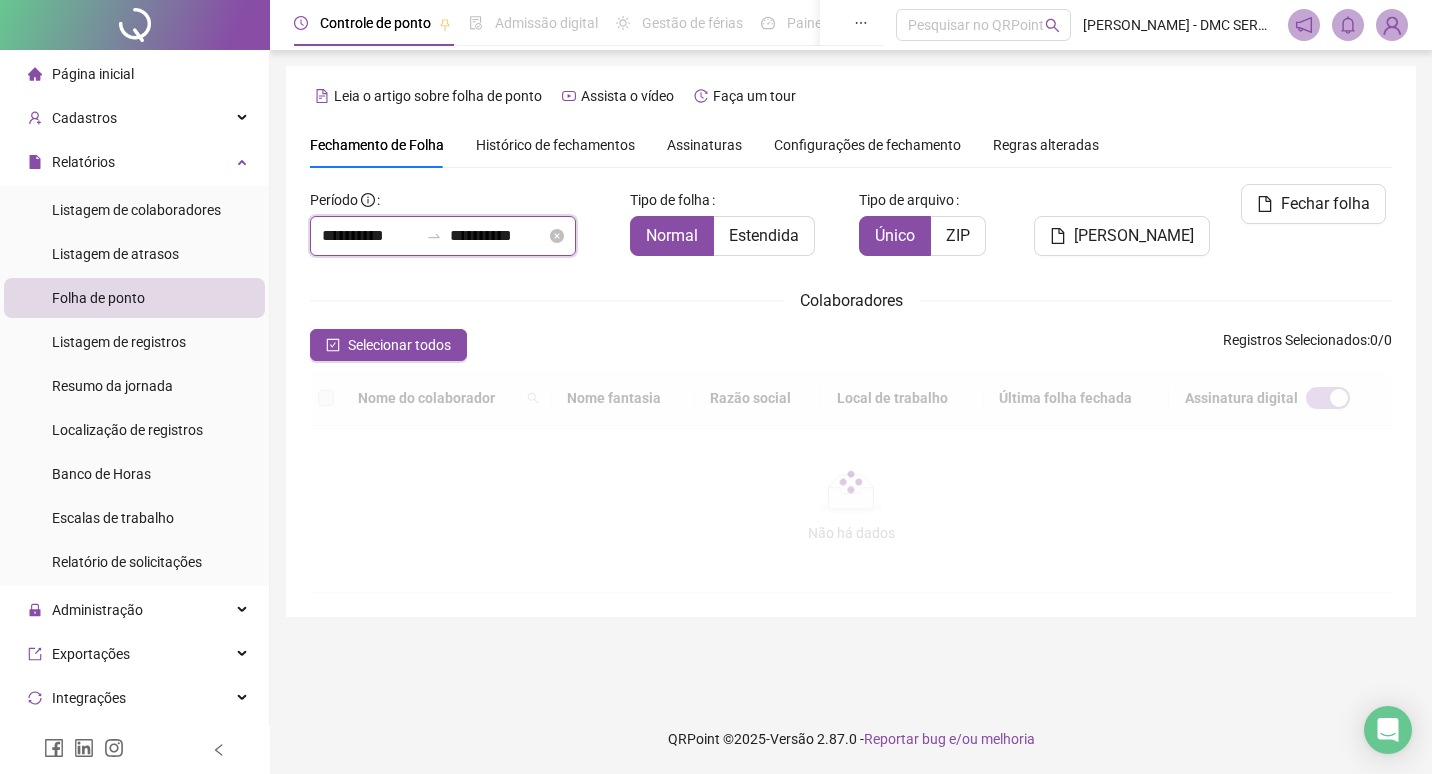 click on "**********" at bounding box center [498, 236] 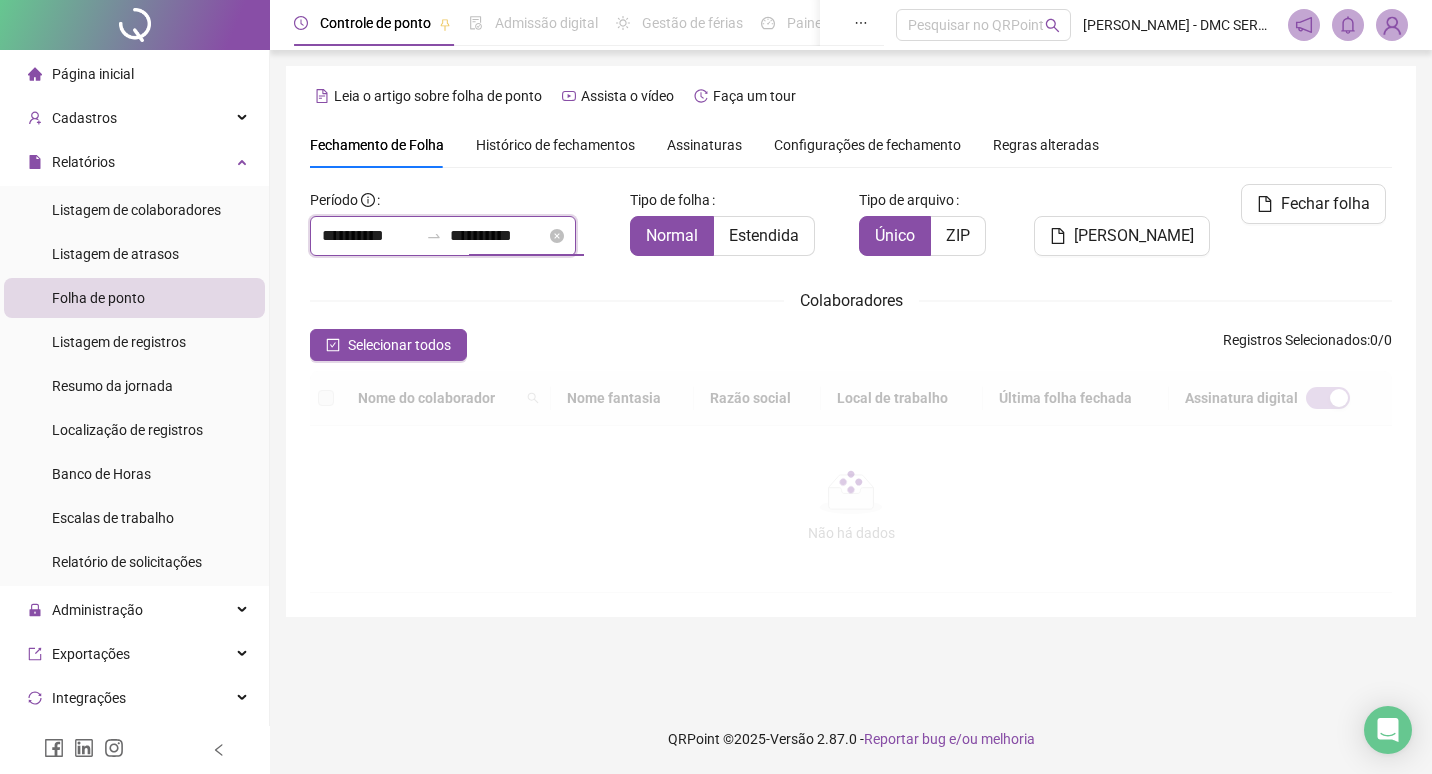 click on "**********" at bounding box center (498, 236) 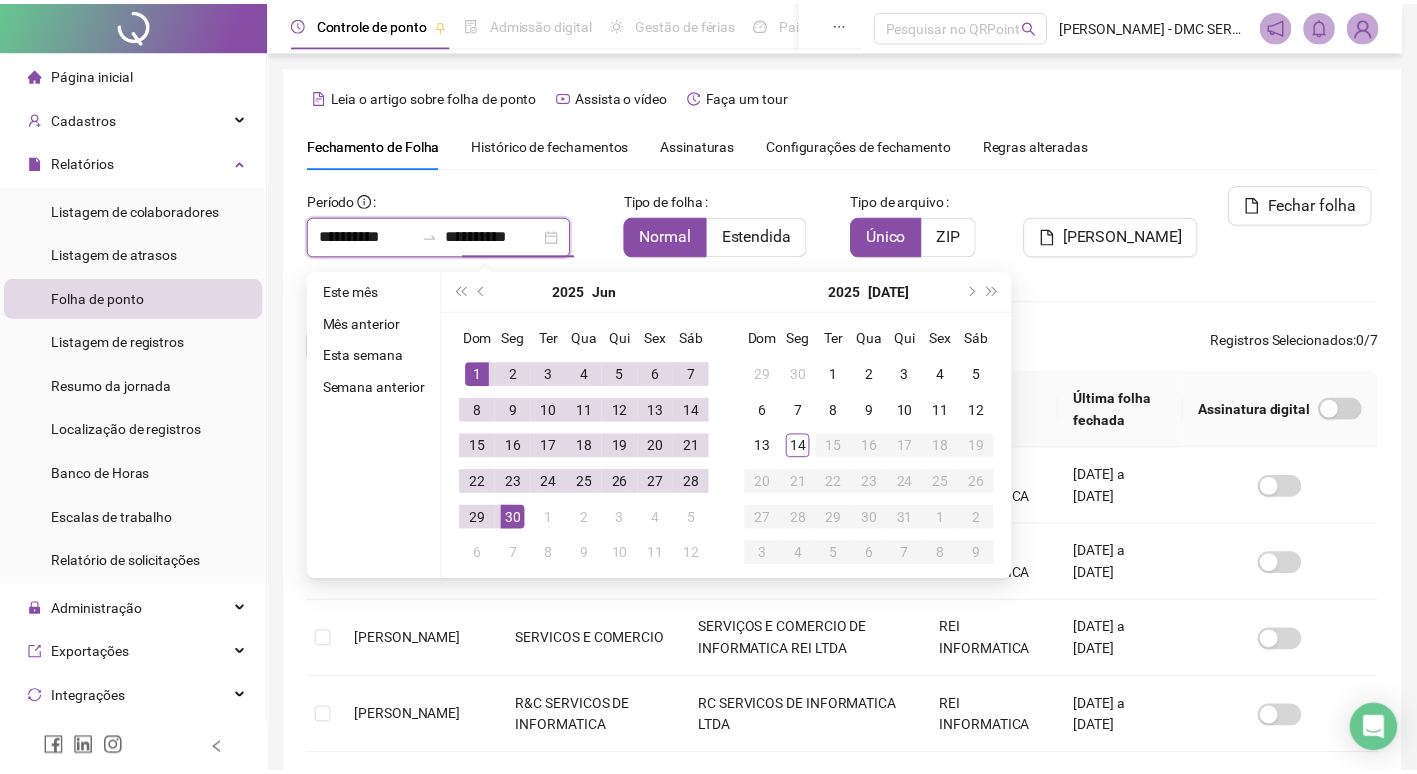 scroll, scrollTop: 23, scrollLeft: 0, axis: vertical 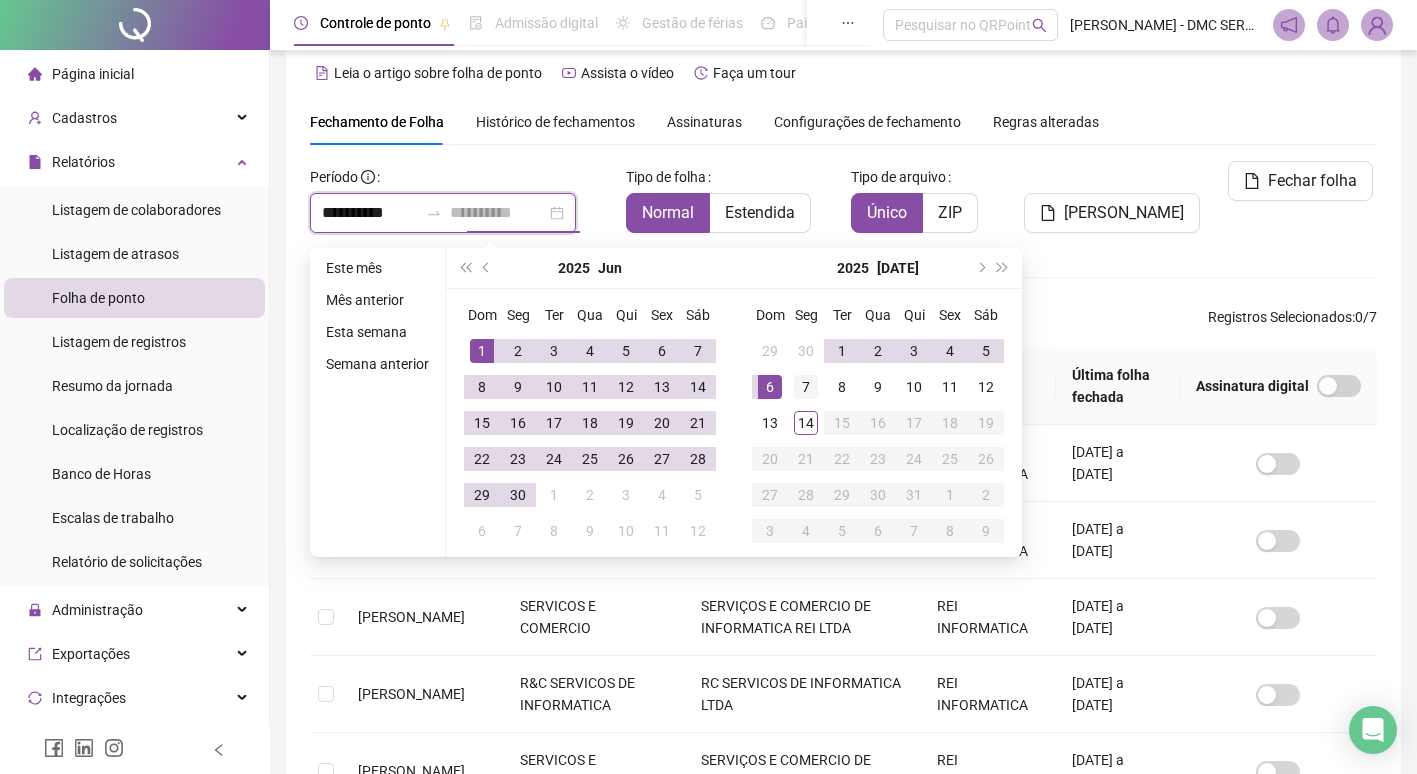 type on "**********" 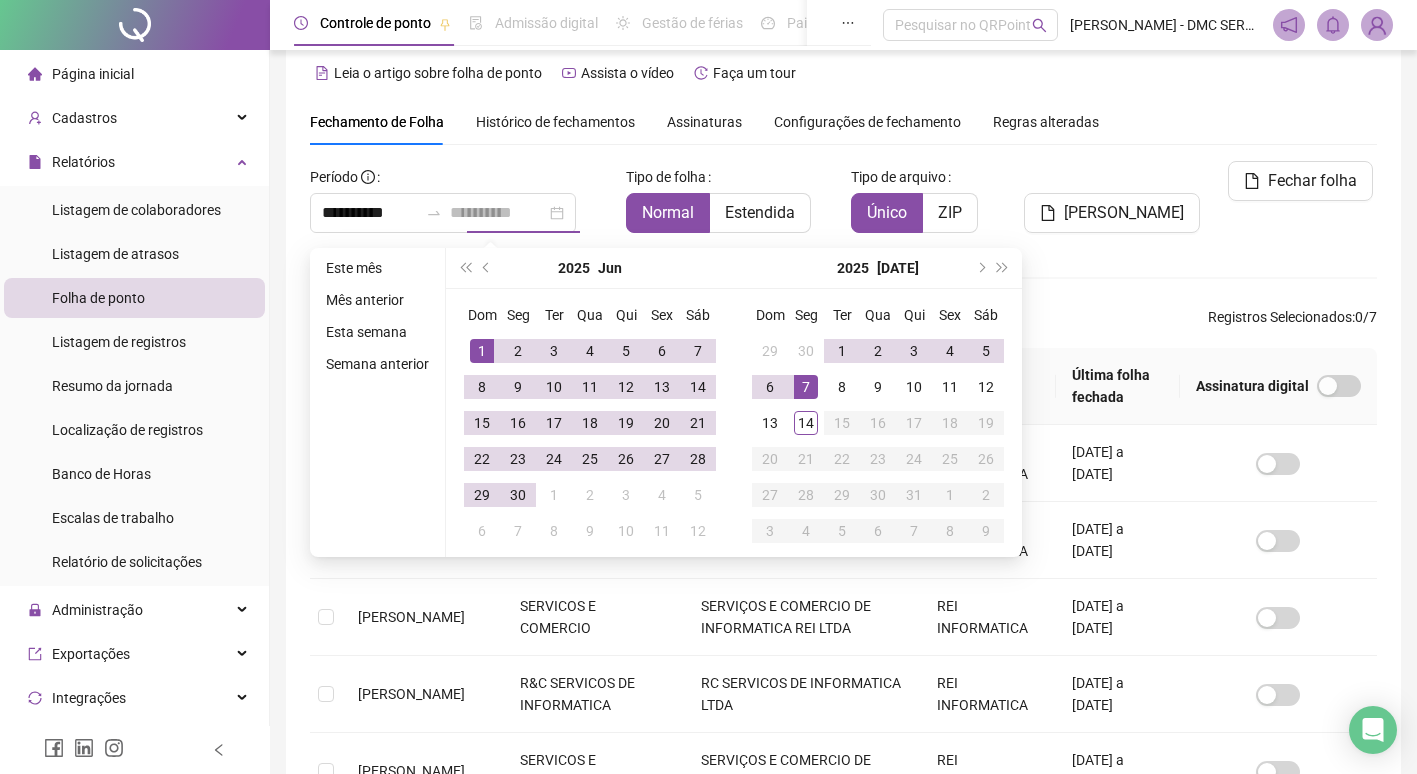 click on "7" at bounding box center (806, 387) 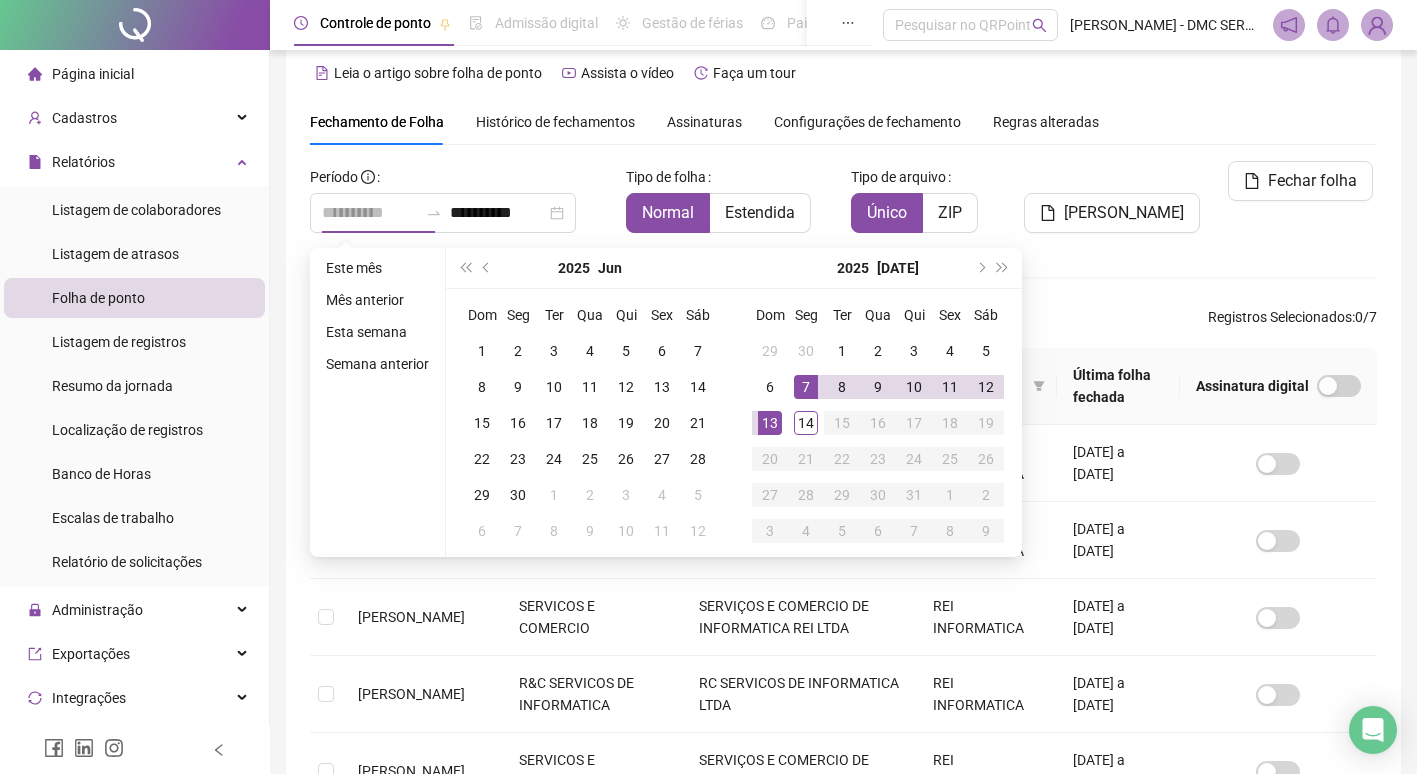 click on "13" at bounding box center (770, 423) 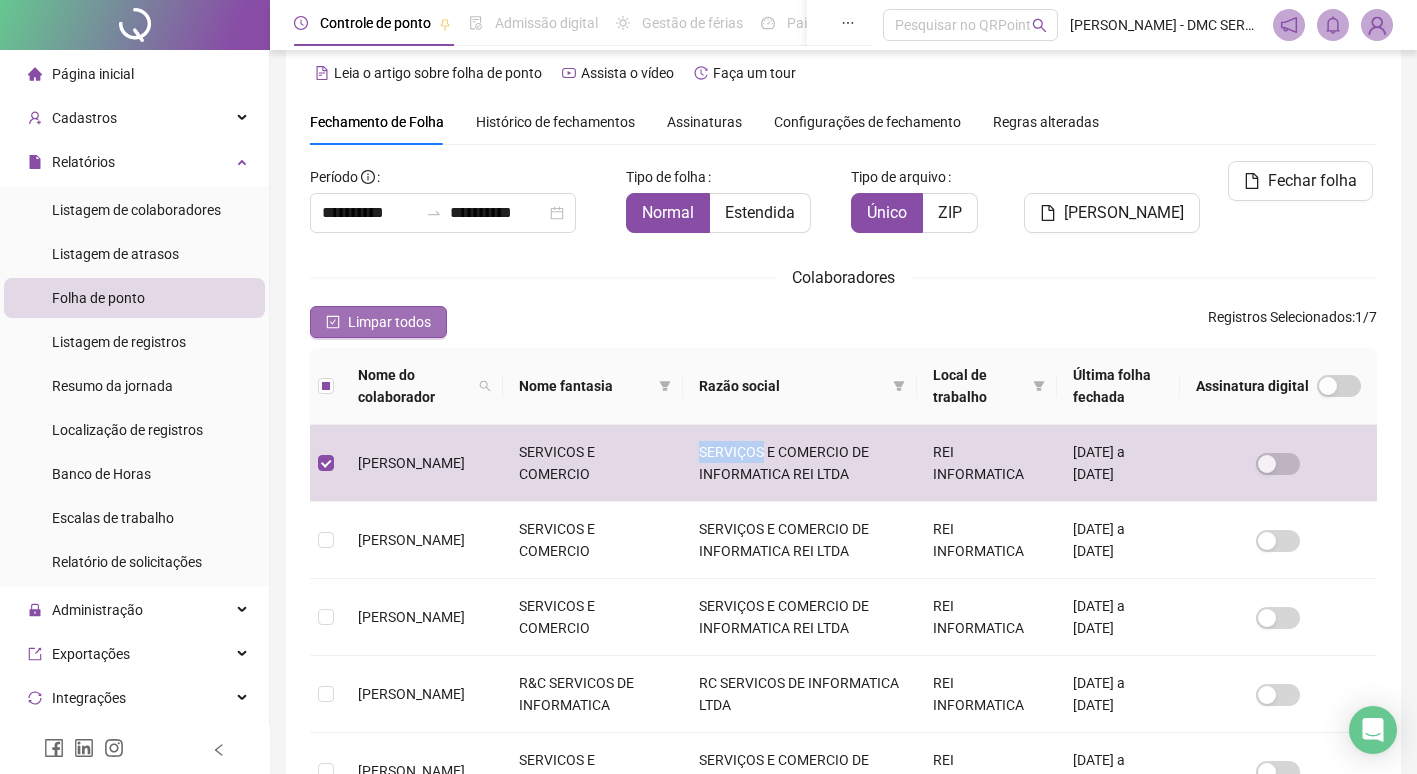 click on "Limpar todos" at bounding box center [389, 322] 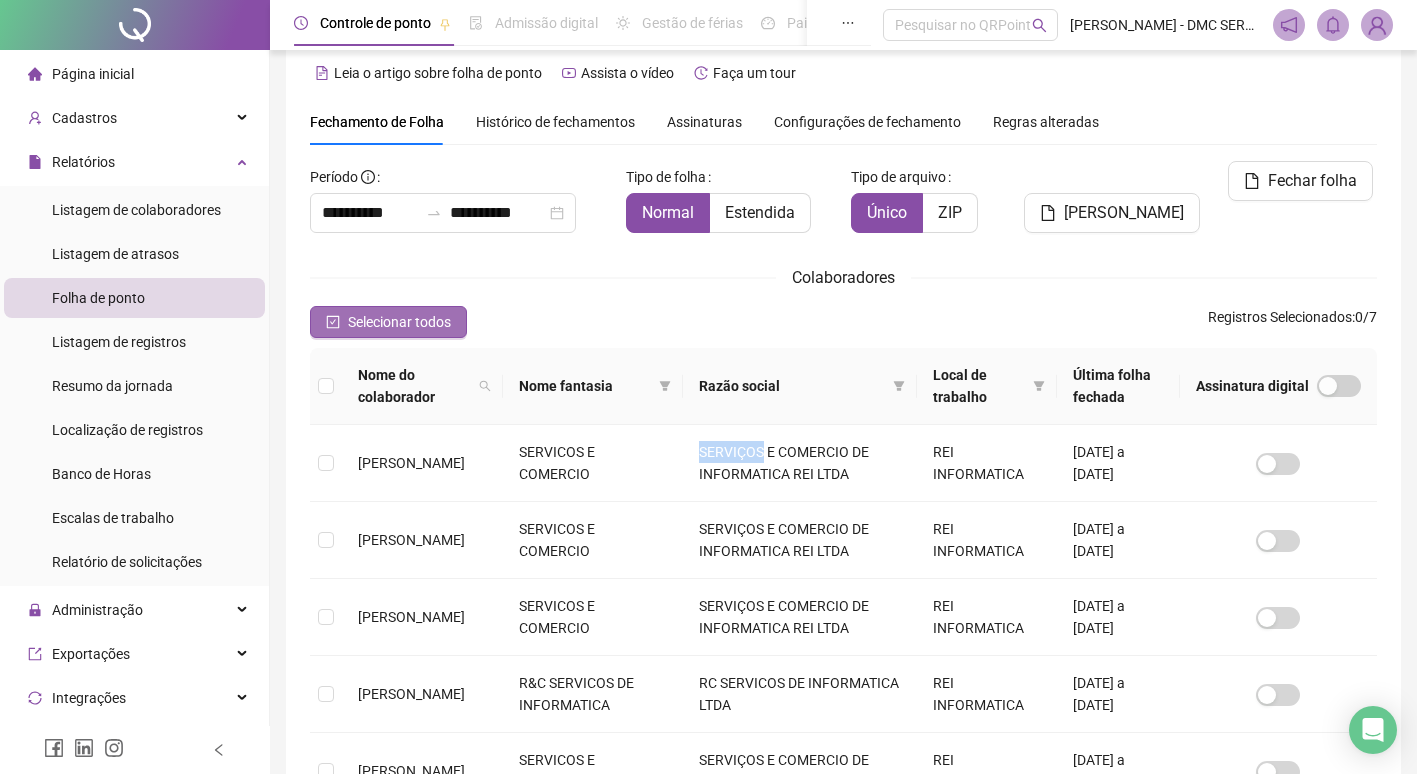 click on "Selecionar todos" at bounding box center [399, 322] 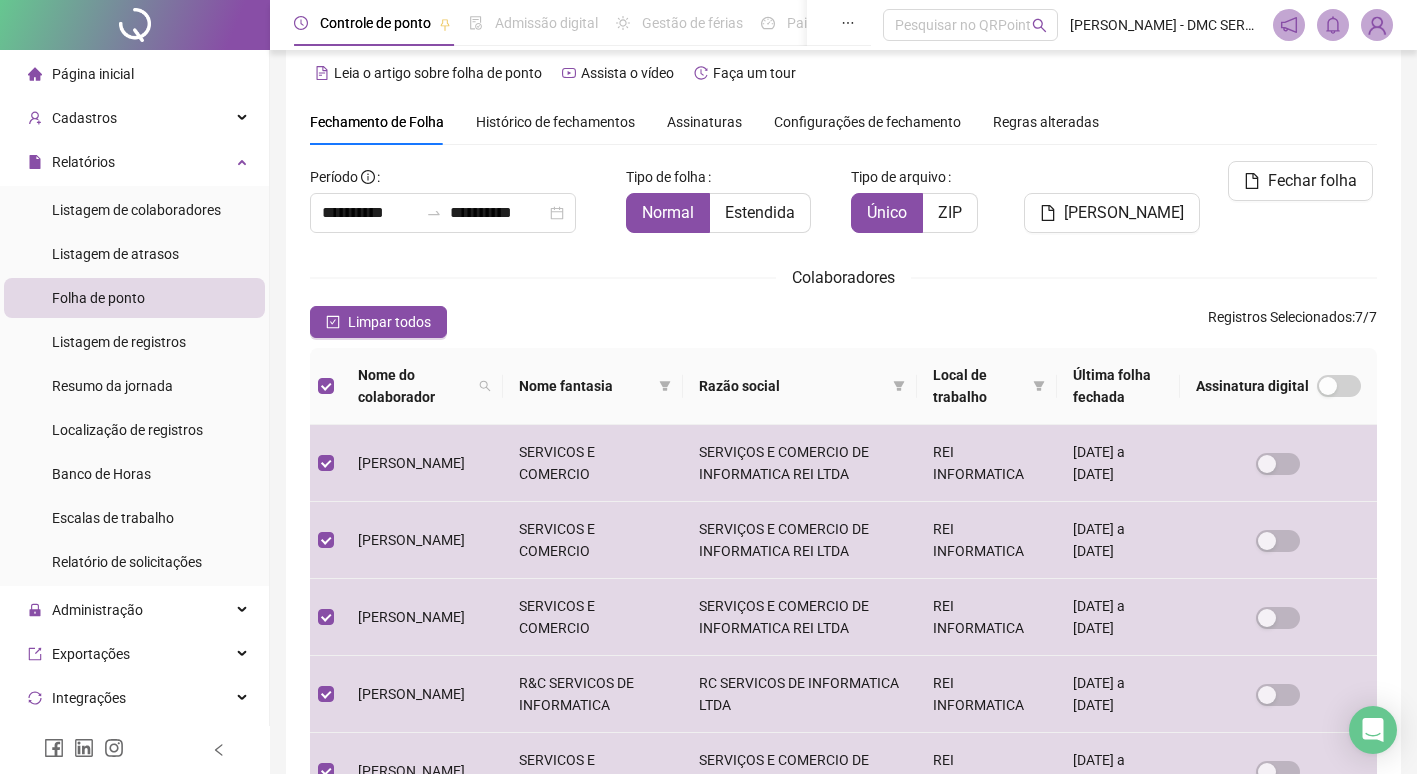 click on "**********" at bounding box center [843, 594] 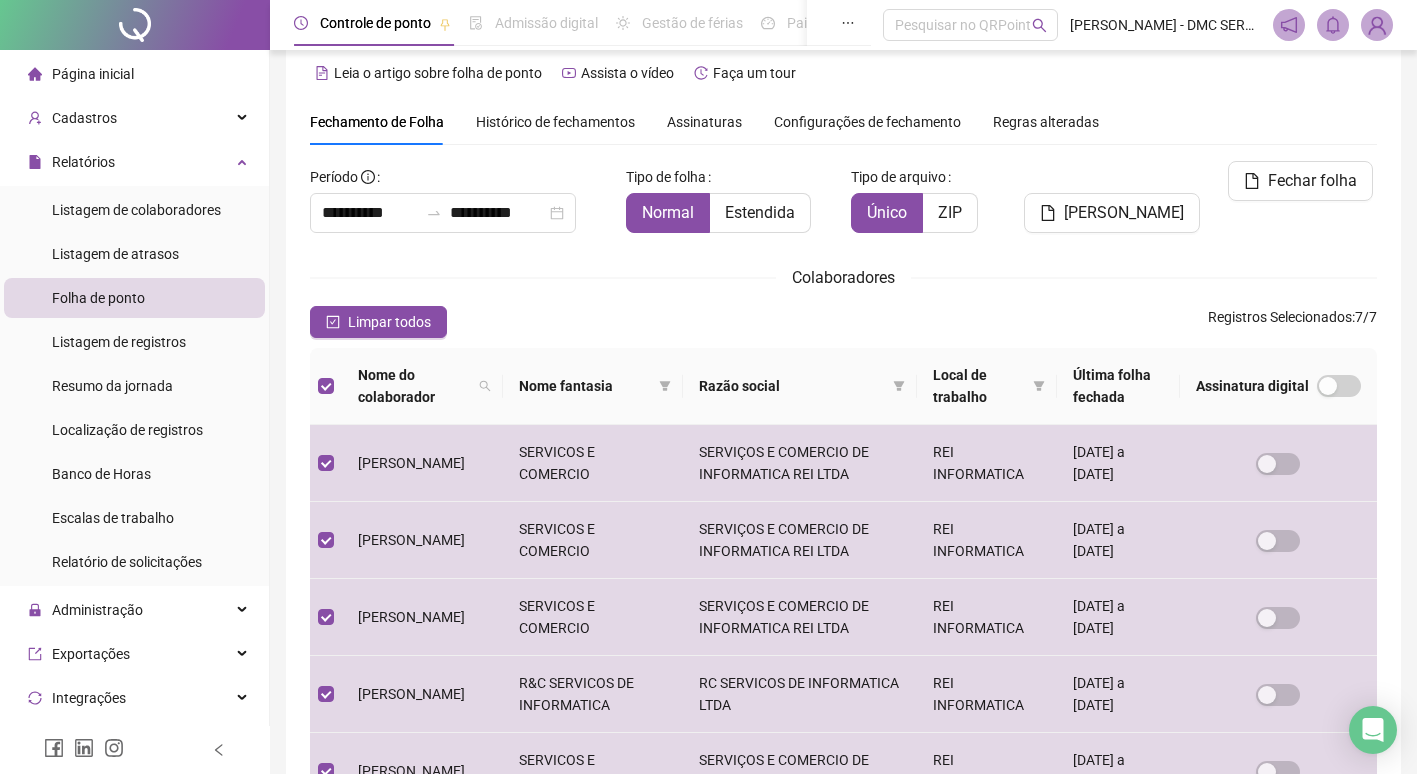 click on "Página inicial" at bounding box center (93, 74) 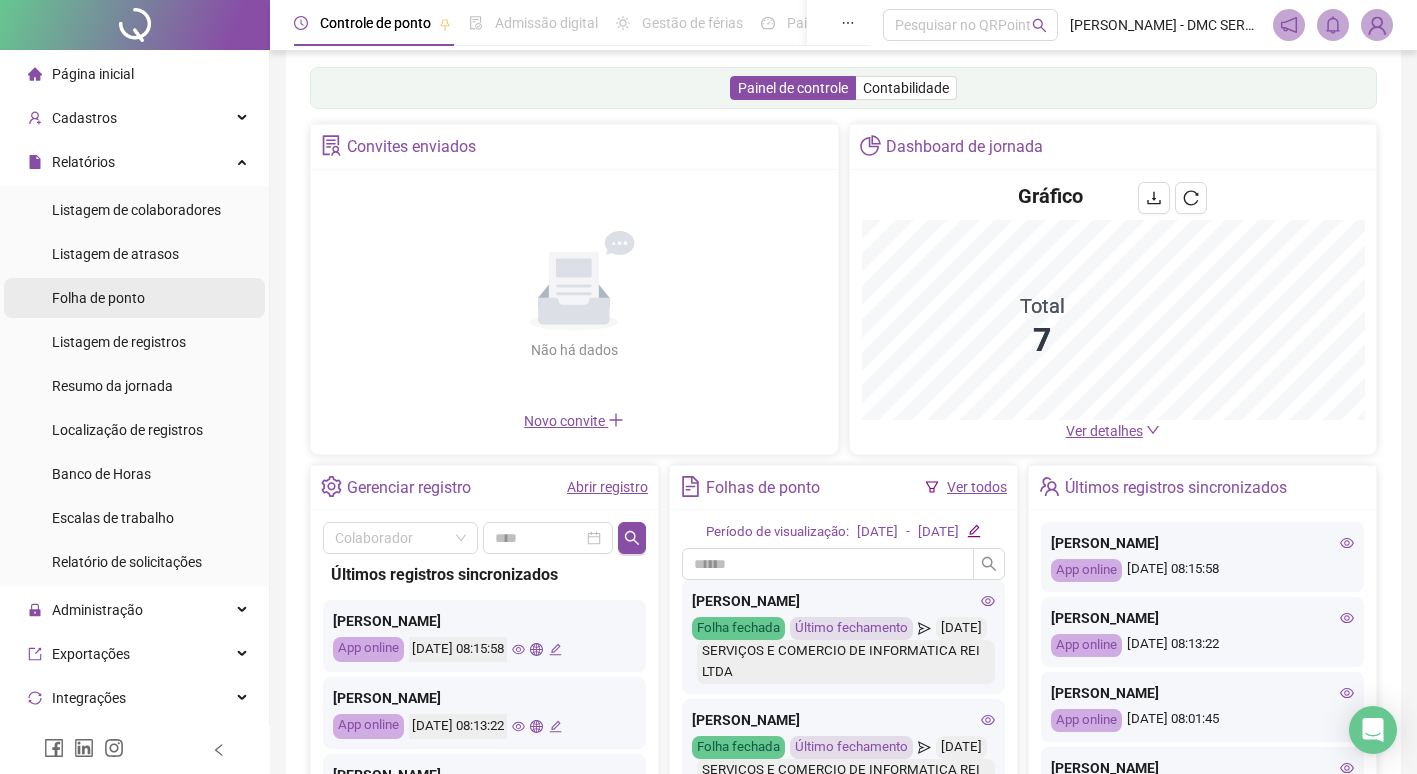 click on "Folha de ponto" at bounding box center (98, 298) 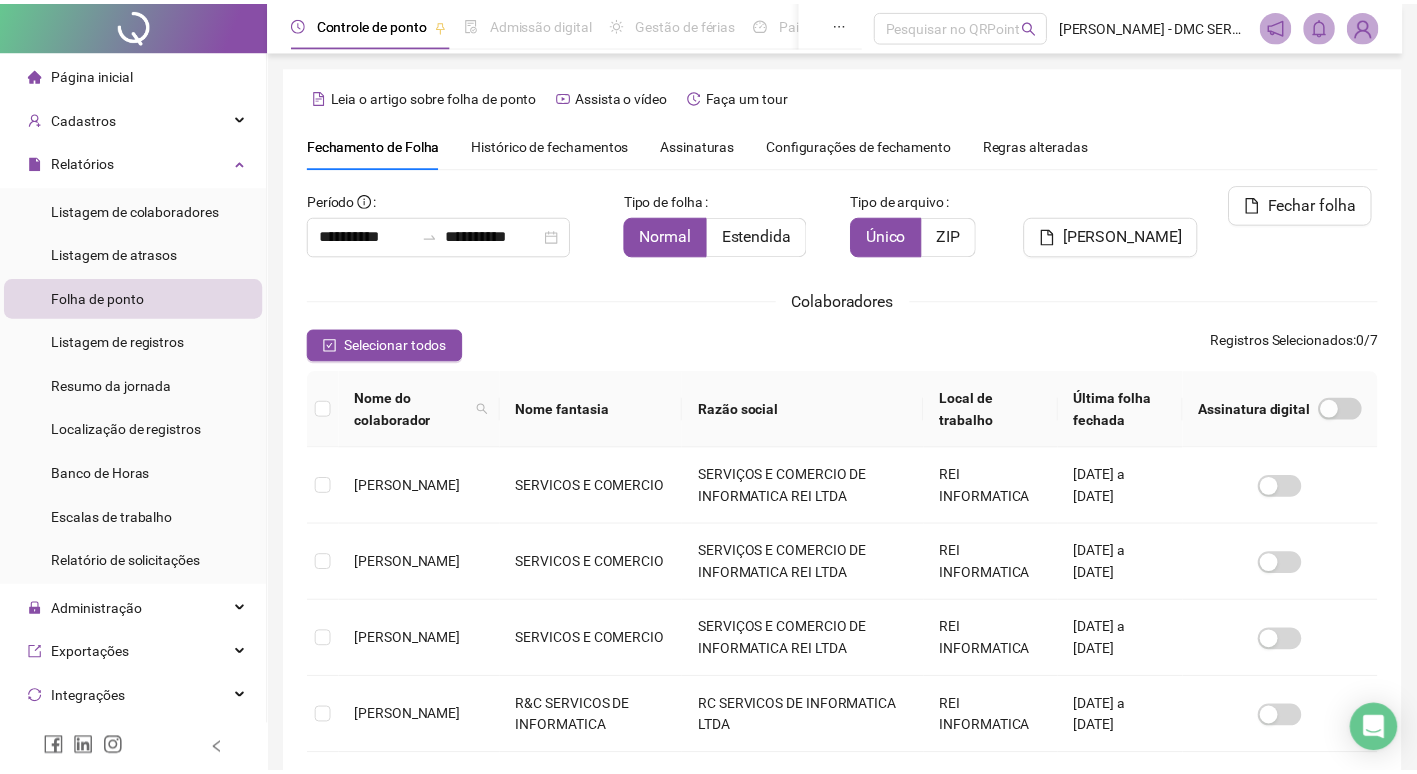 scroll, scrollTop: 23, scrollLeft: 0, axis: vertical 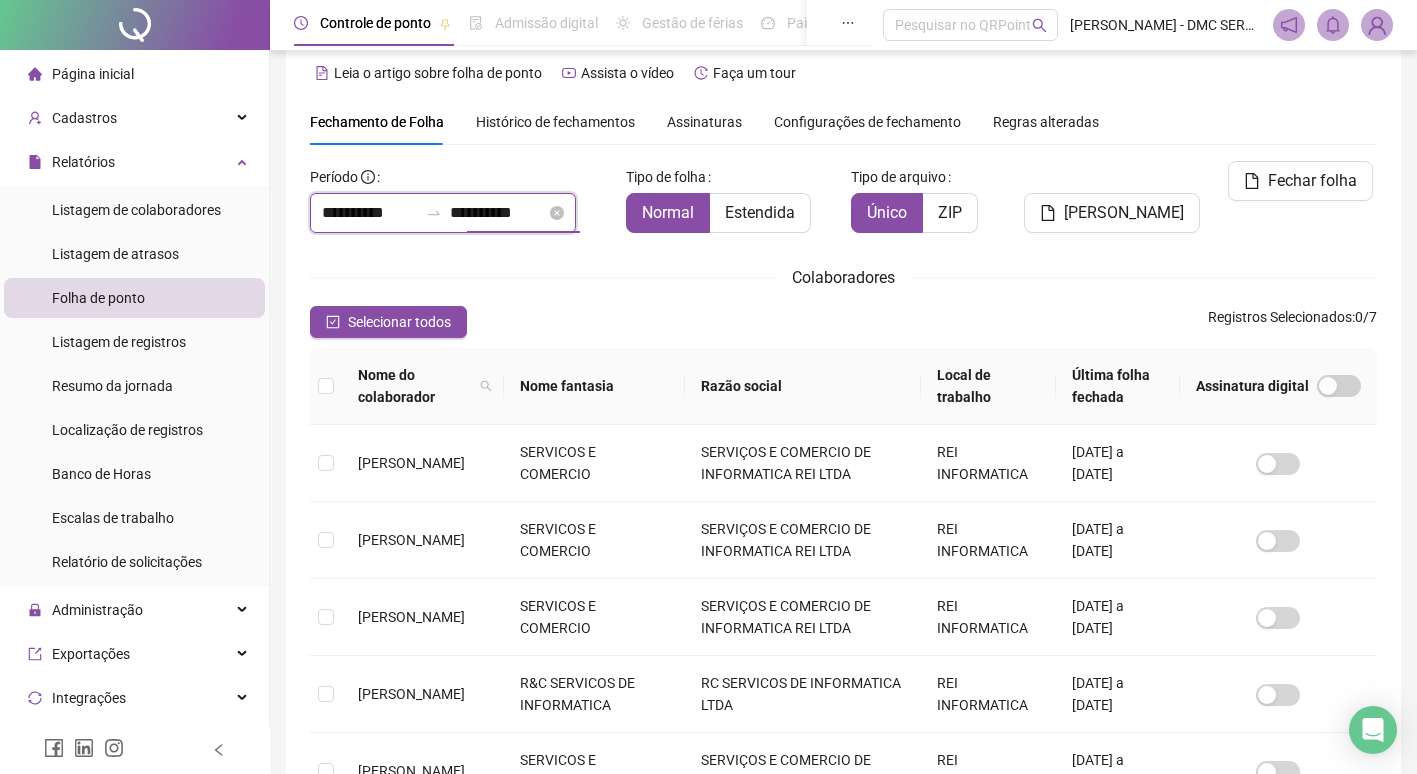 click on "**********" at bounding box center (498, 213) 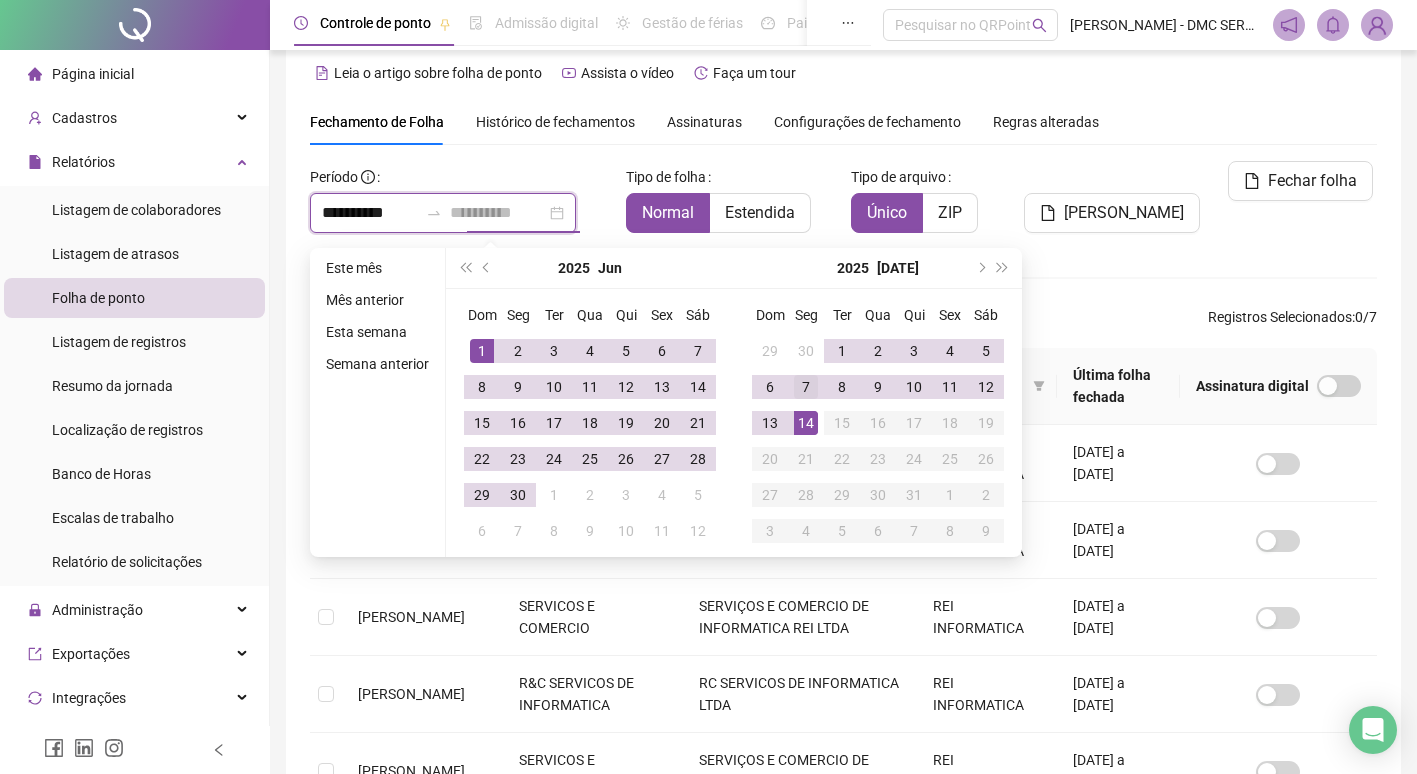 type on "**********" 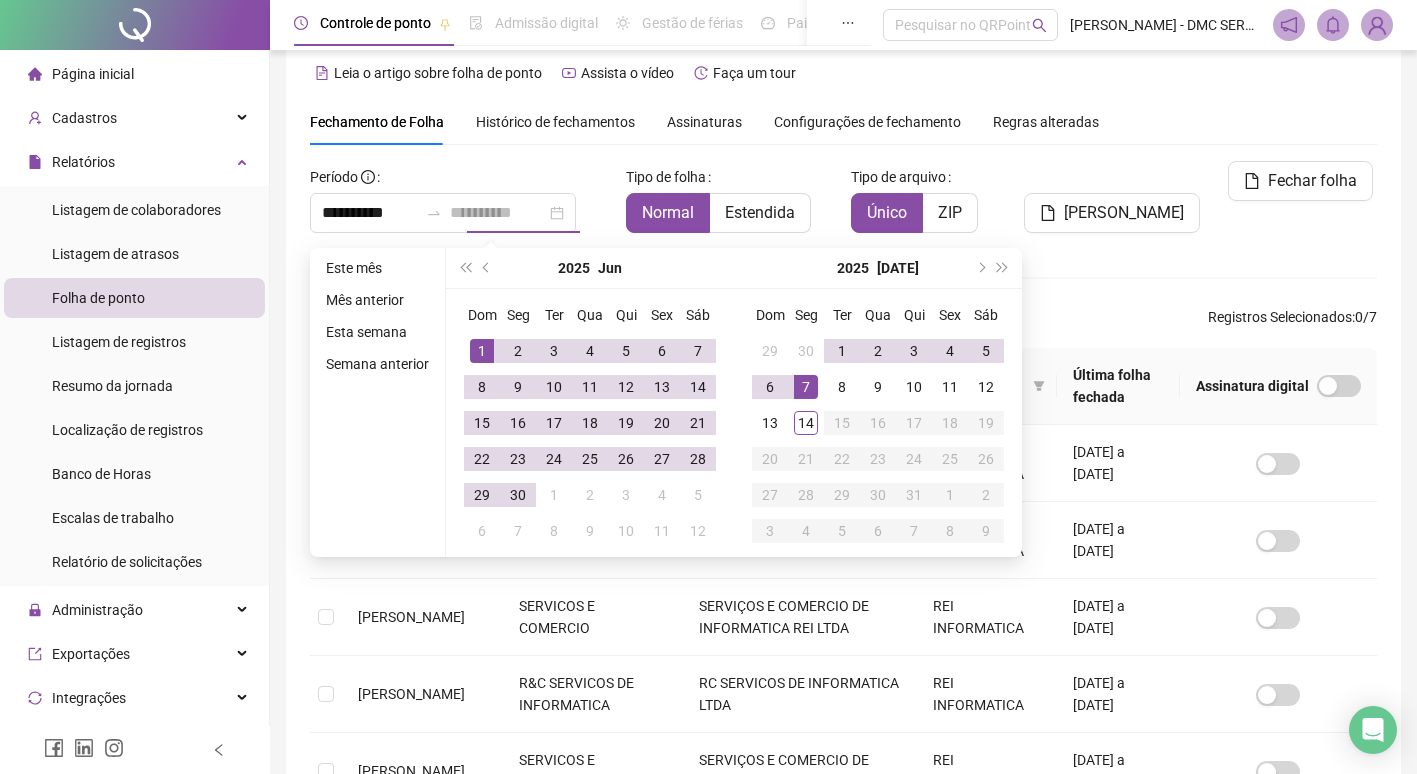 click on "7" at bounding box center [806, 387] 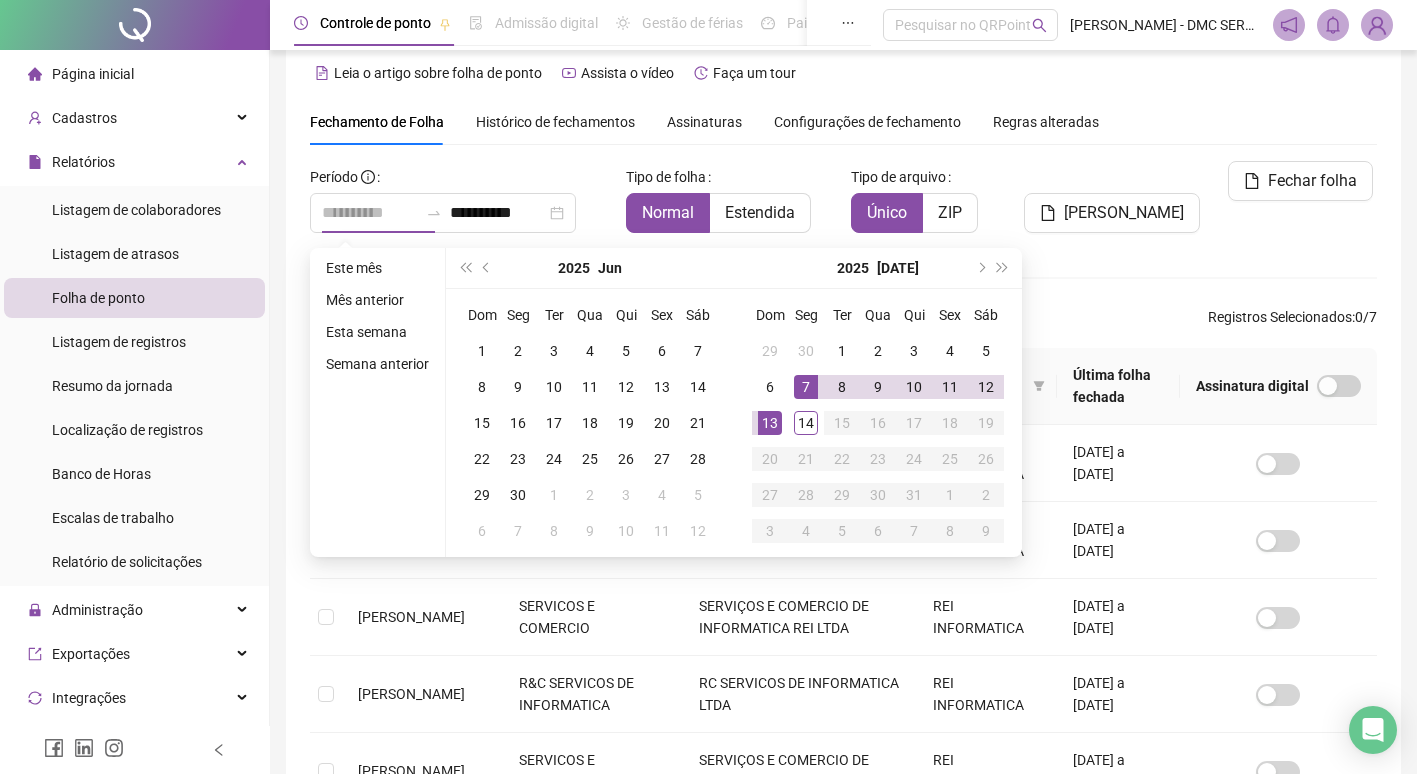 click on "13" at bounding box center [770, 423] 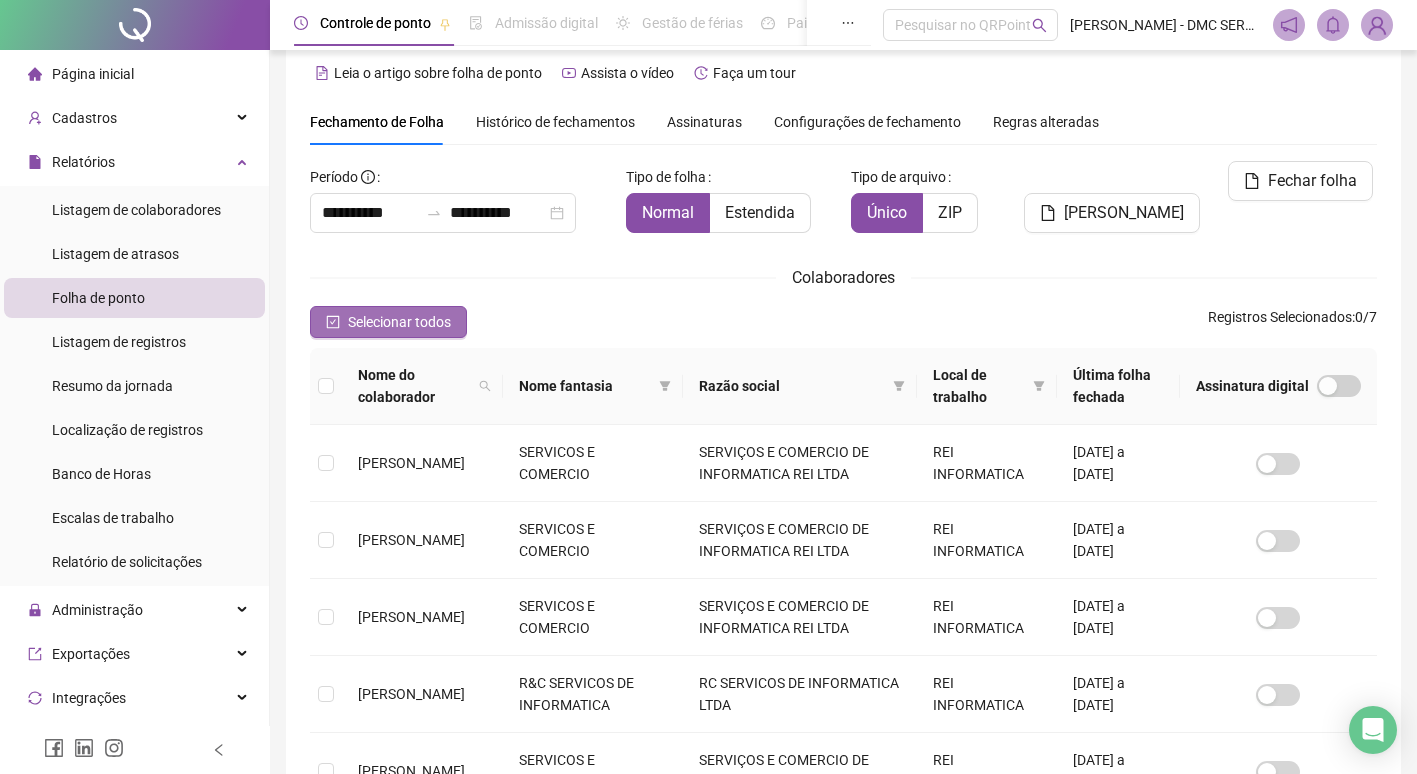 click on "Selecionar todos" at bounding box center (399, 322) 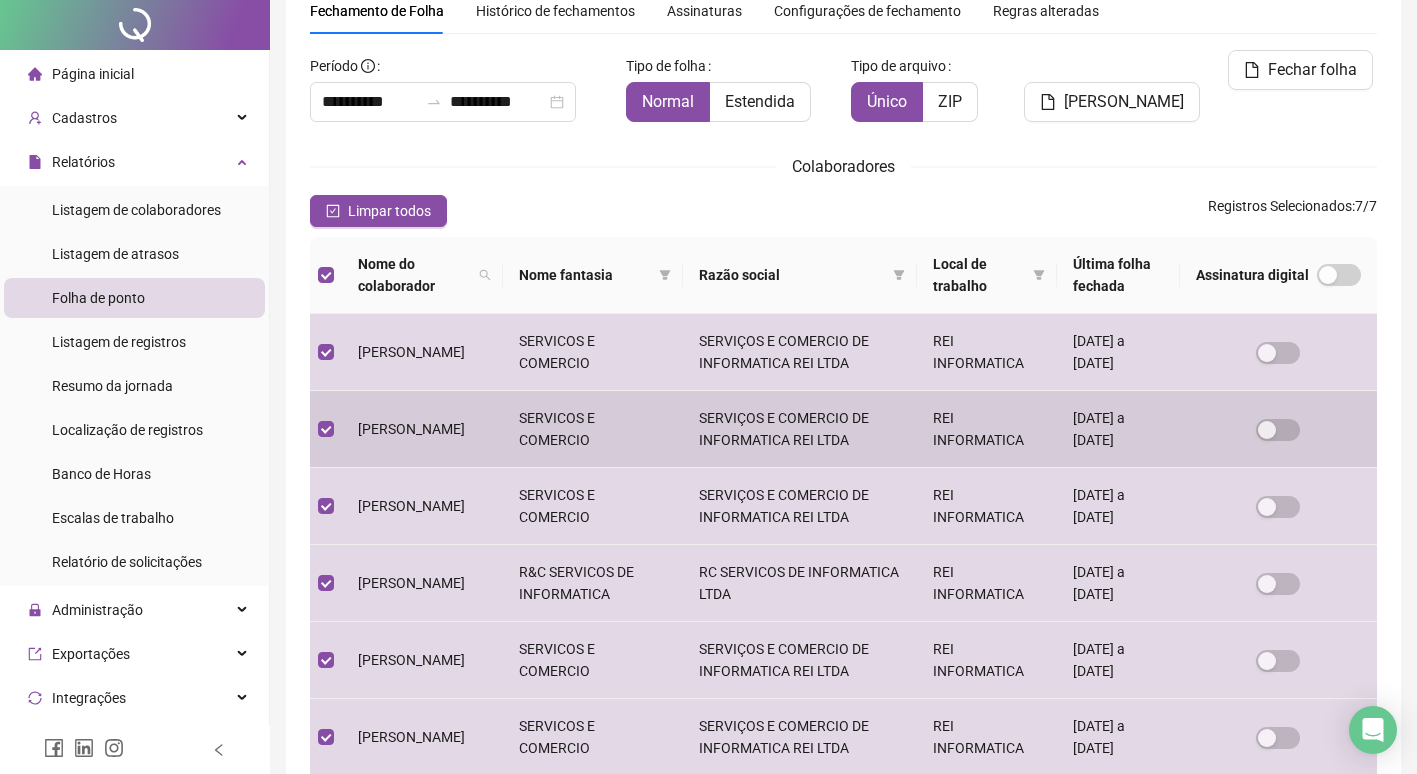 scroll, scrollTop: 0, scrollLeft: 0, axis: both 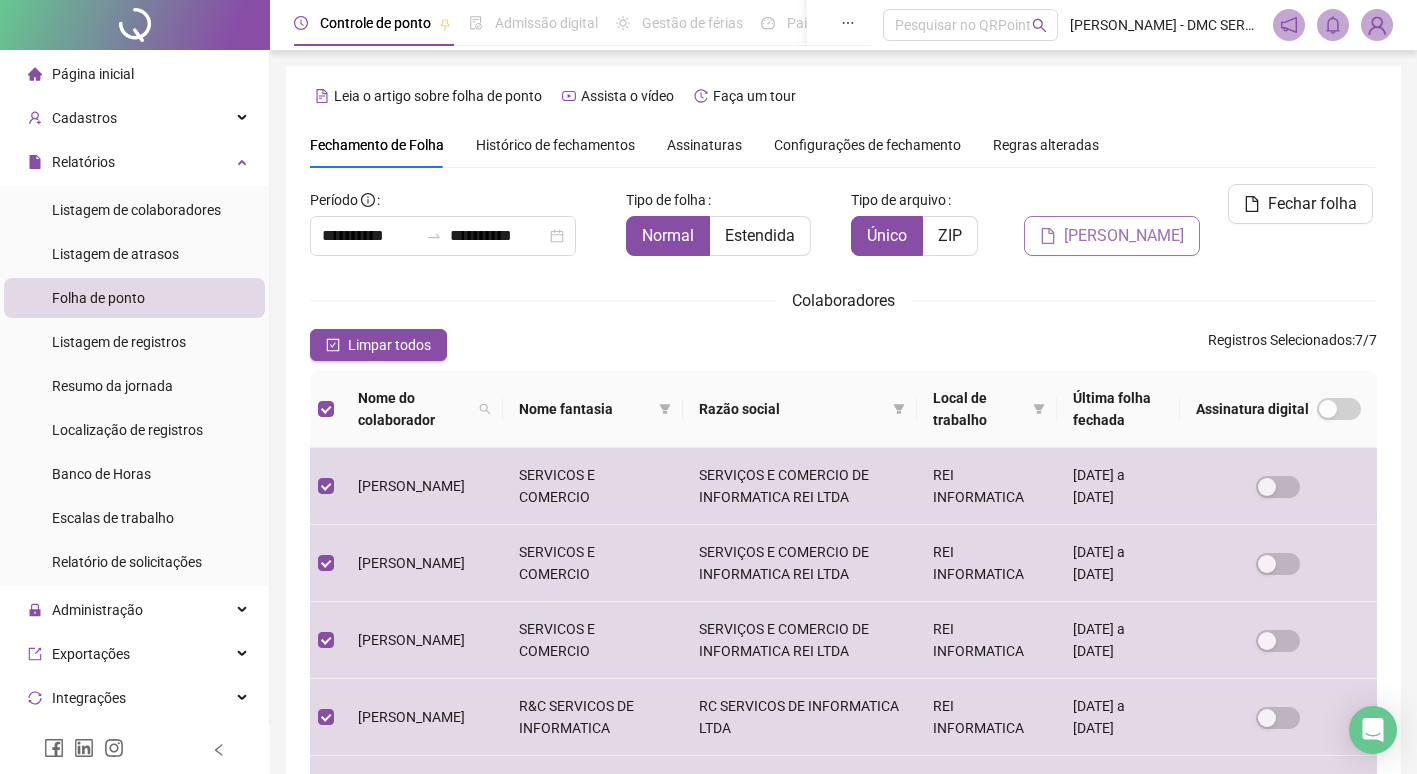 click on "Gerar espelho" at bounding box center [1124, 236] 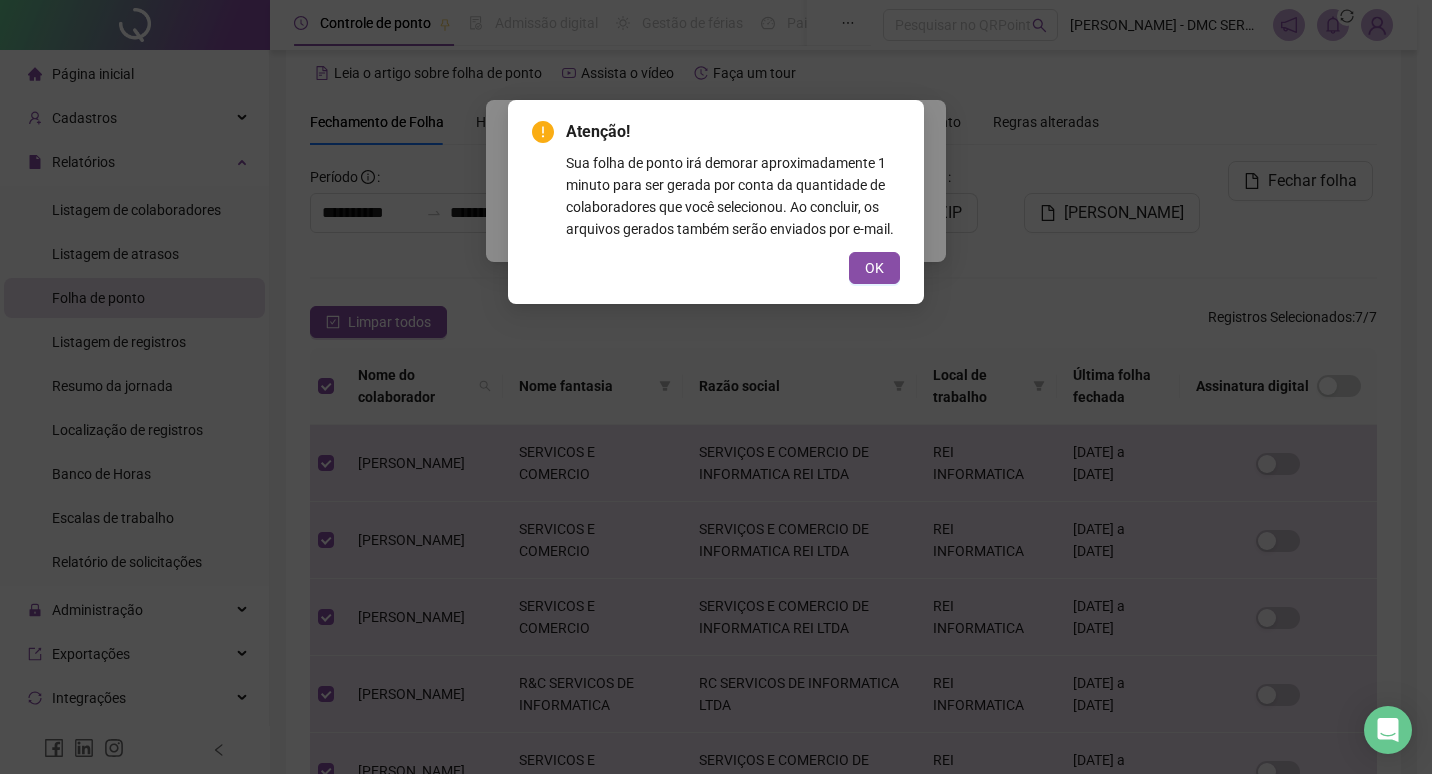 drag, startPoint x: 868, startPoint y: 274, endPoint x: 899, endPoint y: 340, distance: 72.91776 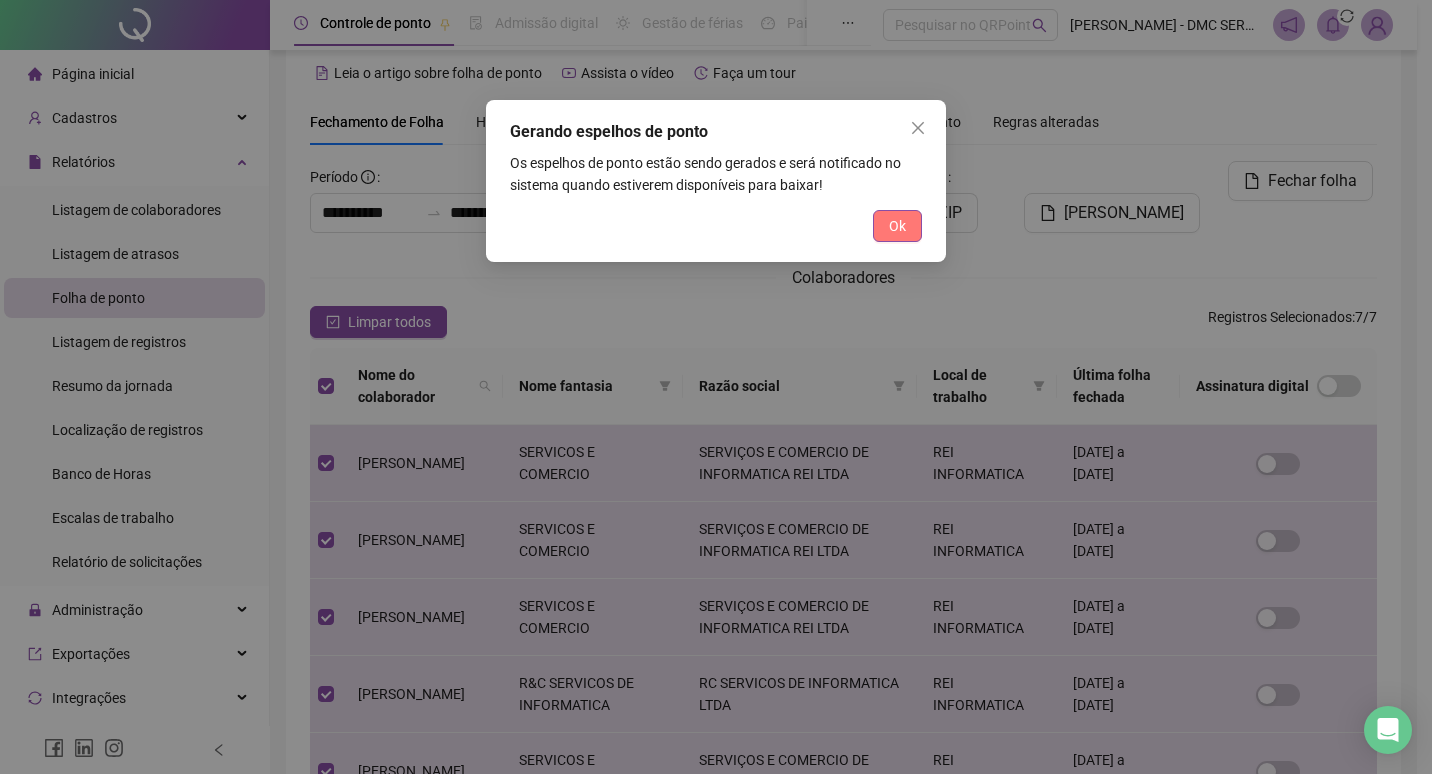 click on "Ok" at bounding box center [897, 226] 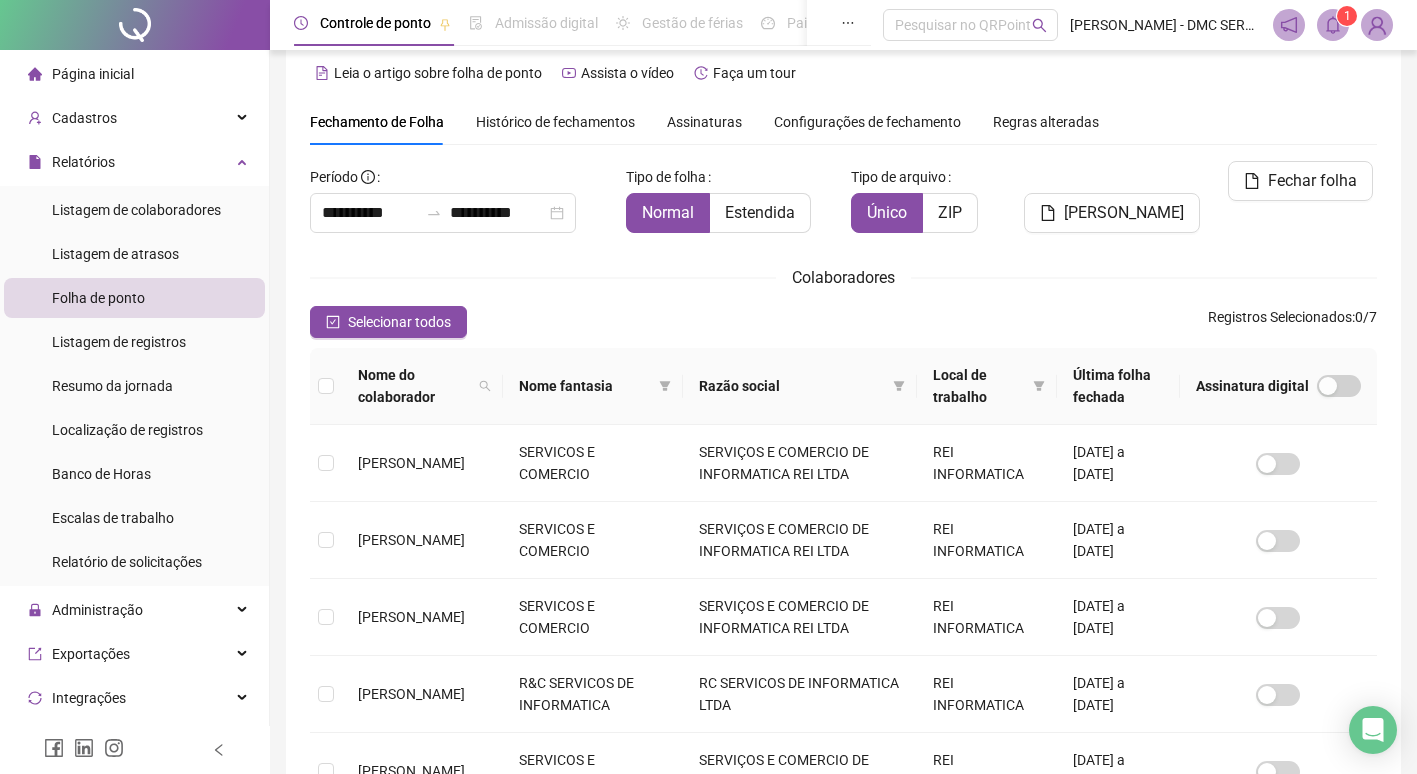 click 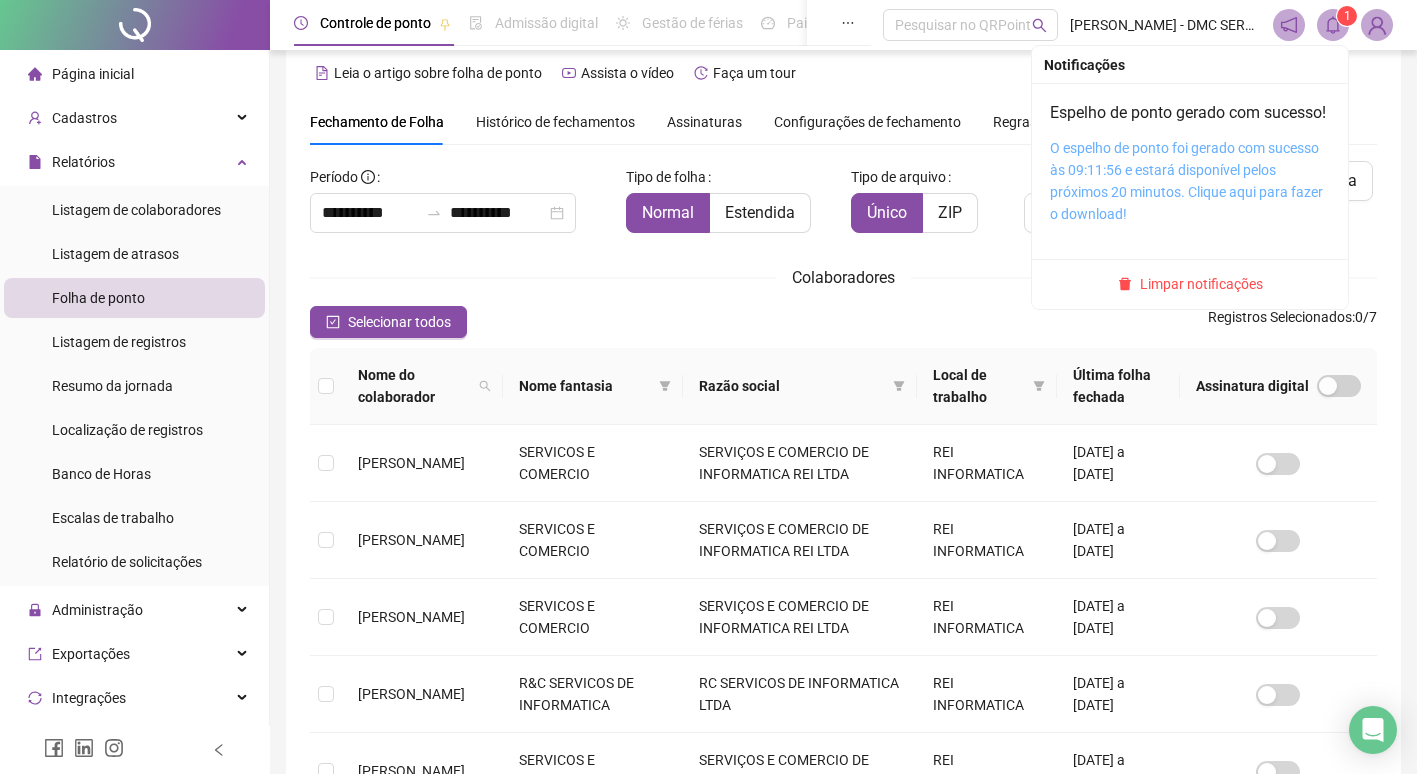 click on "O espelho de ponto foi gerado com sucesso às 09:11:56 e estará disponível pelos próximos 20 minutos.
Clique aqui para fazer o download!" at bounding box center [1186, 181] 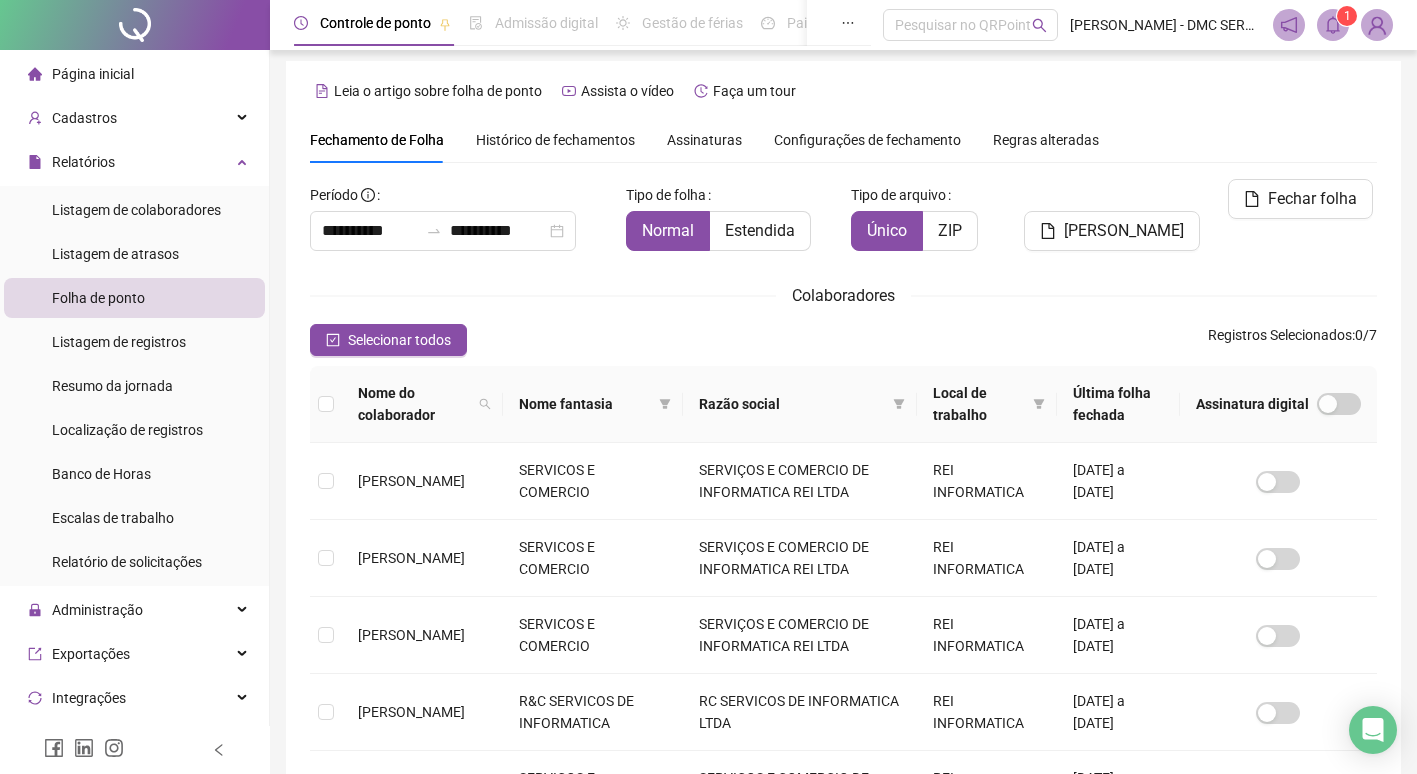 scroll, scrollTop: 0, scrollLeft: 0, axis: both 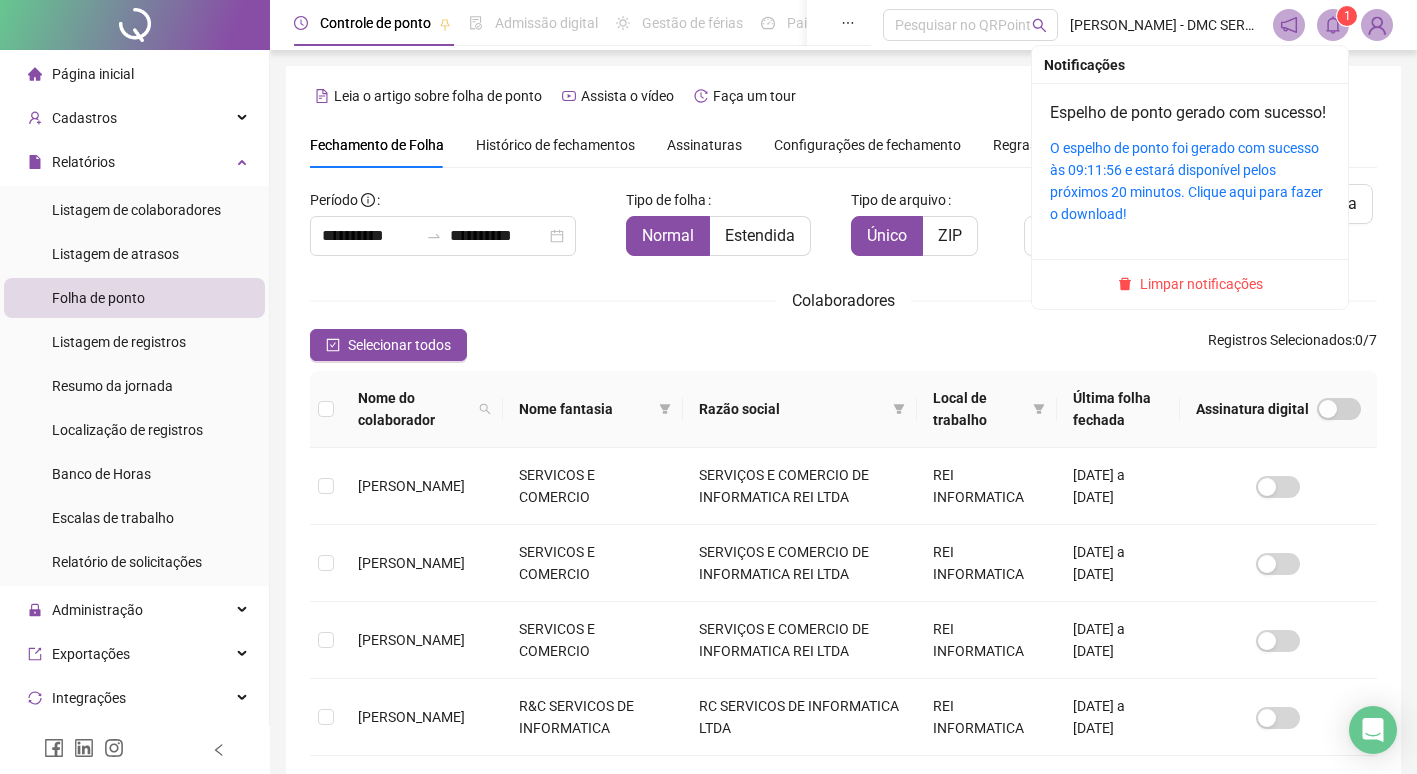 click 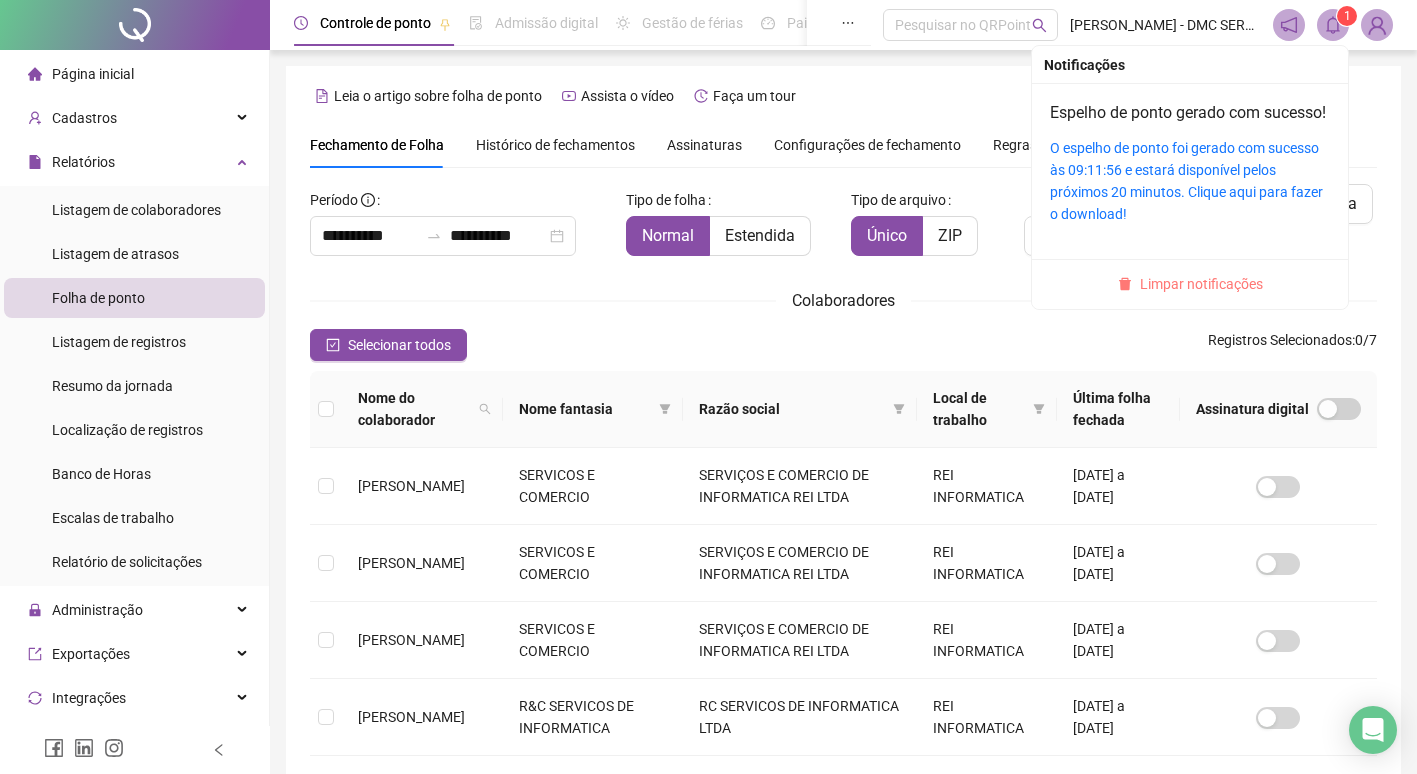 click on "Limpar notificações" at bounding box center [1201, 284] 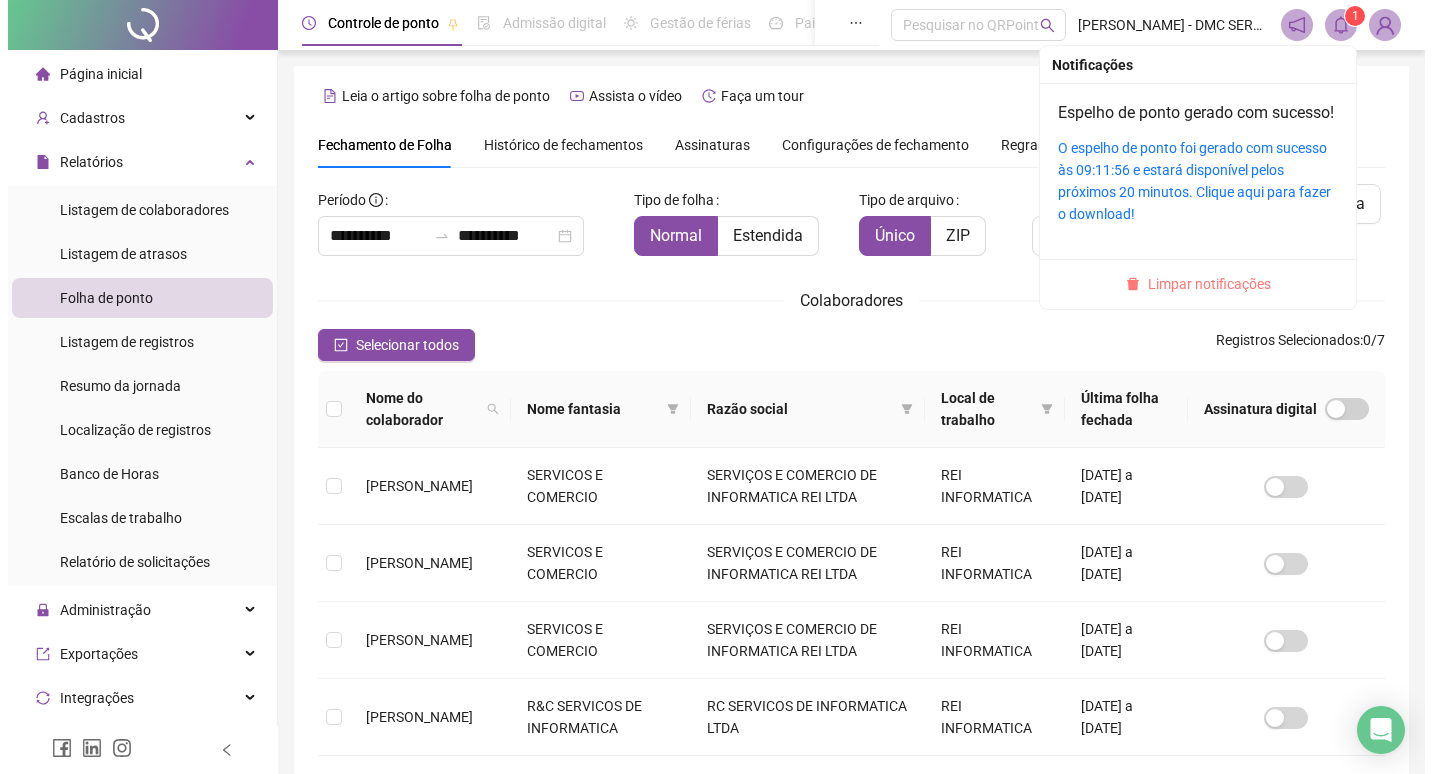 scroll, scrollTop: 23, scrollLeft: 0, axis: vertical 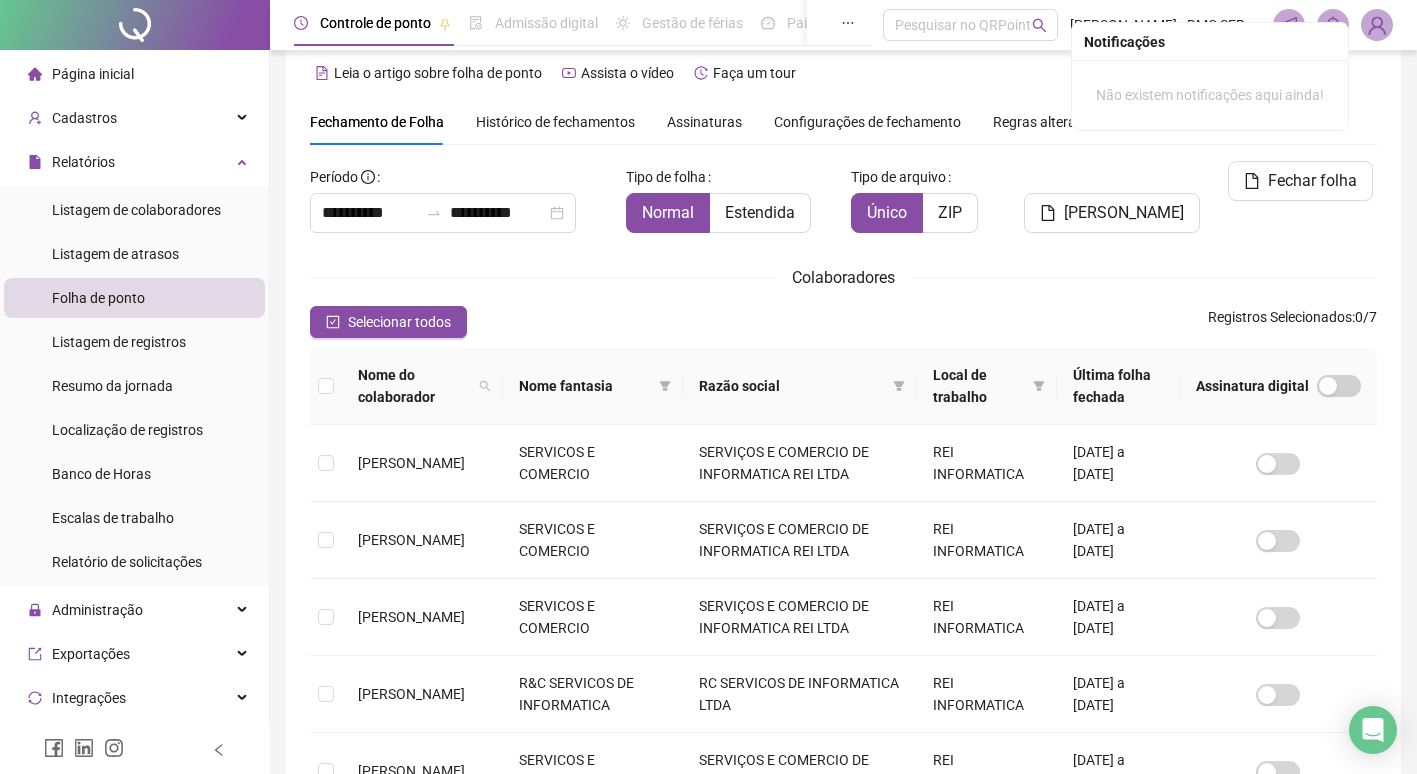 click on "Página inicial" at bounding box center (93, 74) 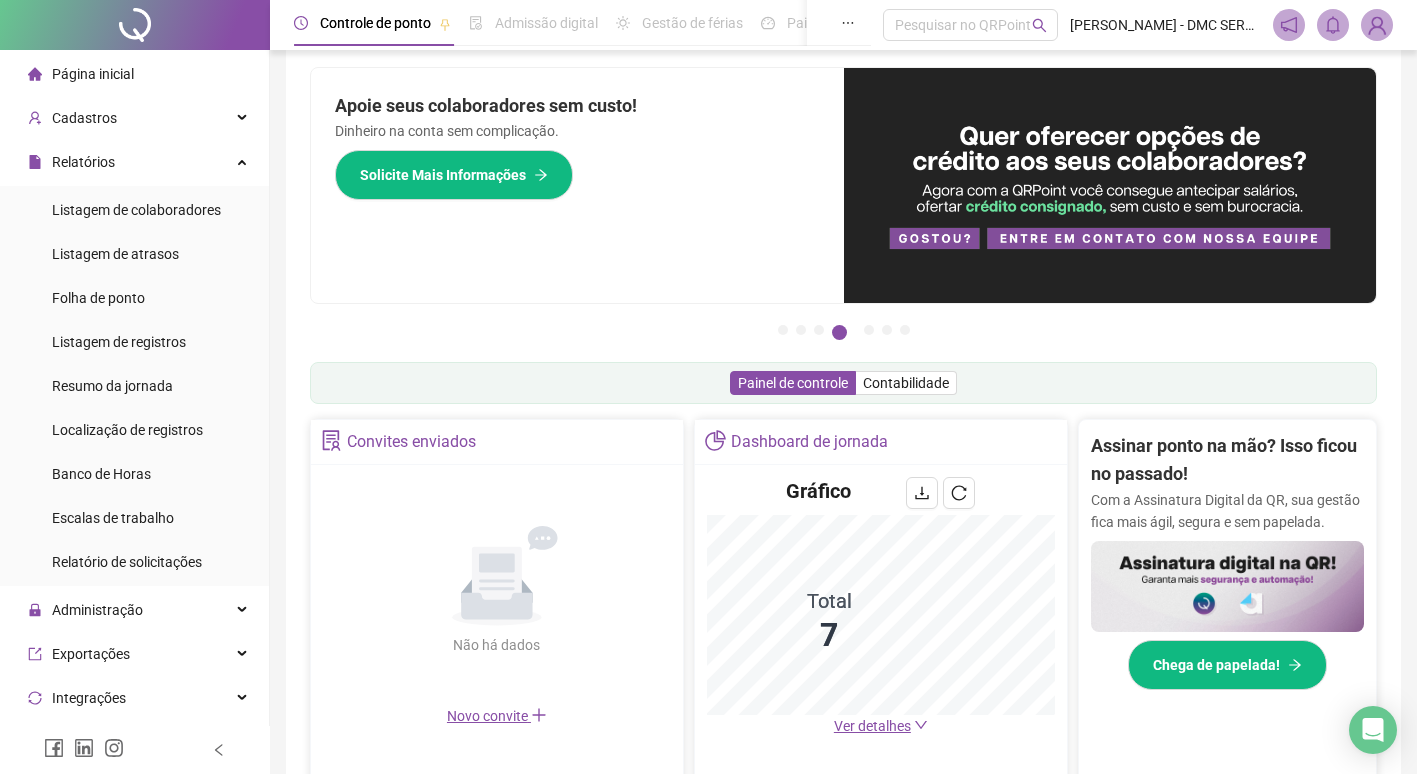 click at bounding box center [1377, 25] 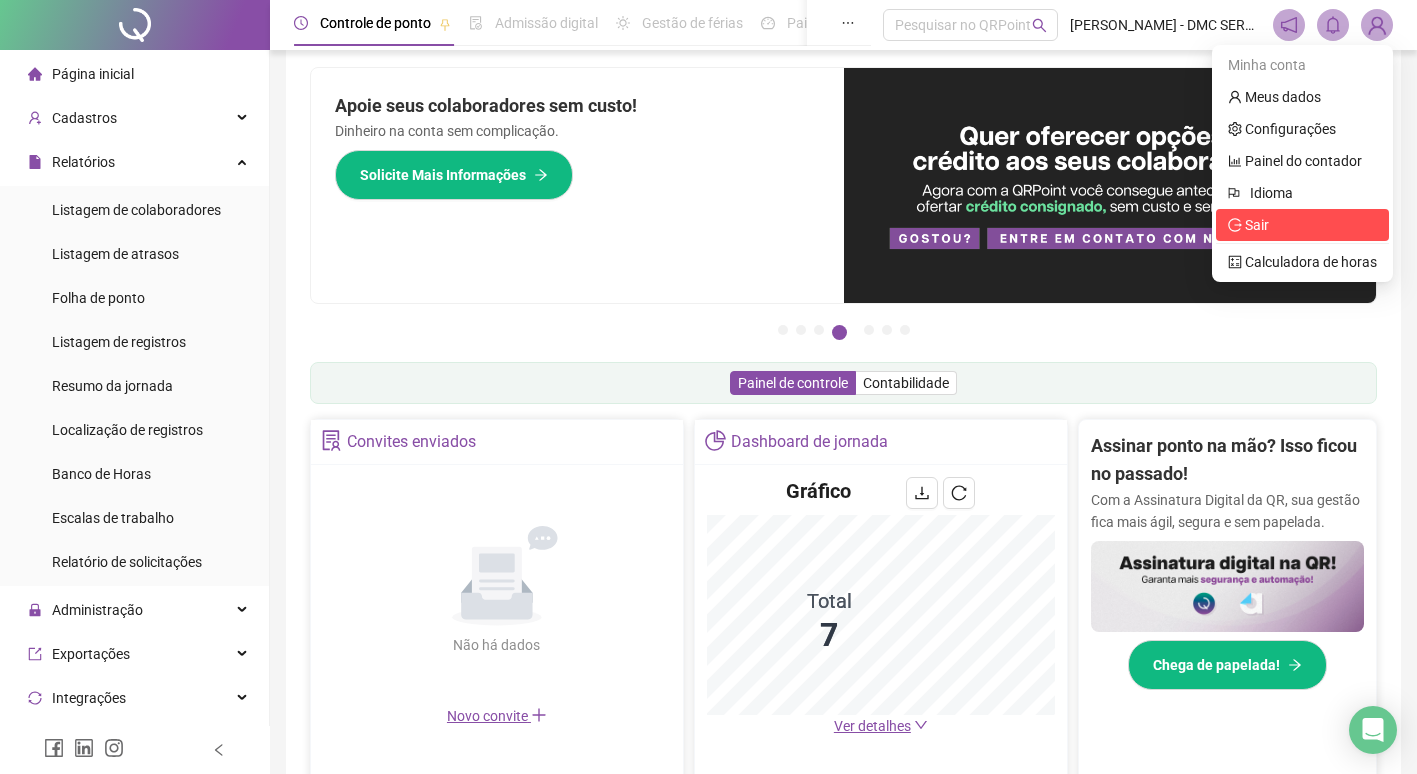 click on "Sair" at bounding box center [1302, 225] 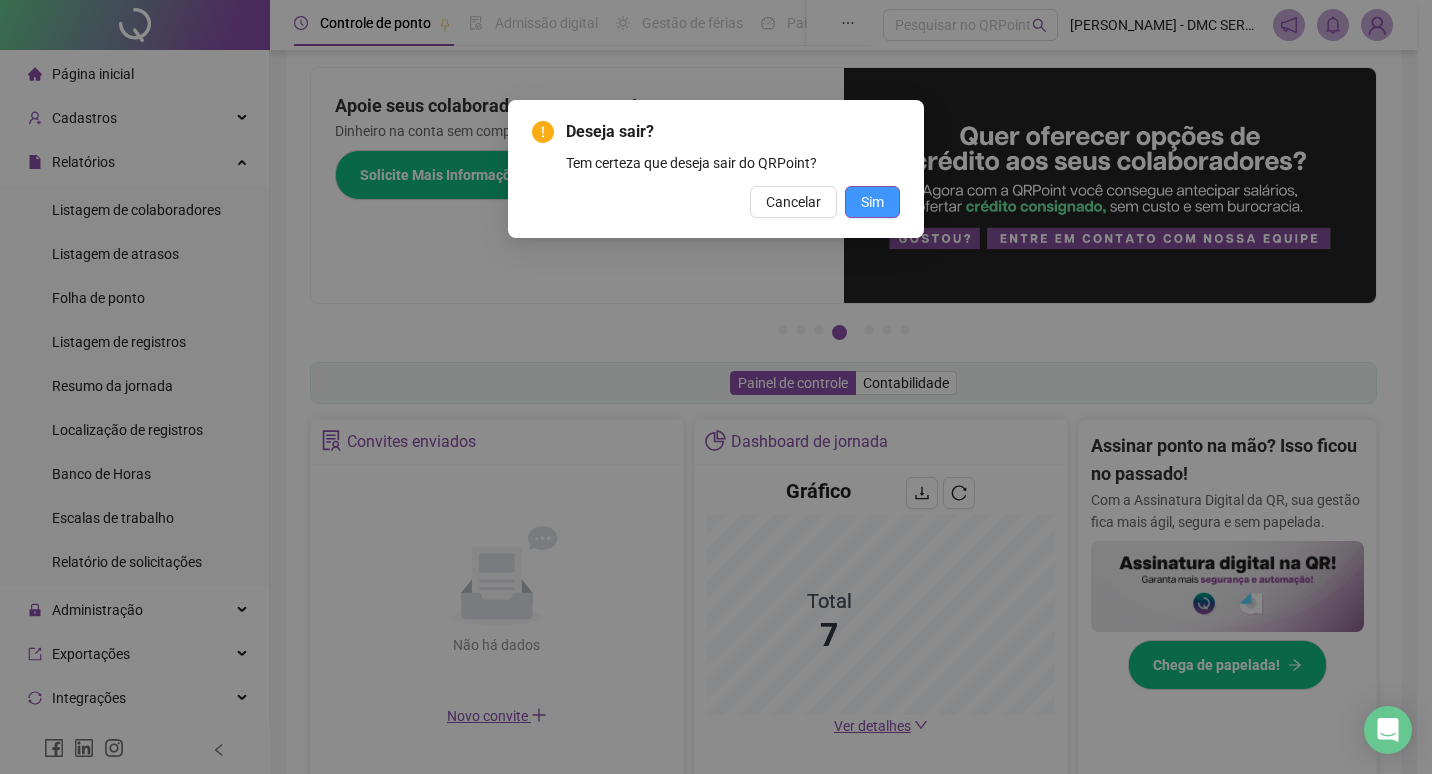 click on "Sim" at bounding box center (872, 202) 